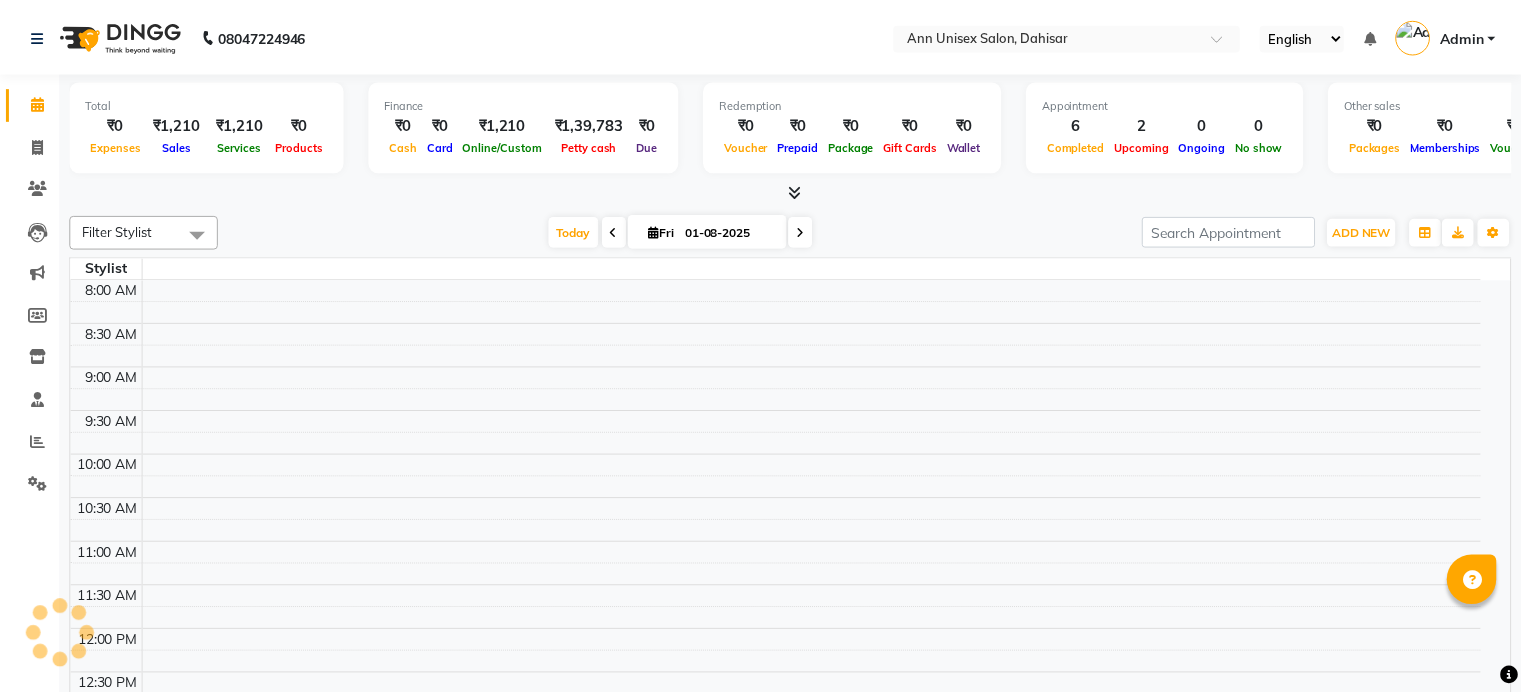 scroll, scrollTop: 0, scrollLeft: 0, axis: both 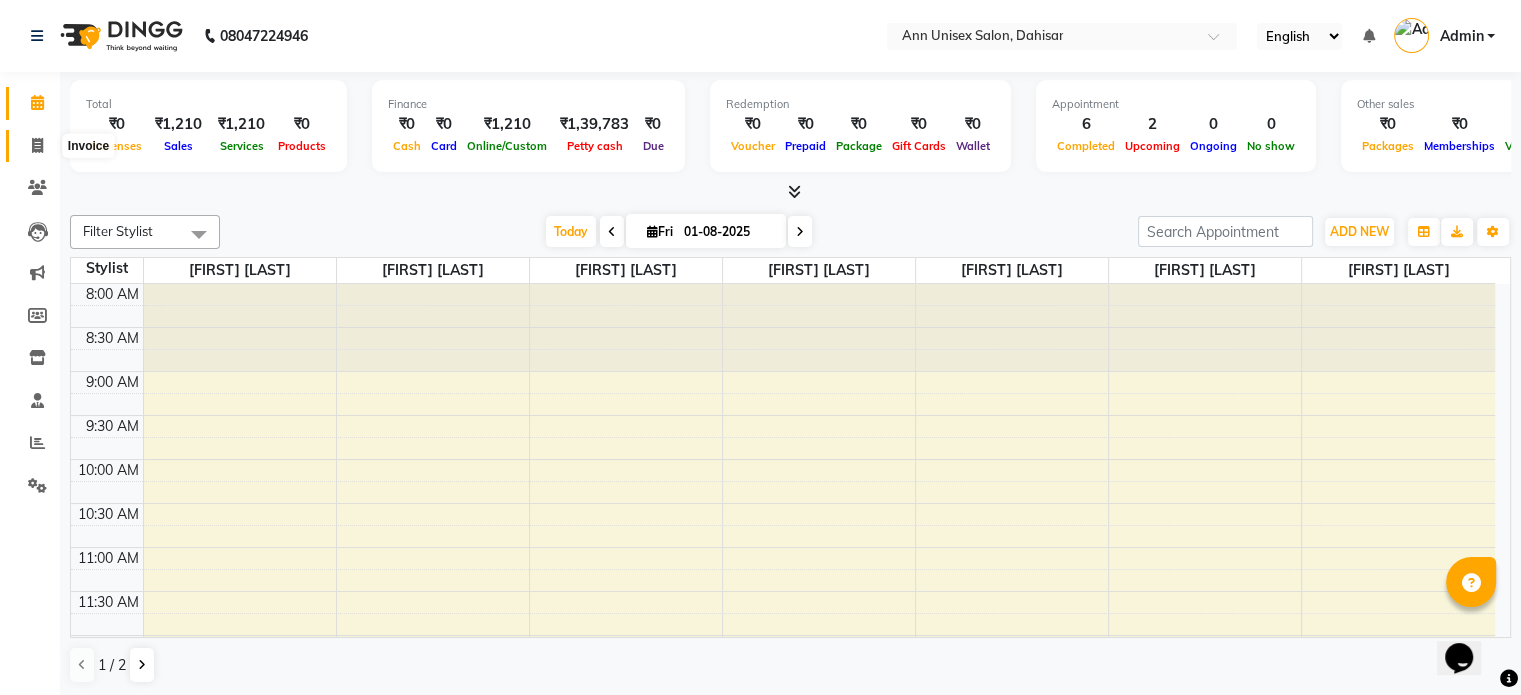 click 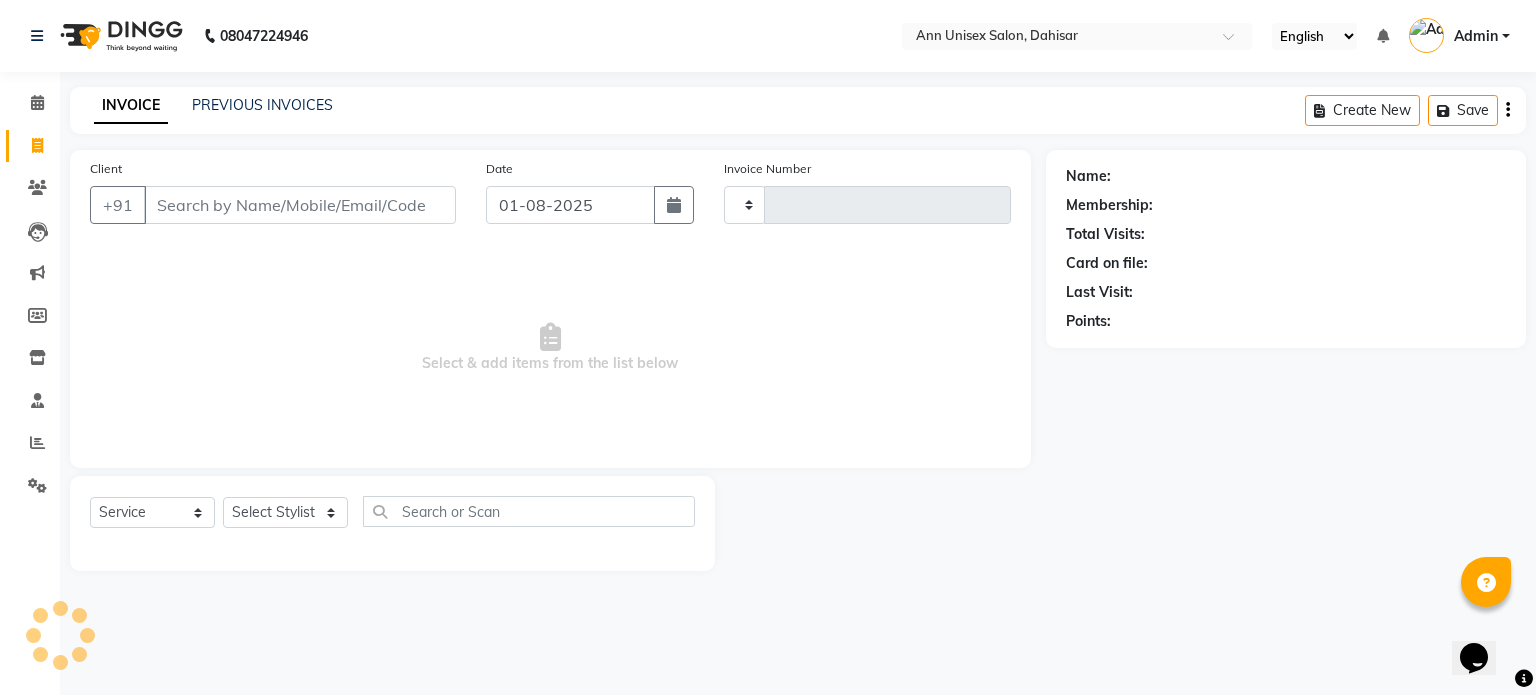 type on "1006" 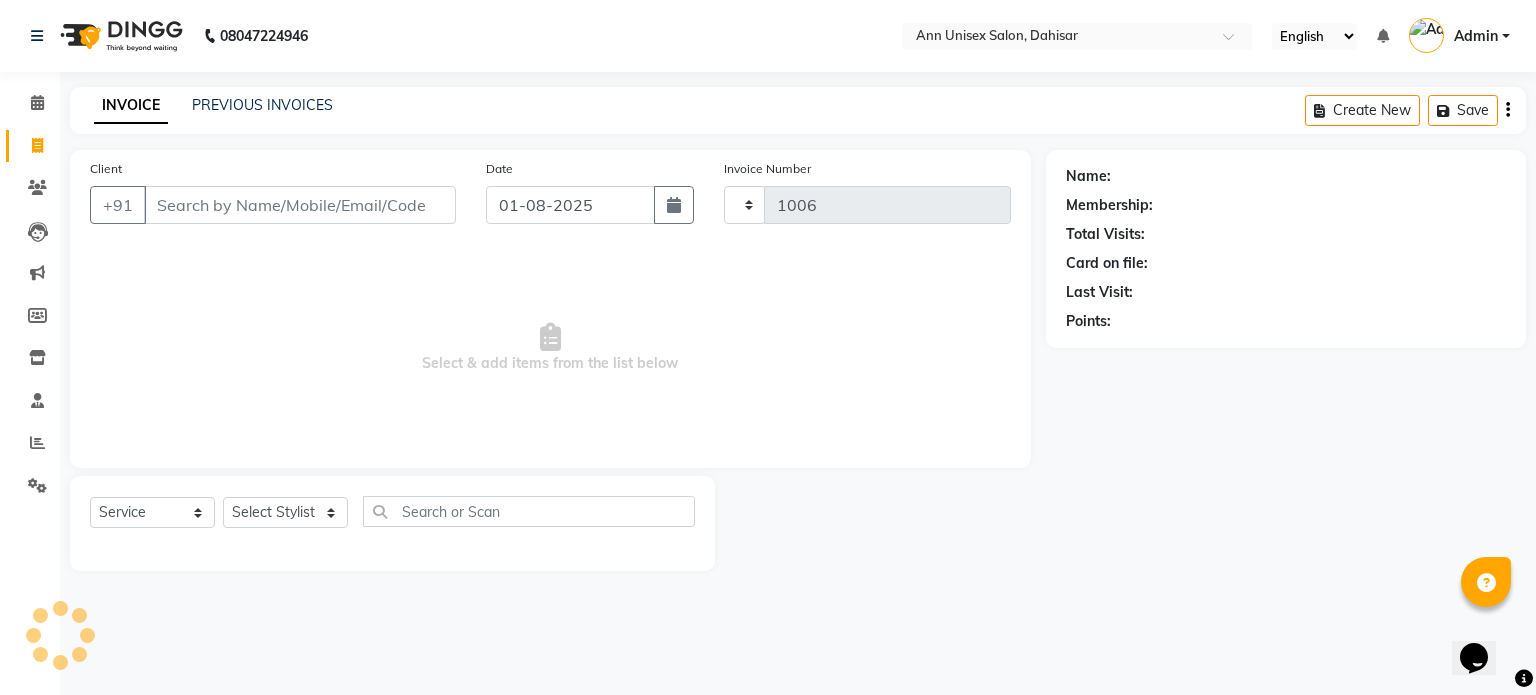 select on "7372" 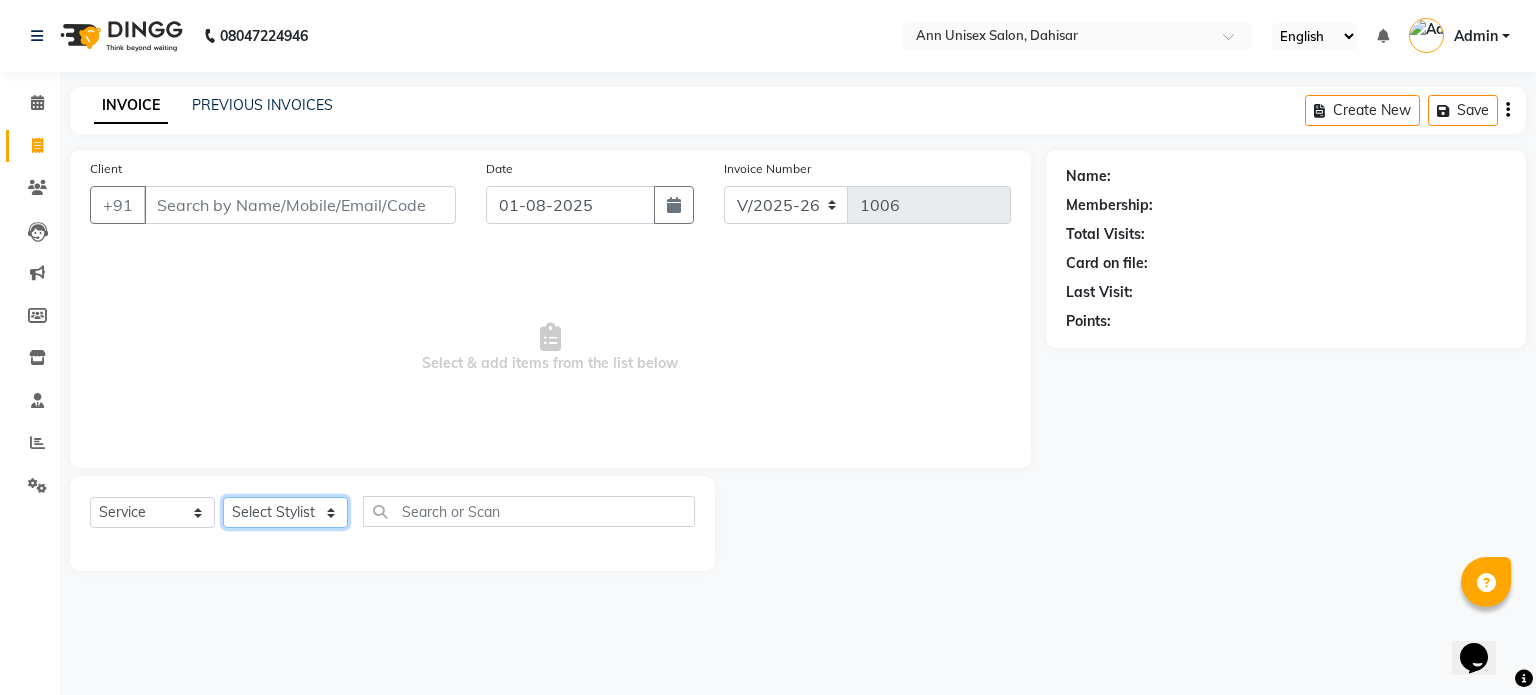 click on "Select Stylist Ankita Bagave Kasim salmani Manisha Doshi Pooja Jha RAHUL AHANKARE Rahul Thakur Sanju Sharma SHARUKH" 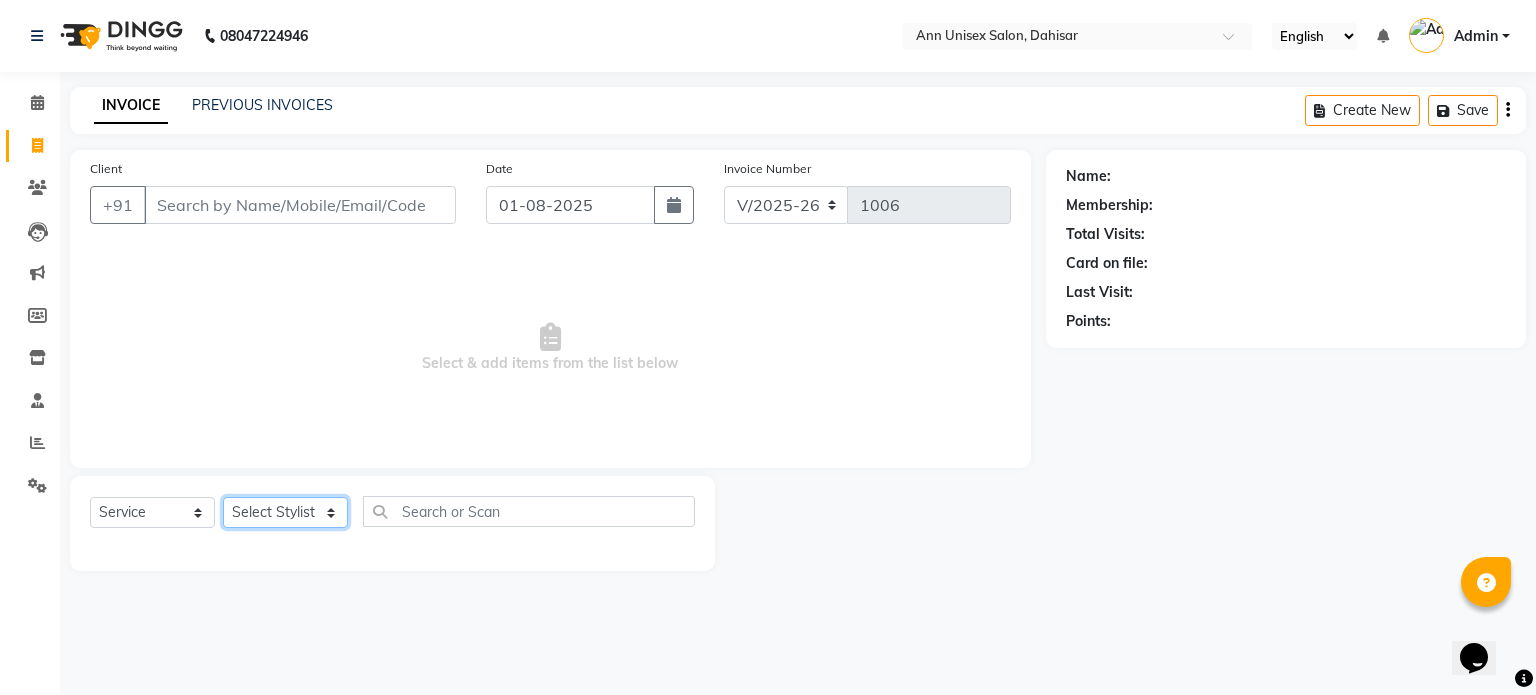 select on "64435" 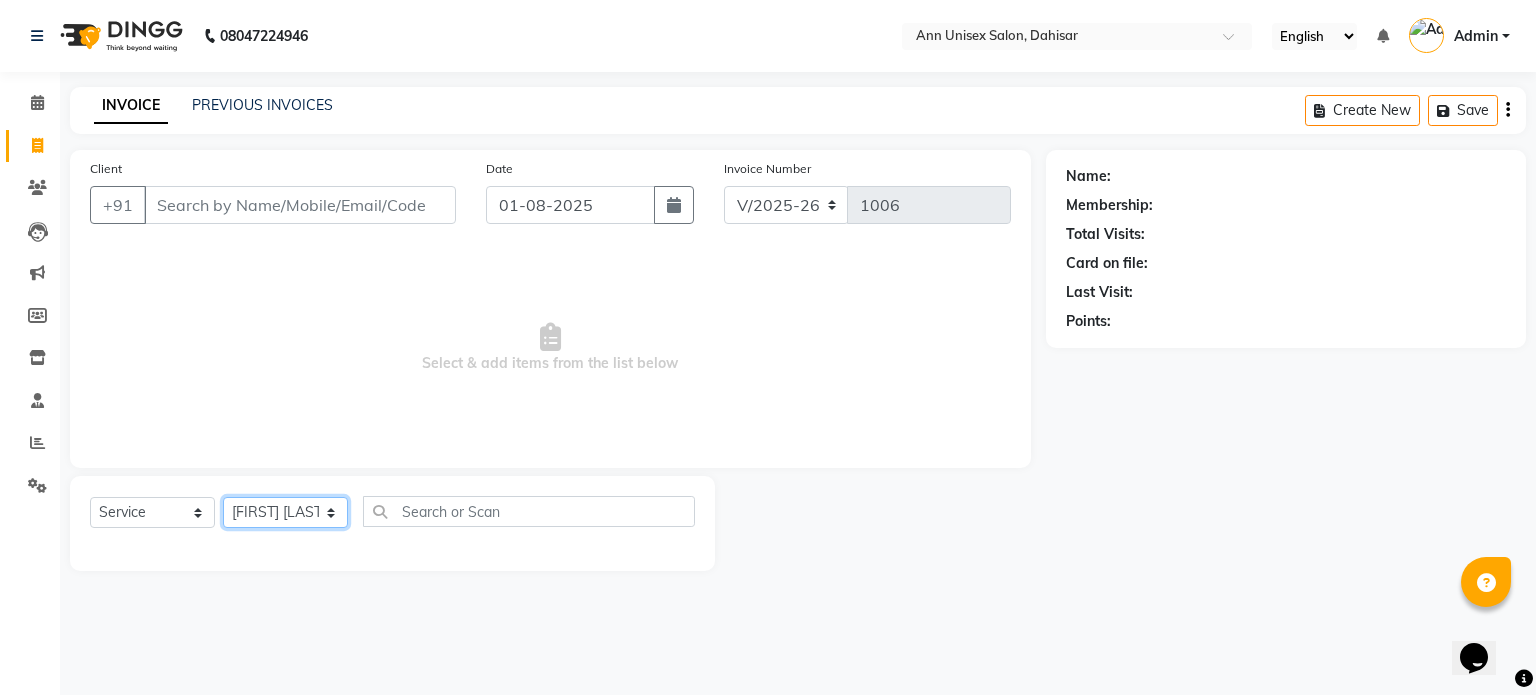 click on "Select Stylist Ankita Bagave Kasim salmani Manisha Doshi Pooja Jha RAHUL AHANKARE Rahul Thakur Sanju Sharma SHARUKH" 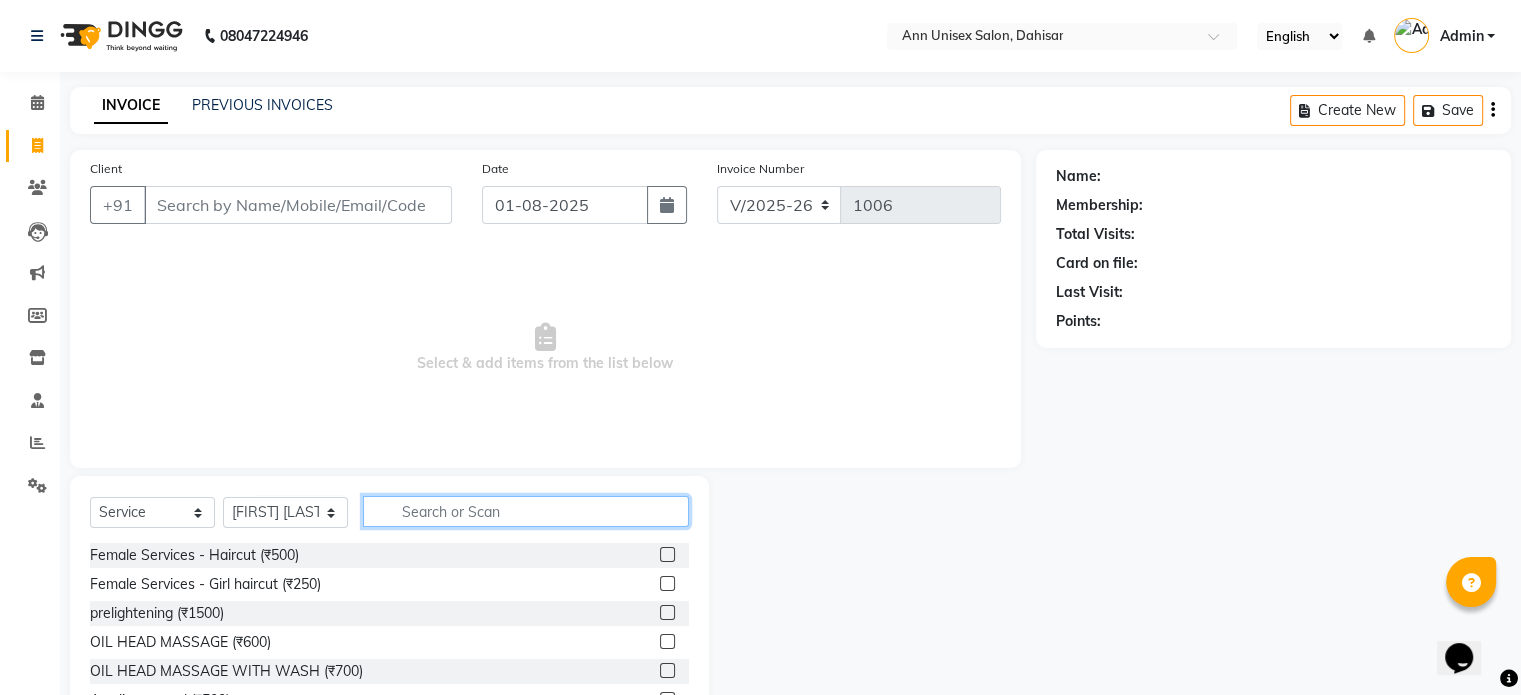 click 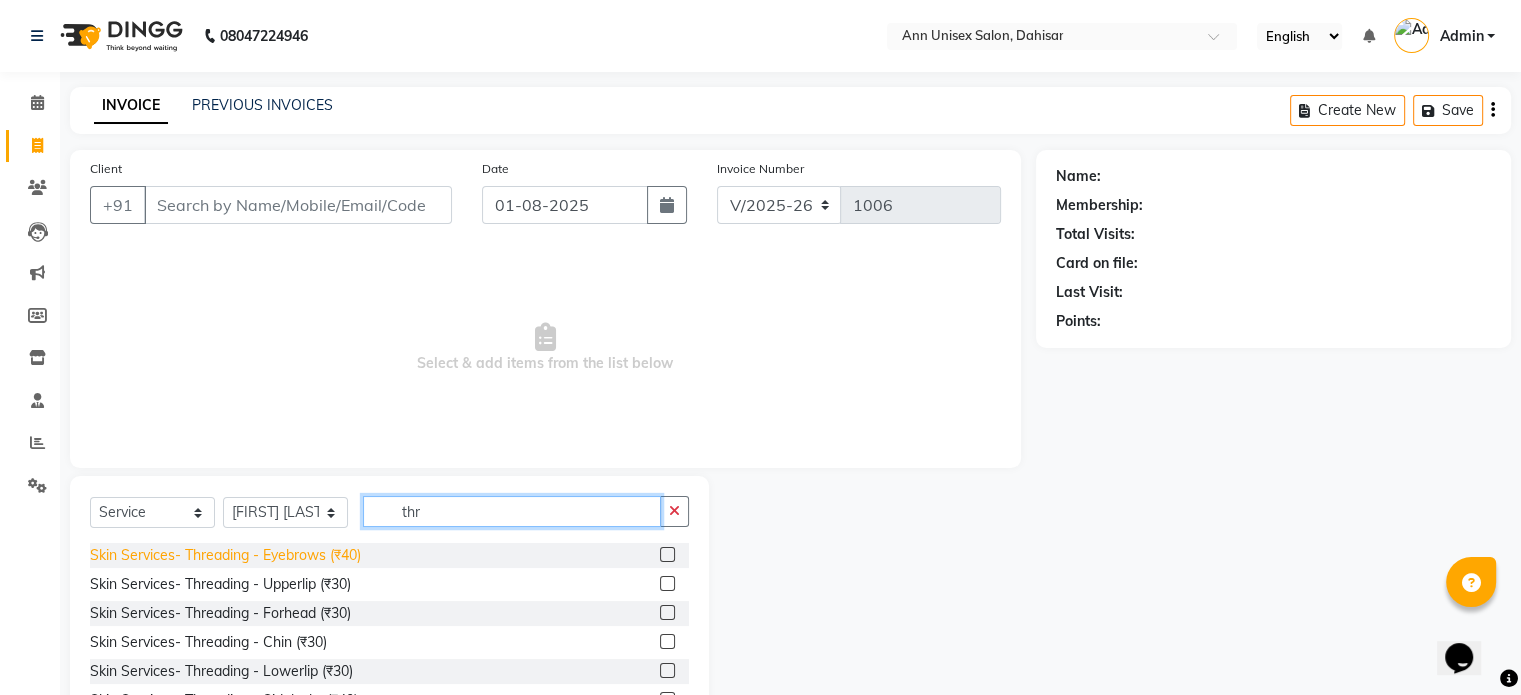 type on "thr" 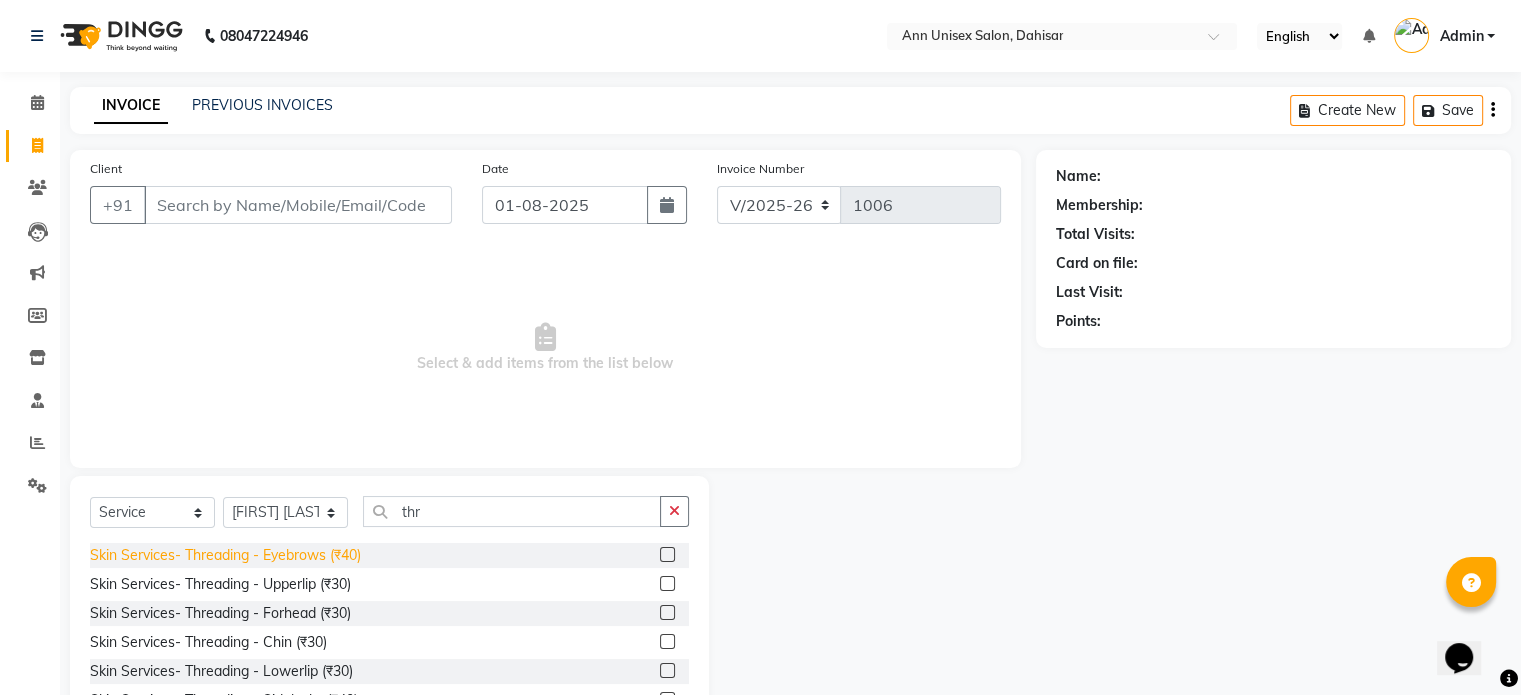 click on "Skin Services- Threading - Eyebrows (₹40)" 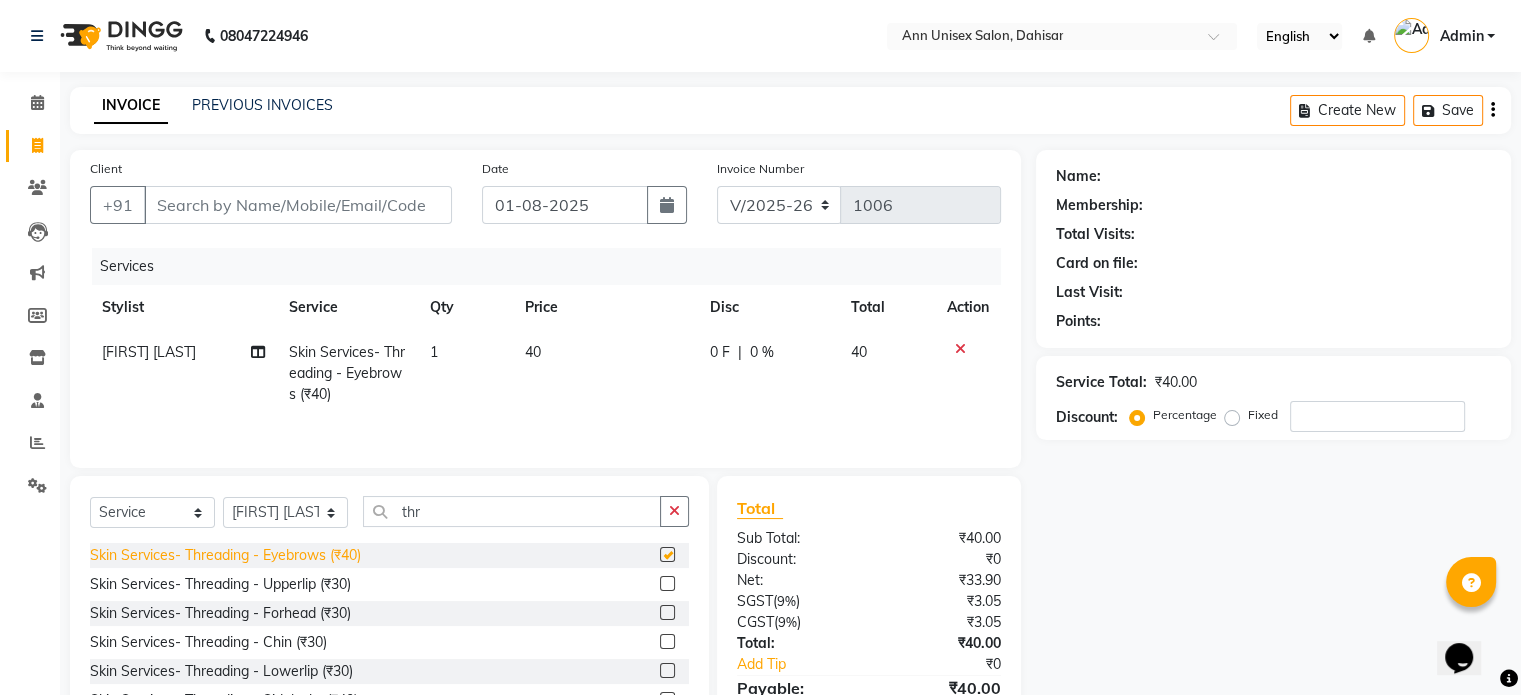 checkbox on "false" 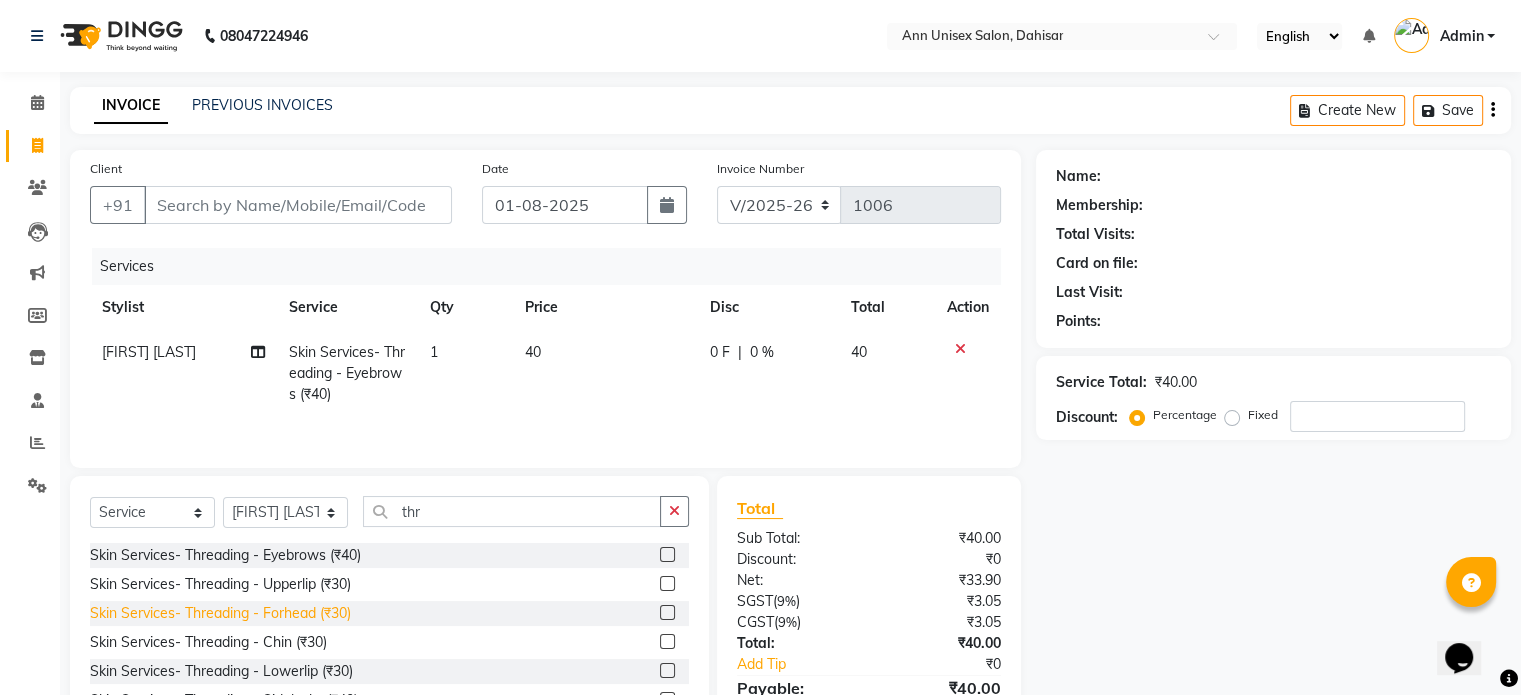 click on "Skin Services- Threading - Forhead (₹30)" 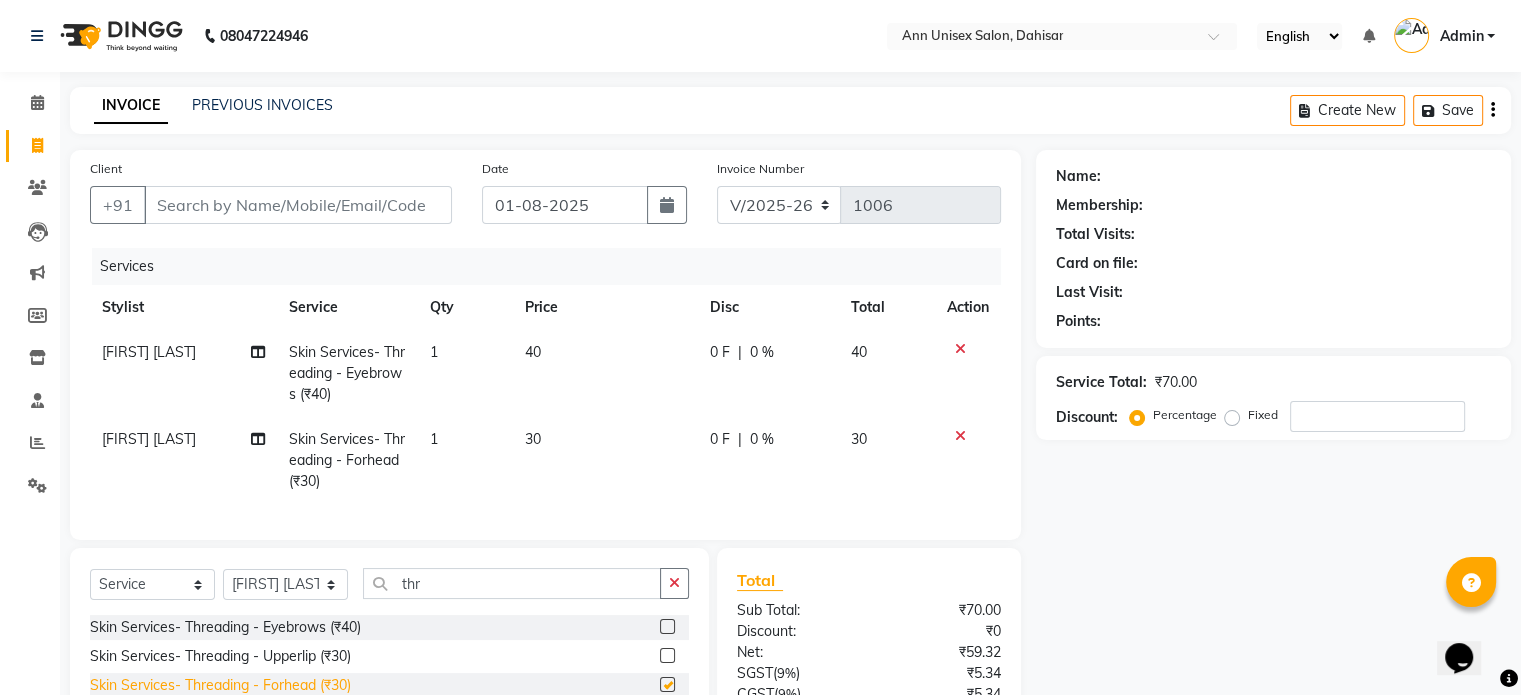 checkbox on "false" 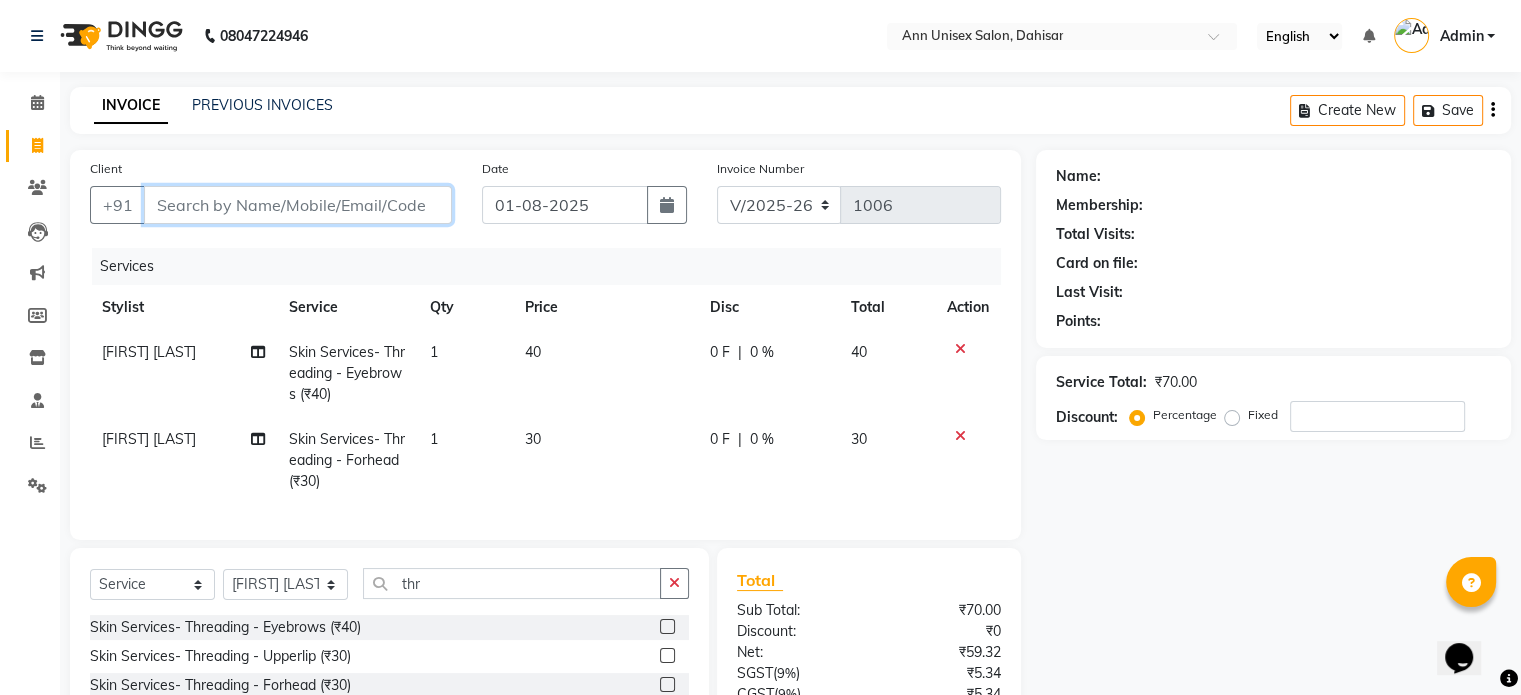 click on "Client" at bounding box center [298, 205] 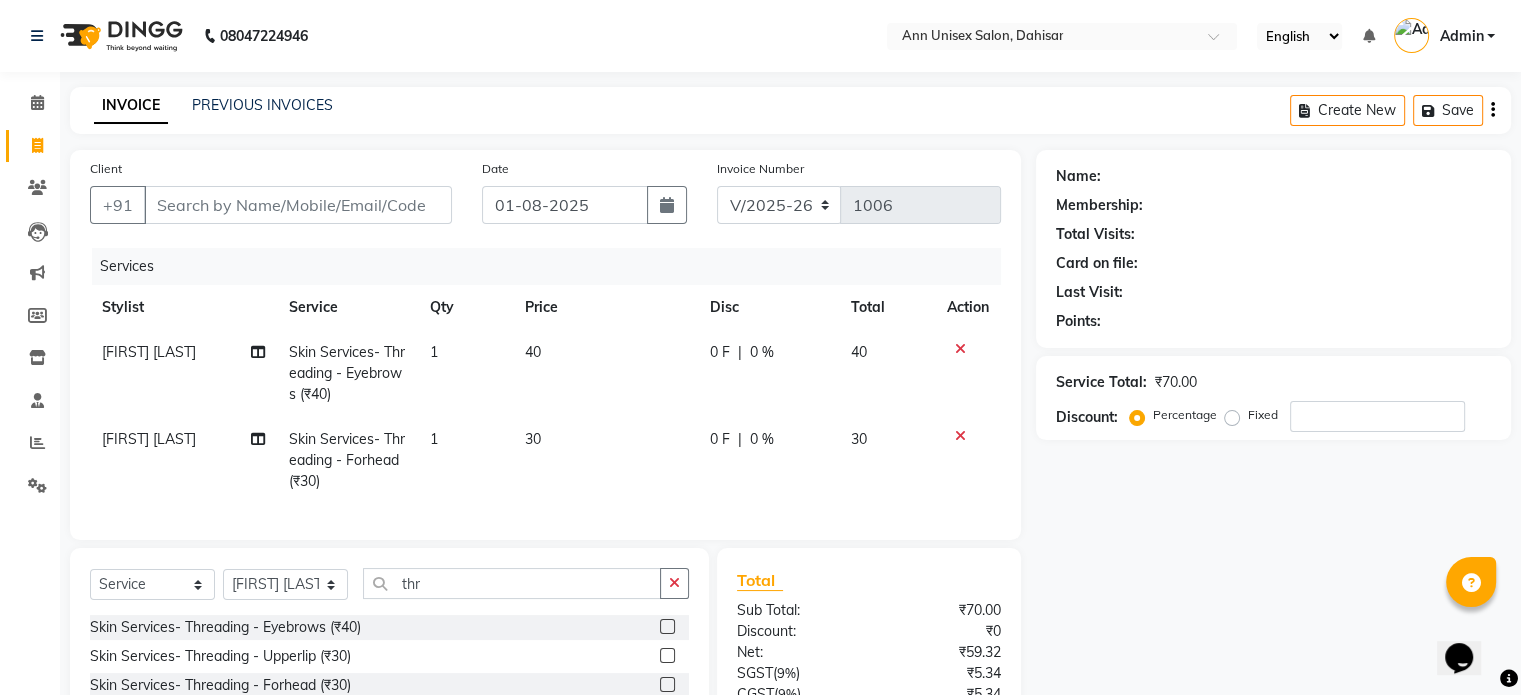 click on "Name: Membership: Total Visits: Card on file: Last Visit:  Points:  Service Total:  ₹70.00  Discount:  Percentage   Fixed" 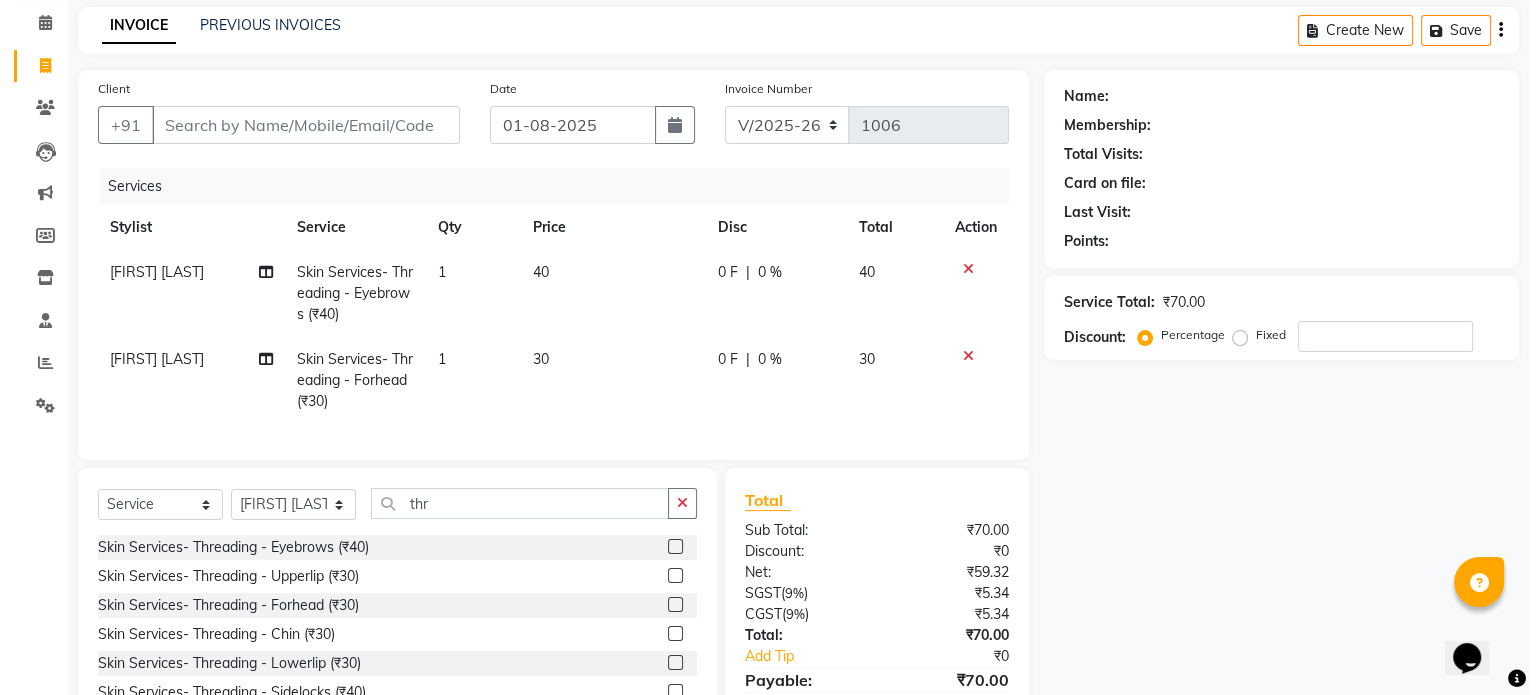 scroll, scrollTop: 120, scrollLeft: 0, axis: vertical 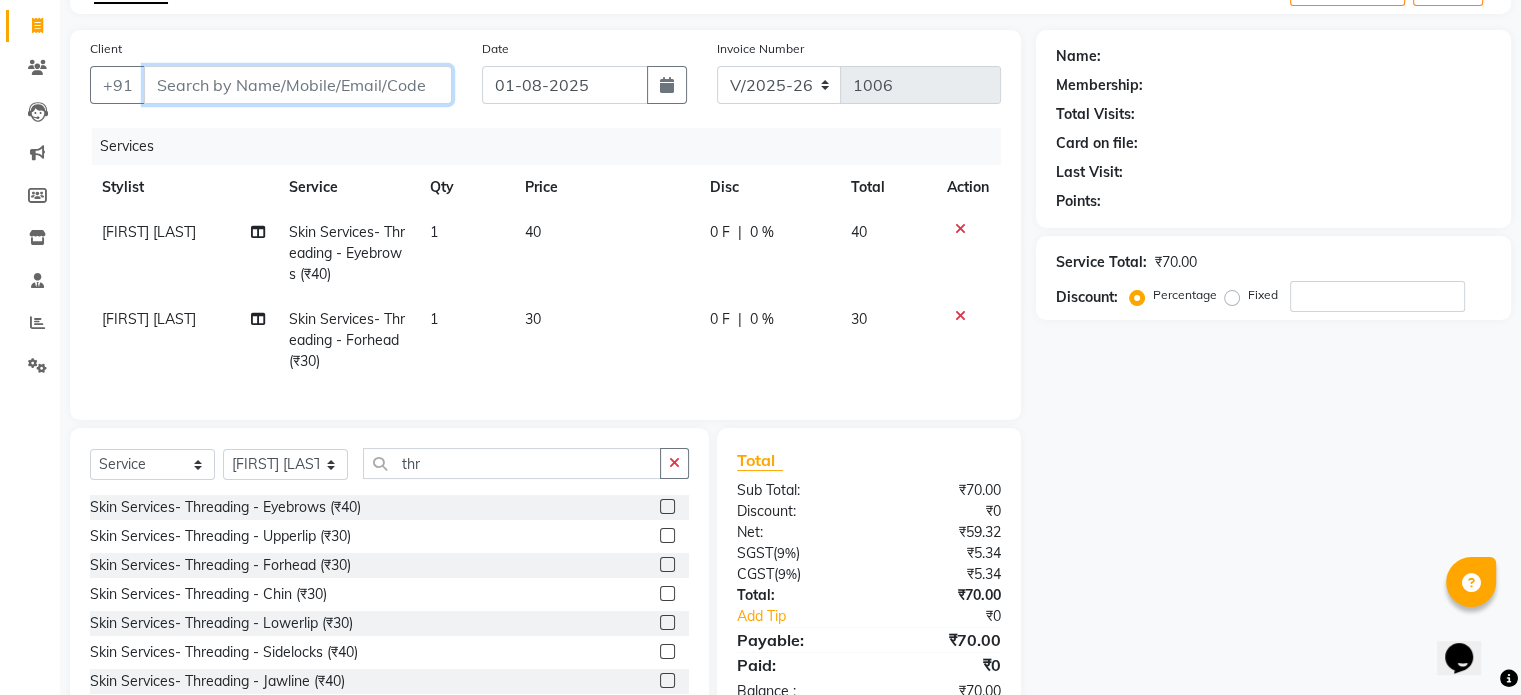 click on "Client" at bounding box center [298, 85] 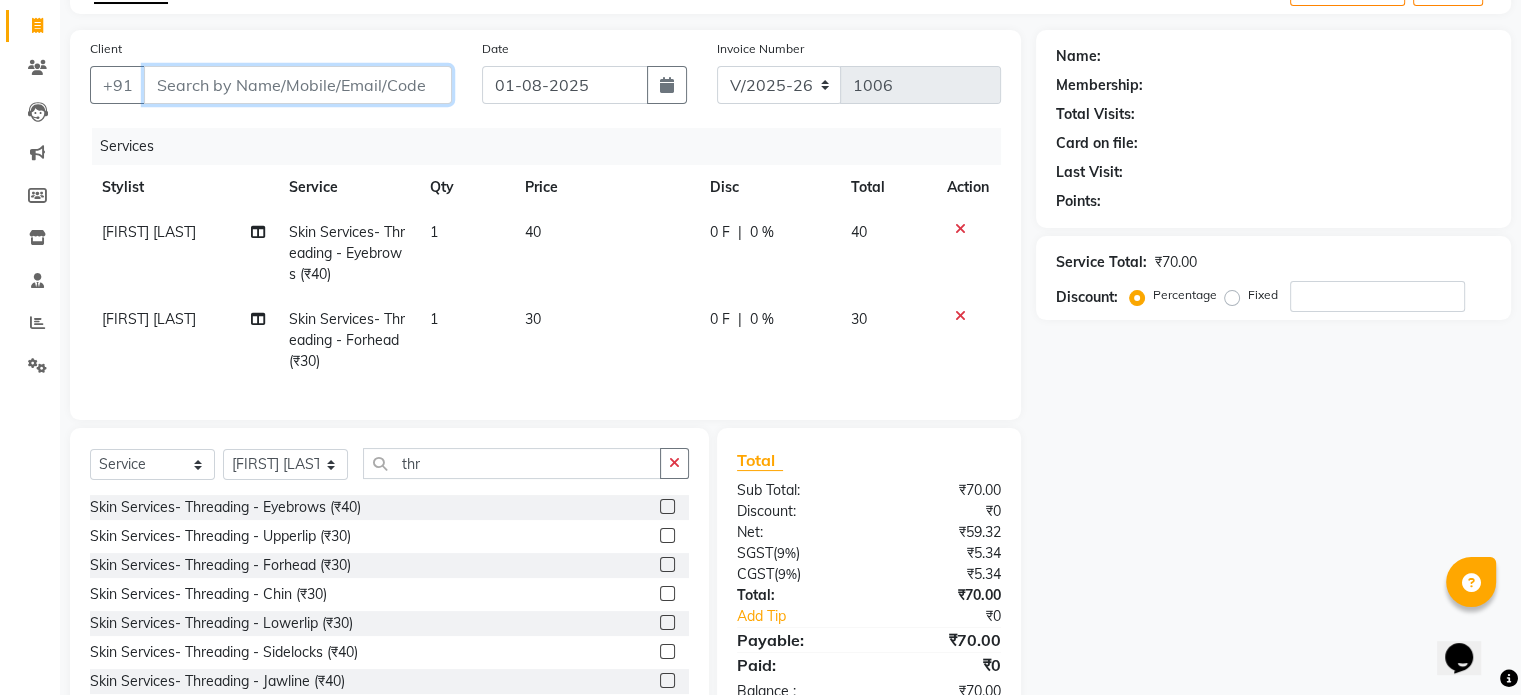 type on "8" 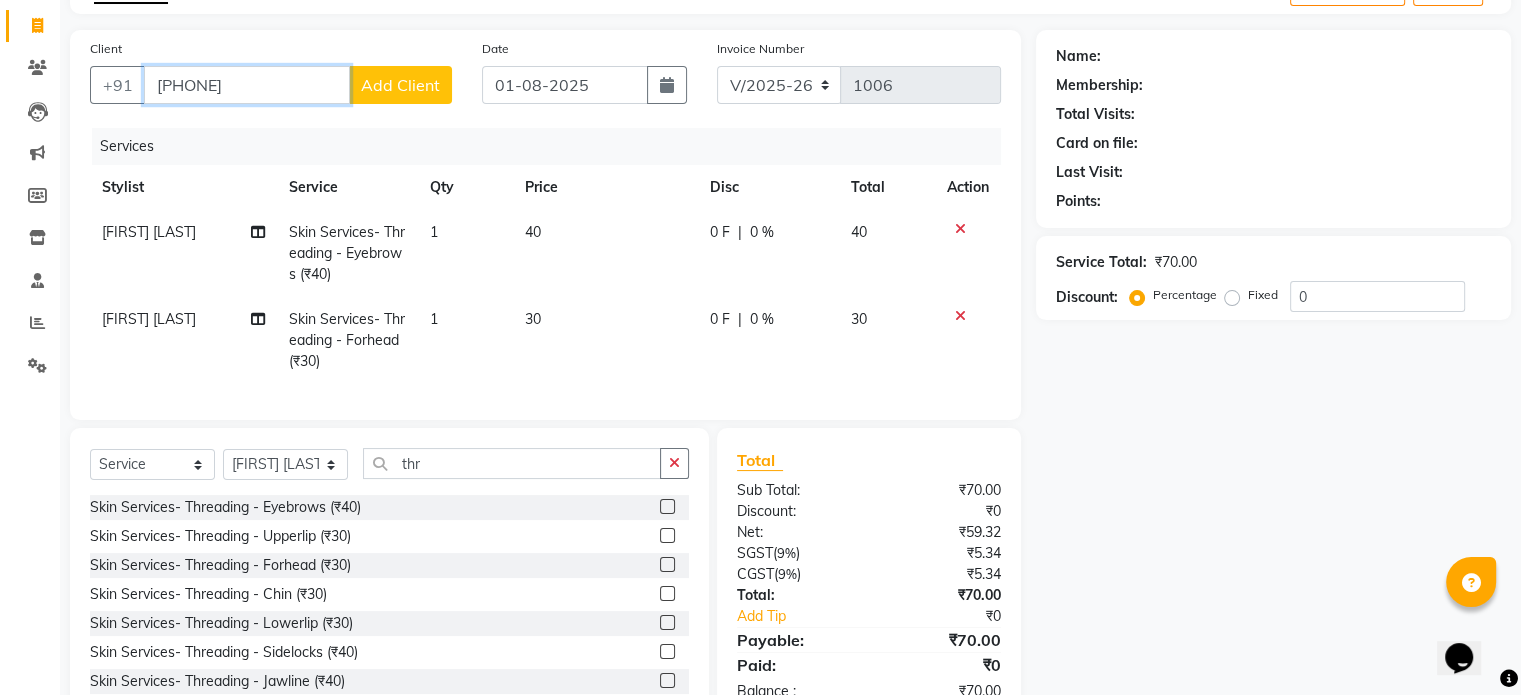 type on "[PHONE]" 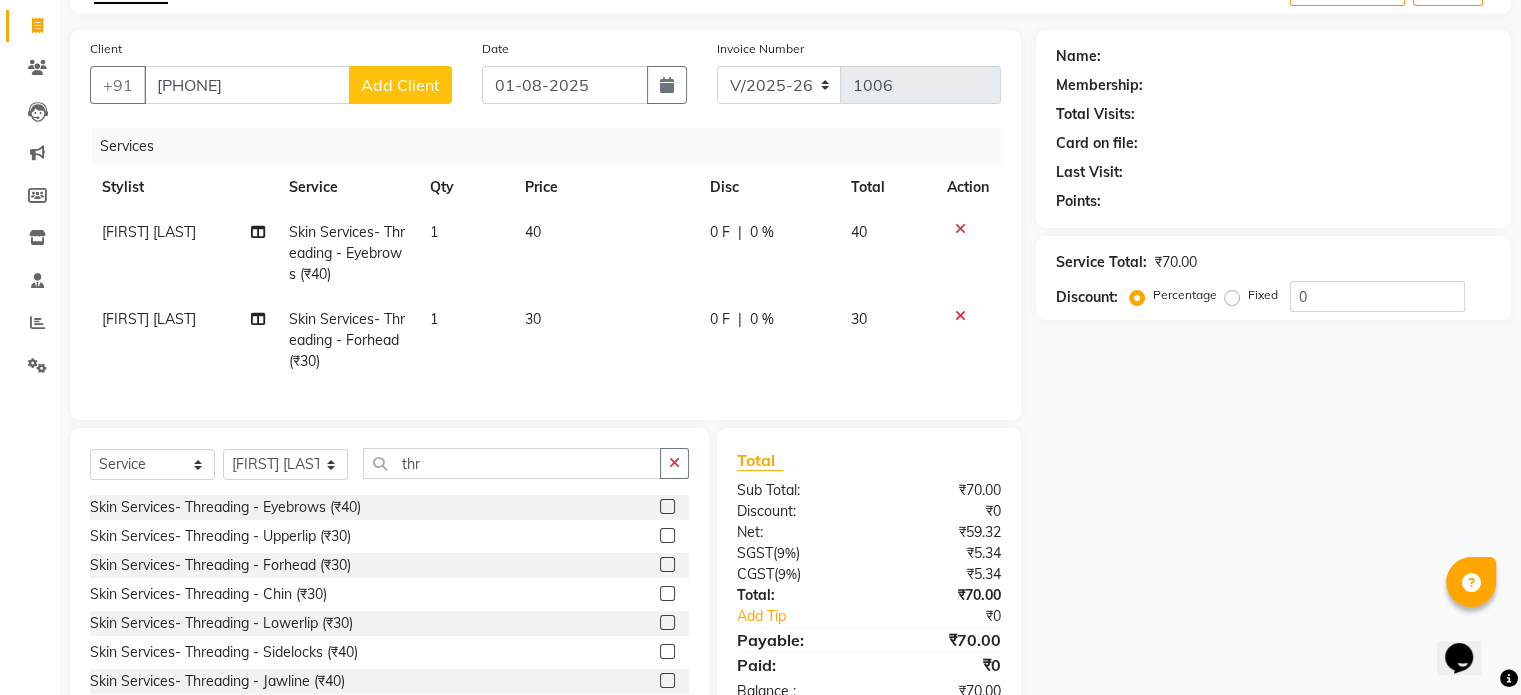 click on "Add Client" 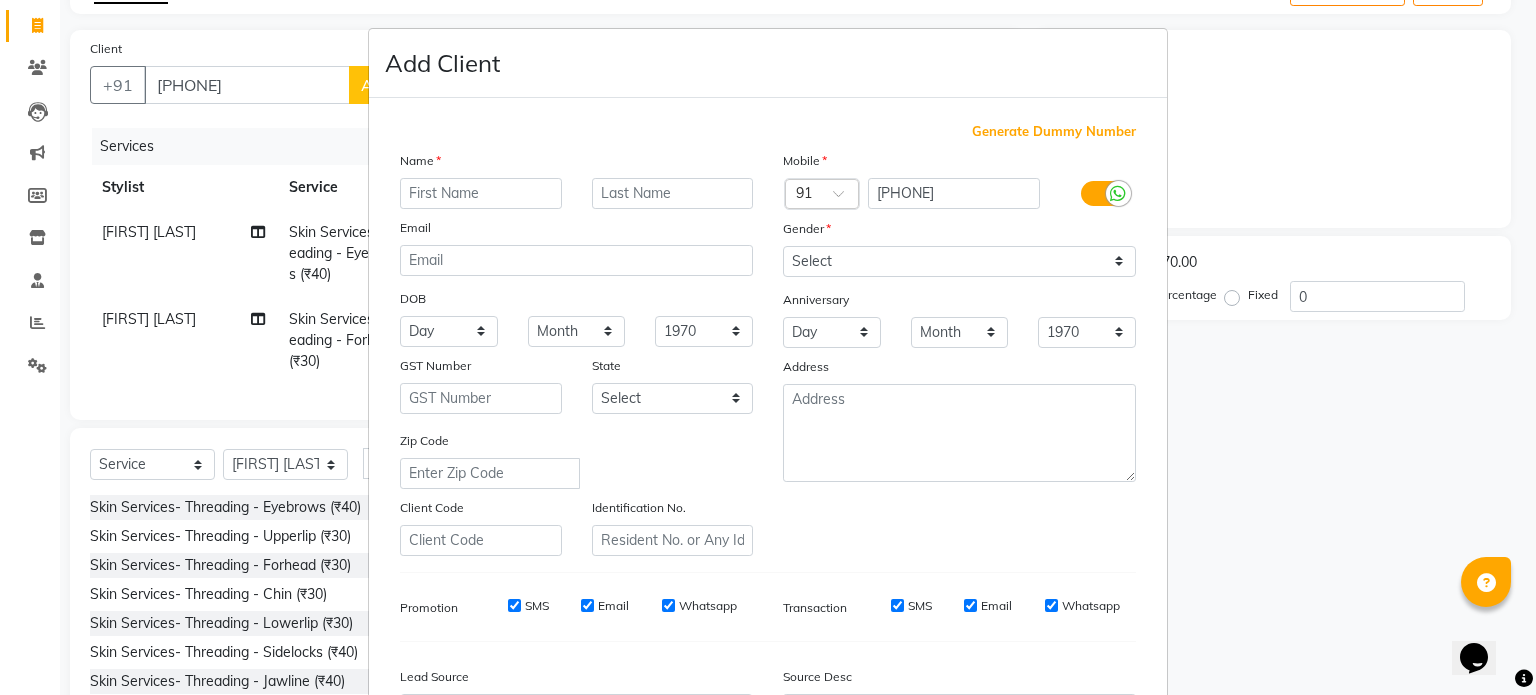 click at bounding box center (481, 193) 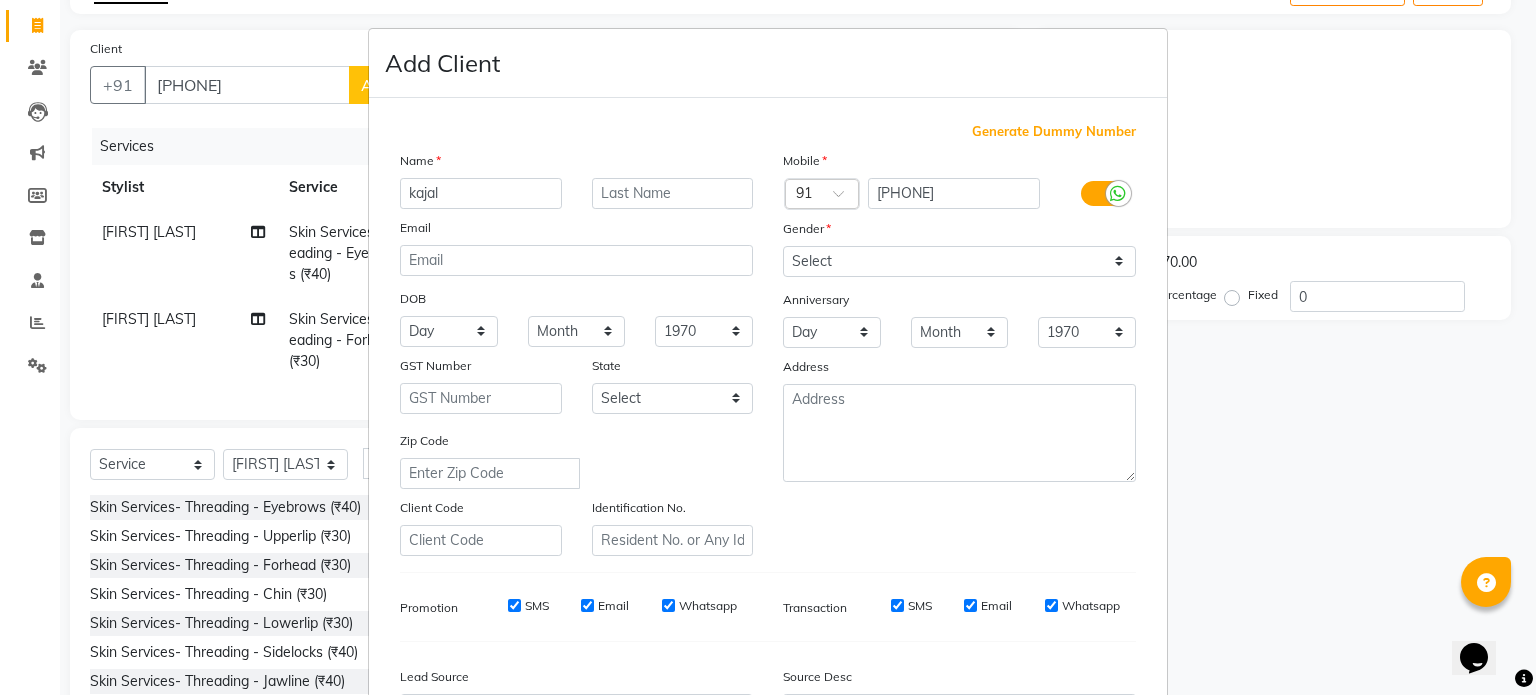 type on "kajal" 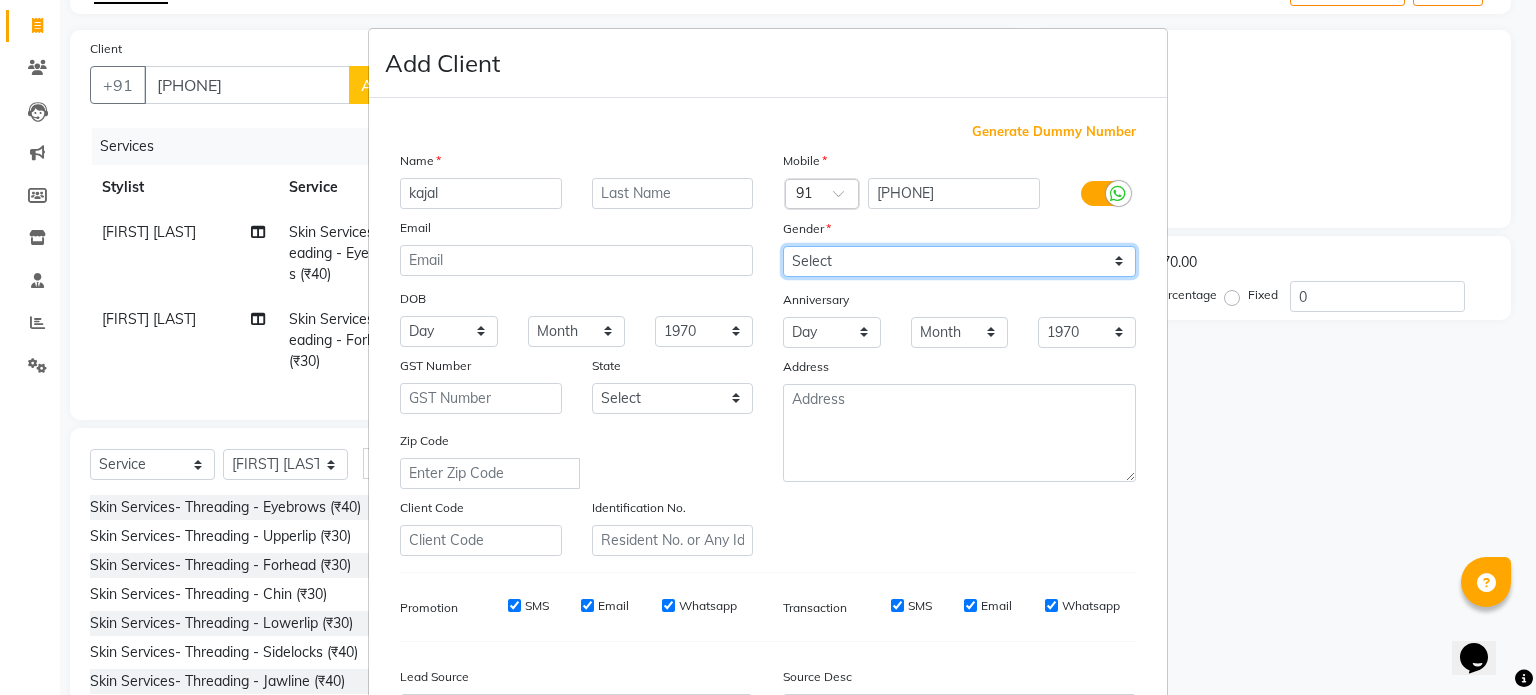 click on "Select Male Female Other Prefer Not To Say" at bounding box center [959, 261] 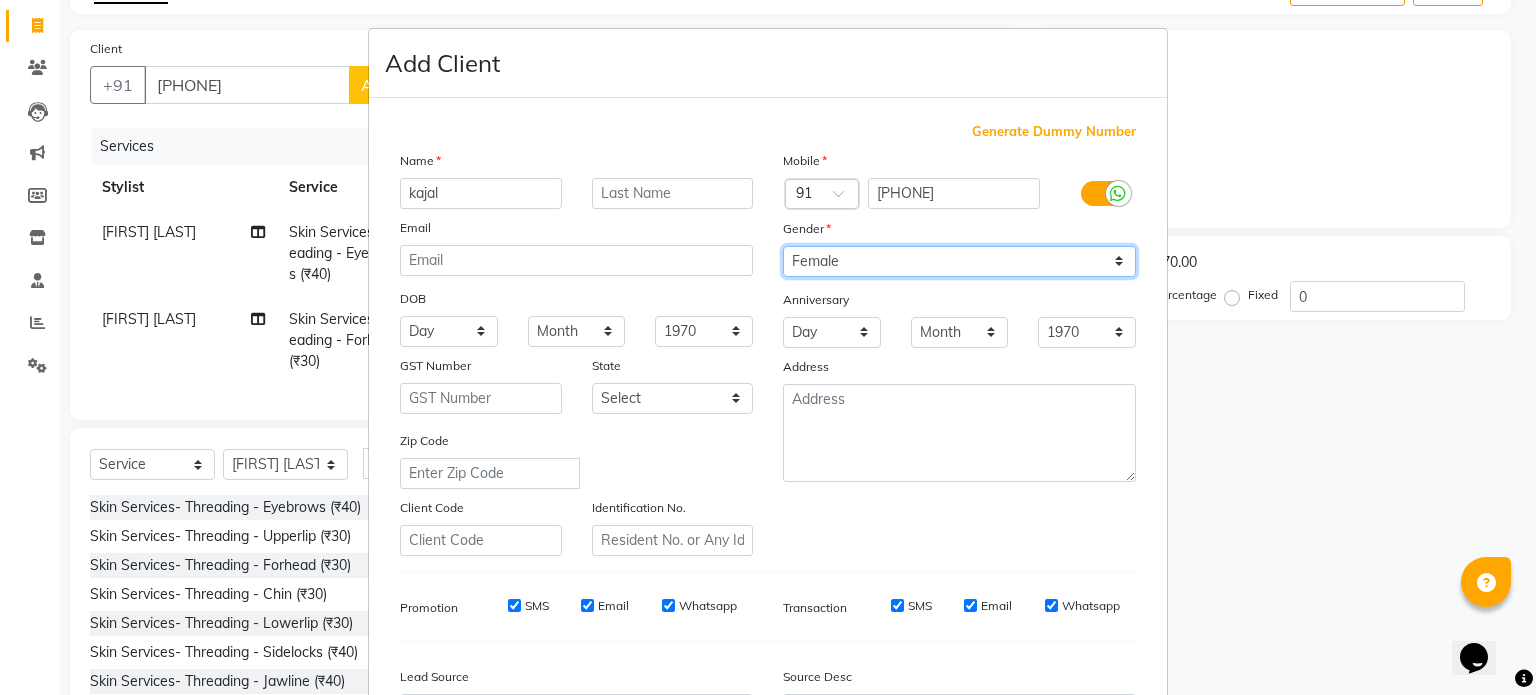click on "Select Male Female Other Prefer Not To Say" at bounding box center [959, 261] 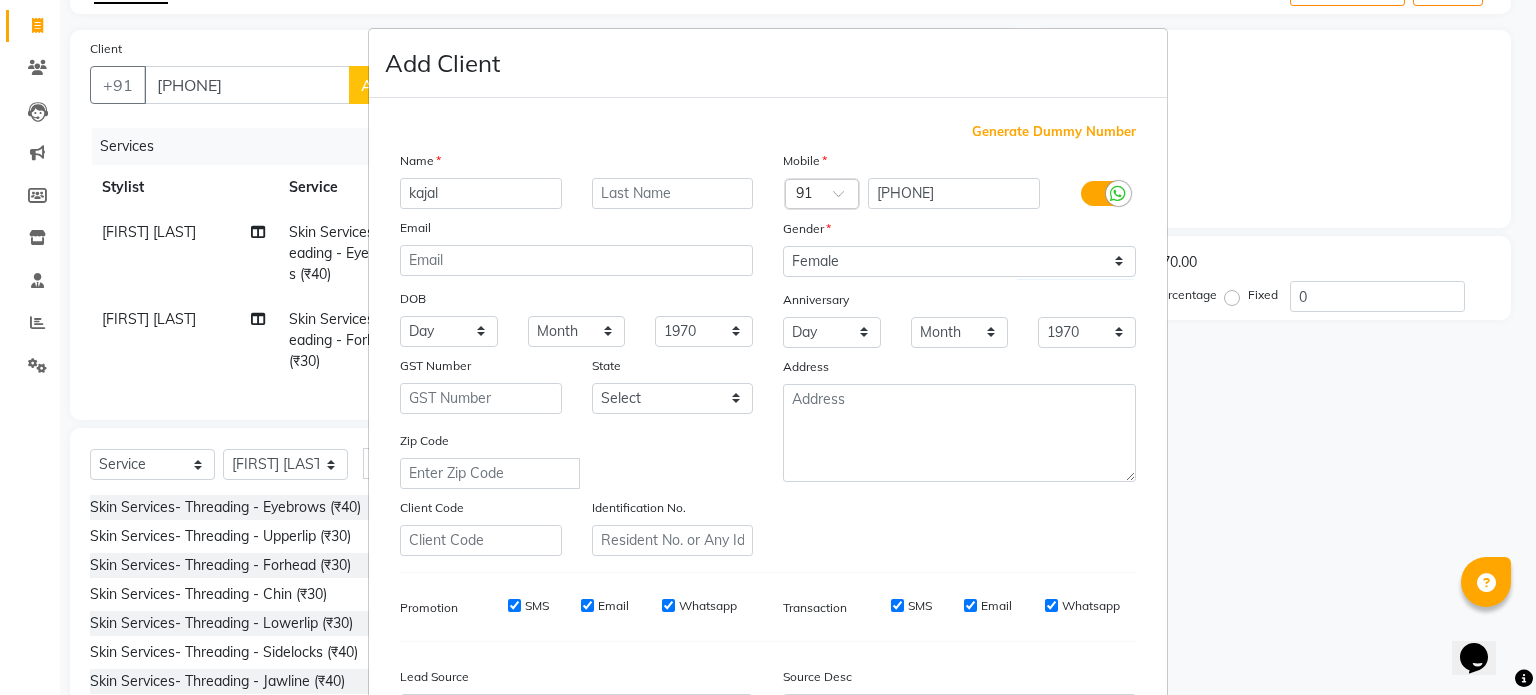 click on "Mobile Country Code × 91 [PHONE] Gender Select Male Female Other Prefer Not To Say Anniversary Day 01 02 03 04 05 06 07 08 09 10 11 12 13 14 15 16 17 18 19 20 21 22 23 24 25 26 27 28 29 30 31 Month January February March April May June July August September October November December 1970 1971 1972 1973 1974 1975 1976 1977 1978 1979 1980 1981 1982 1983 1984 1985 1986 1987 1988 1989 1990 1991 1992 1993 1994 1995 1996 1997 1998 1999 2000 2001 2002 2003 2004 2005 2006 2007 2008 2009 2010 2011 2012 2013 2014 2015 2016 2017 2018 2019 2020 2021 2022 2023 2024 2025 [ADDRESS]" at bounding box center (959, 353) 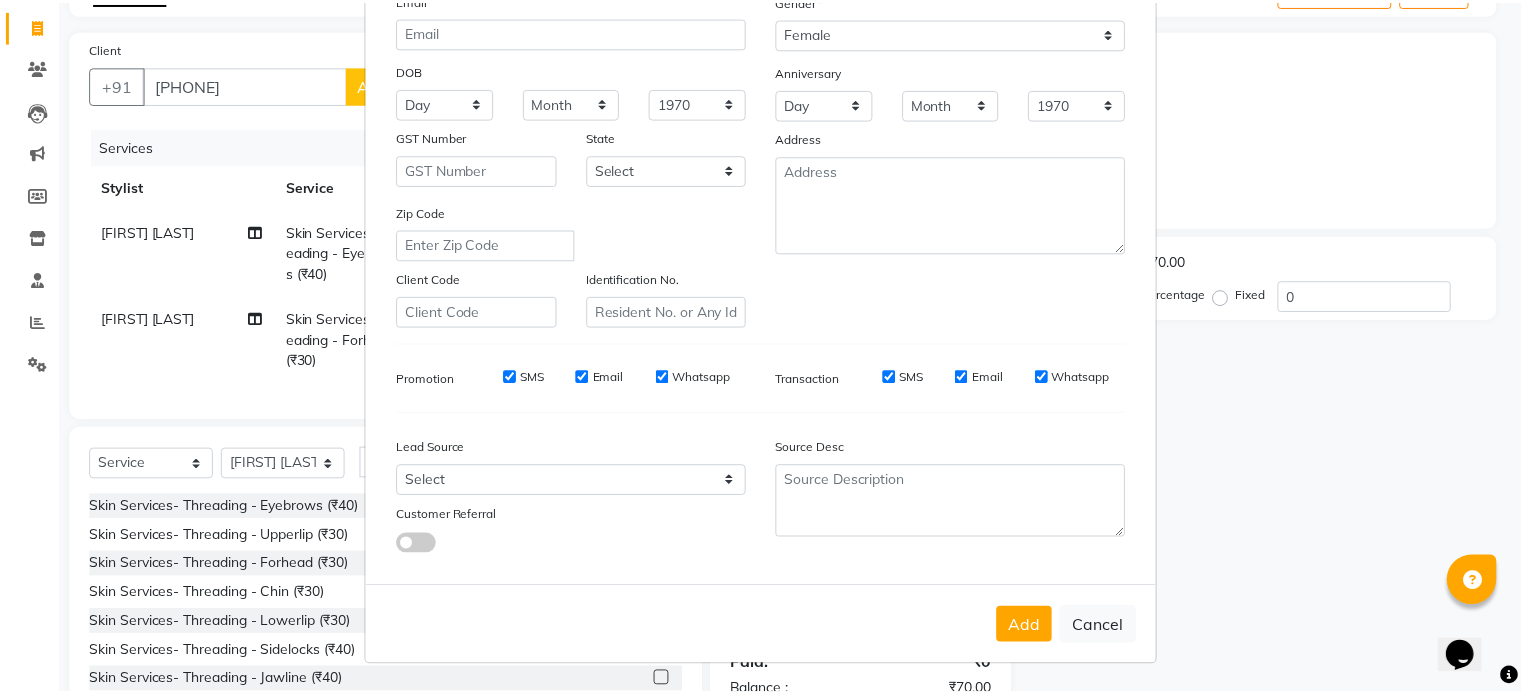 scroll, scrollTop: 237, scrollLeft: 0, axis: vertical 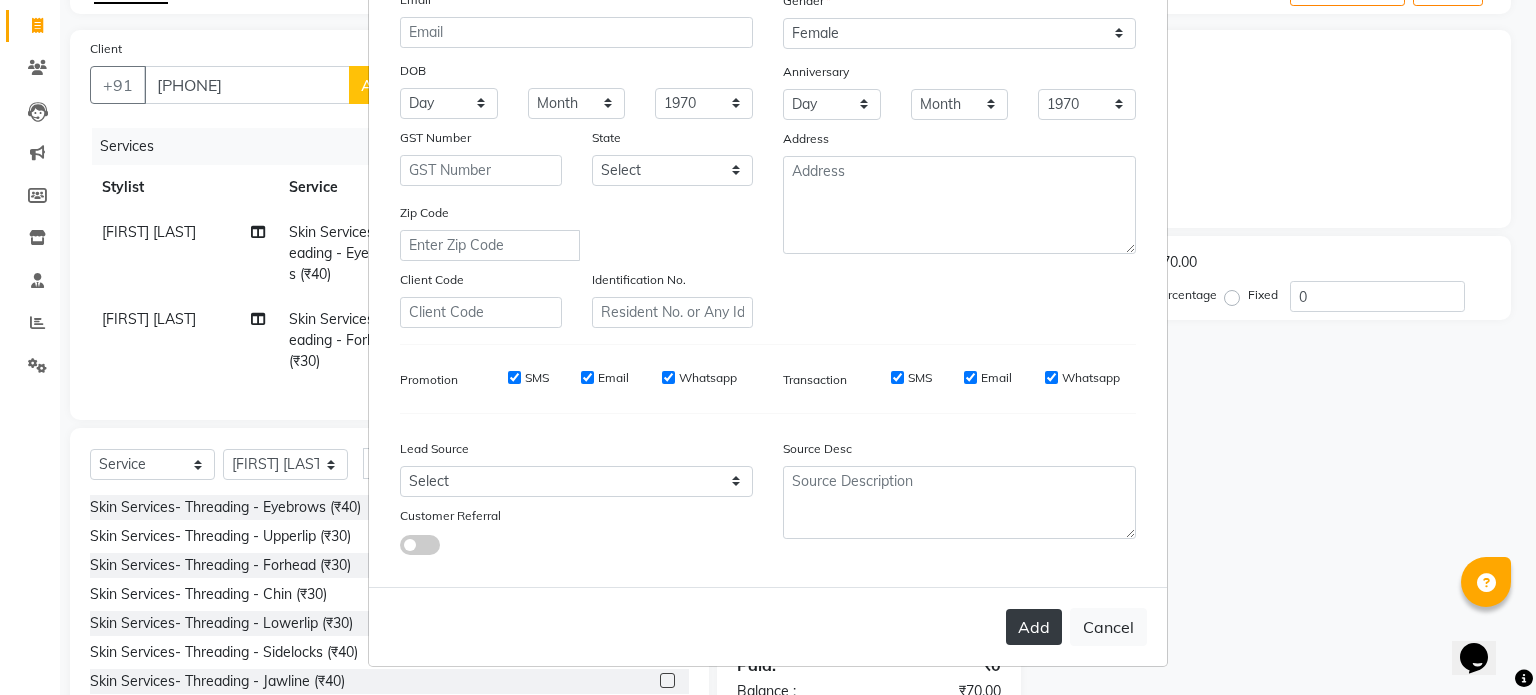 click on "Add" at bounding box center [1034, 627] 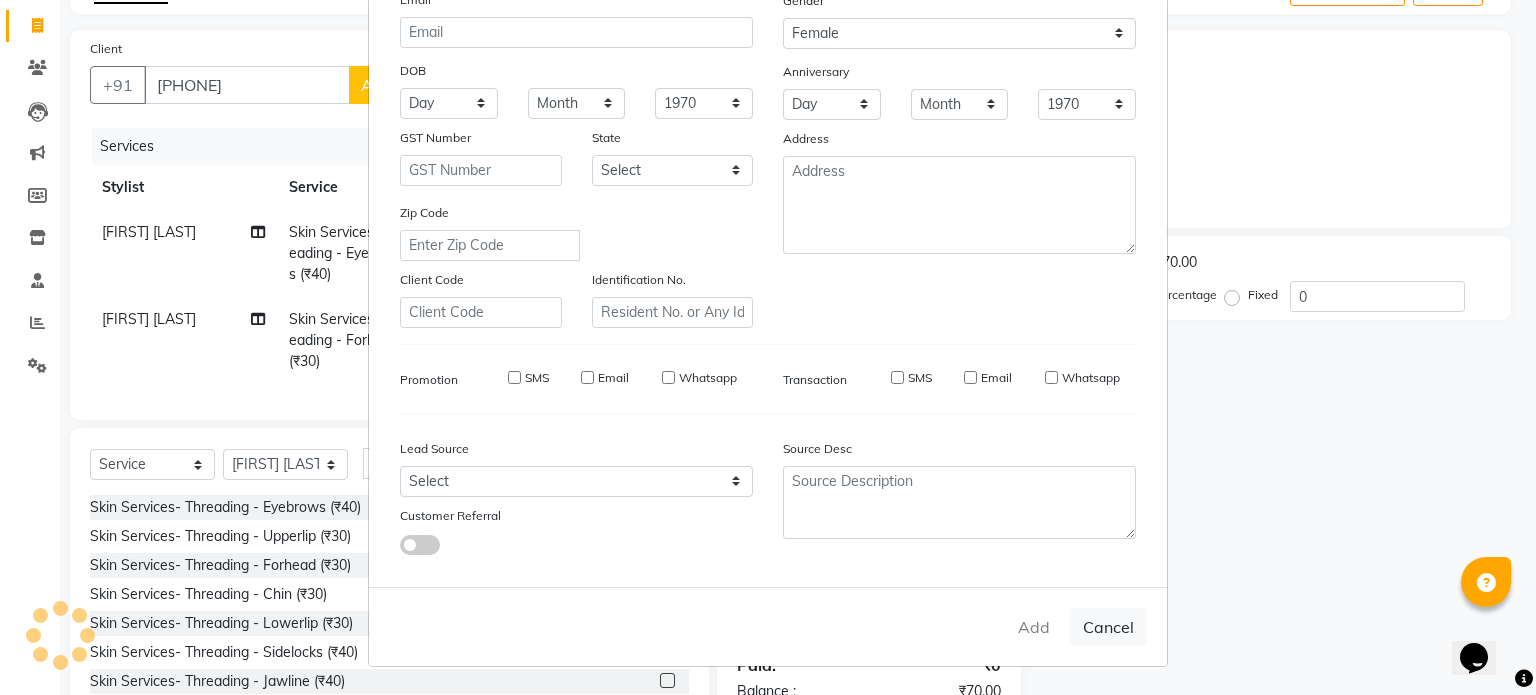 type 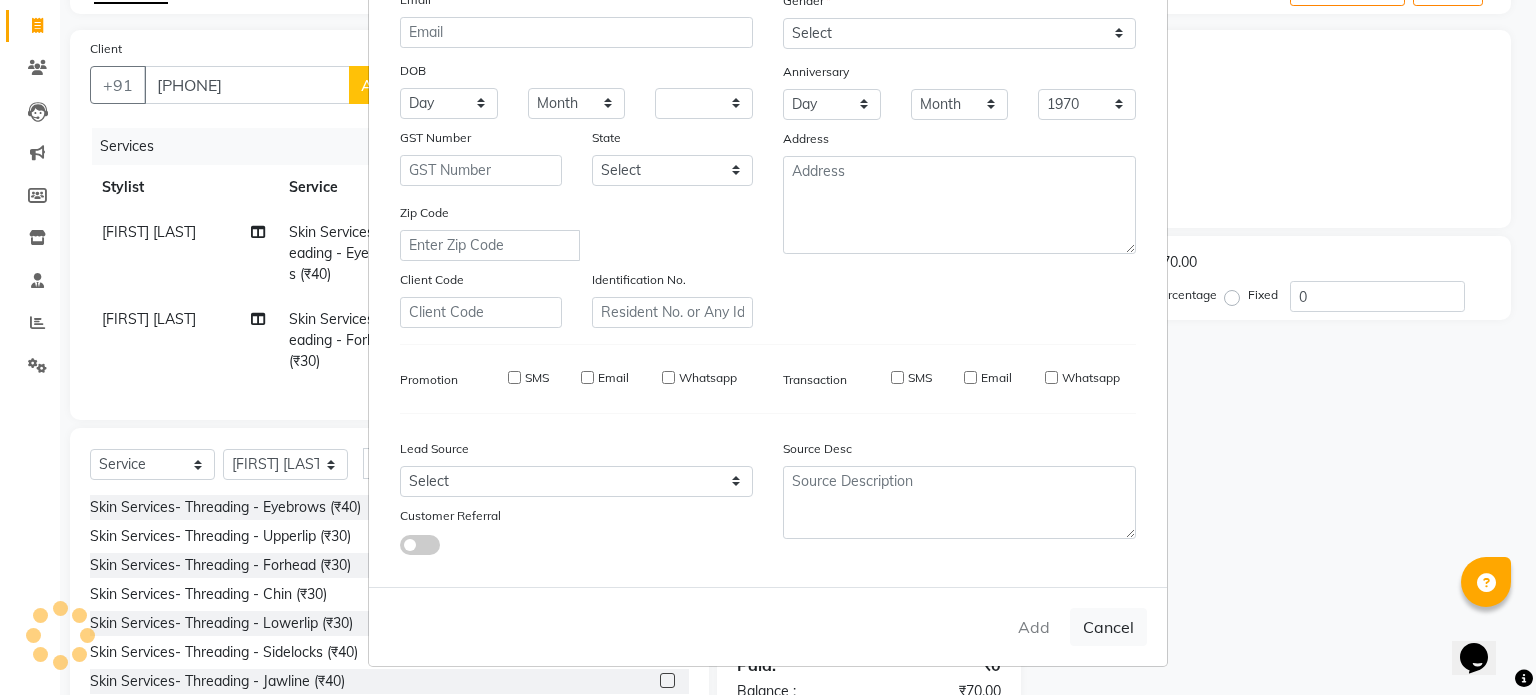 select 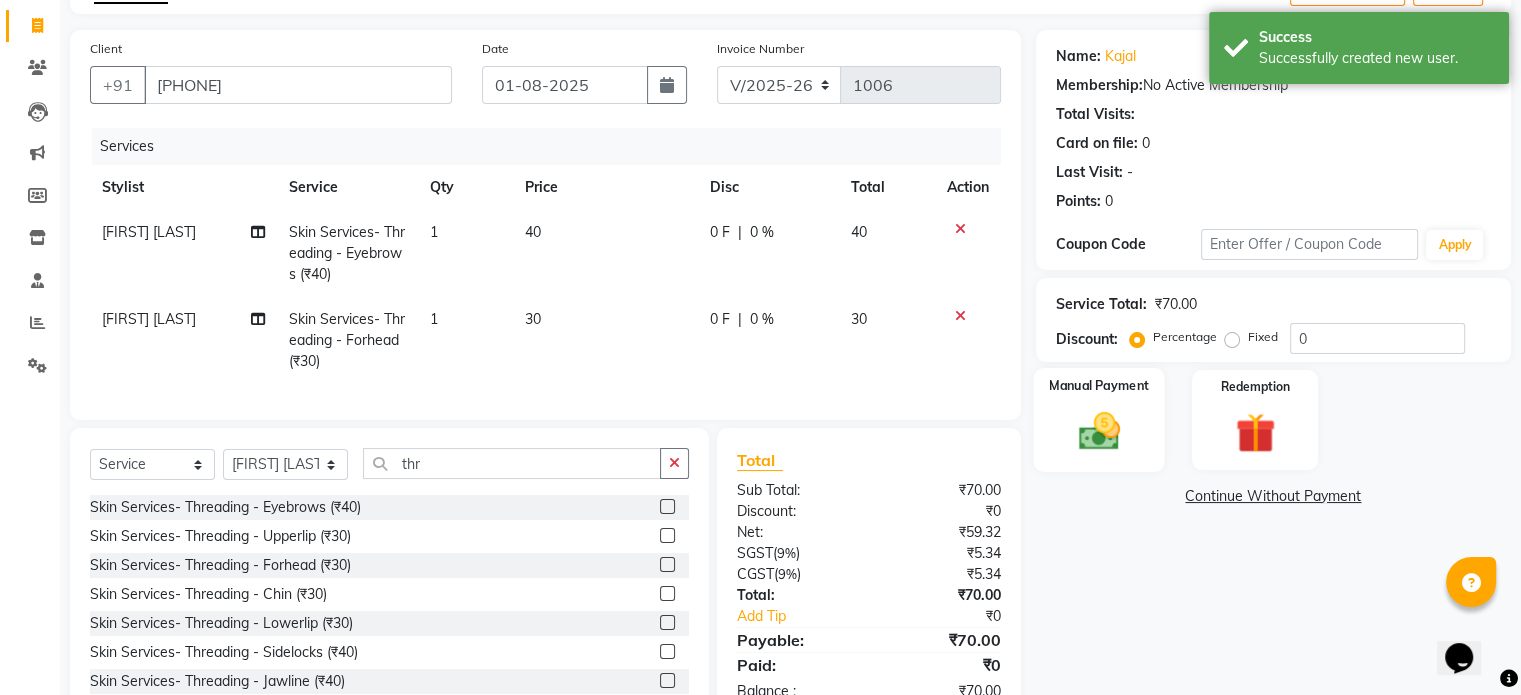click 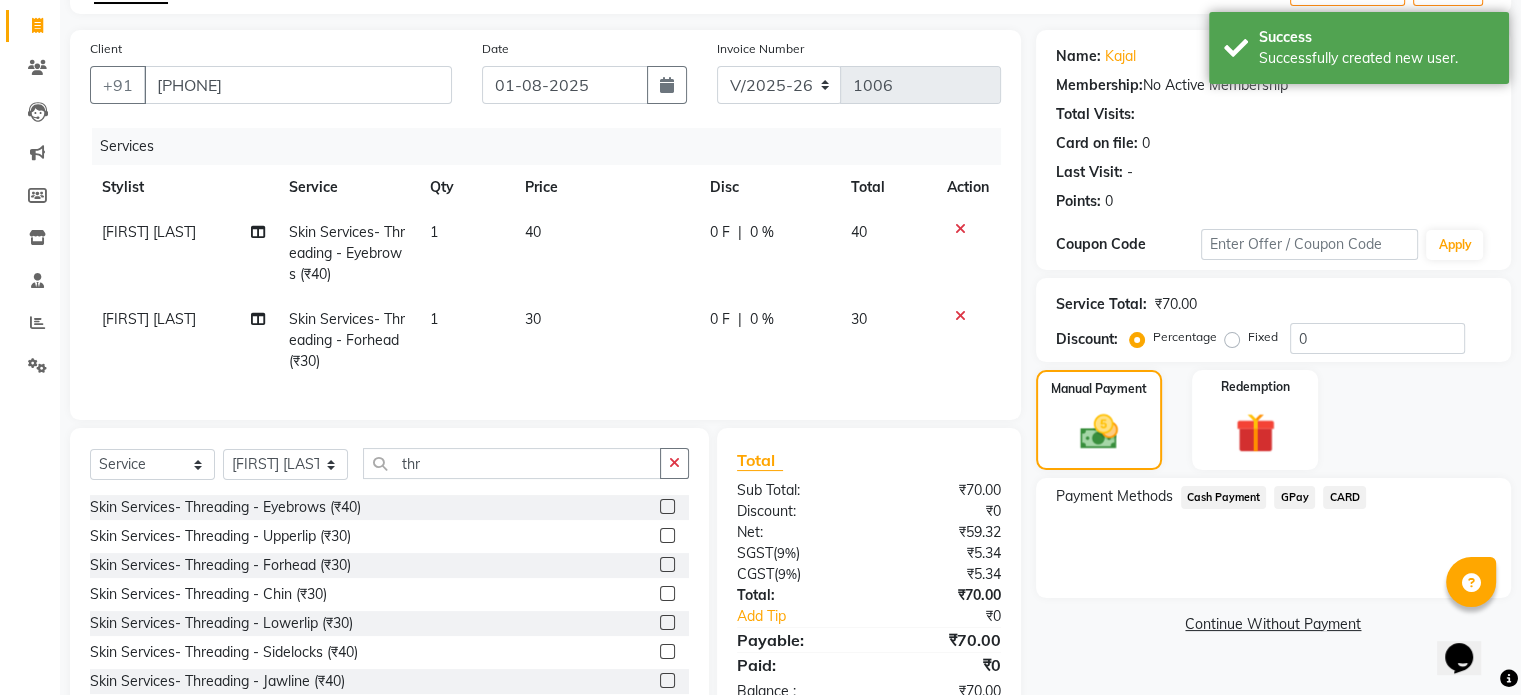 click on "Cash Payment" 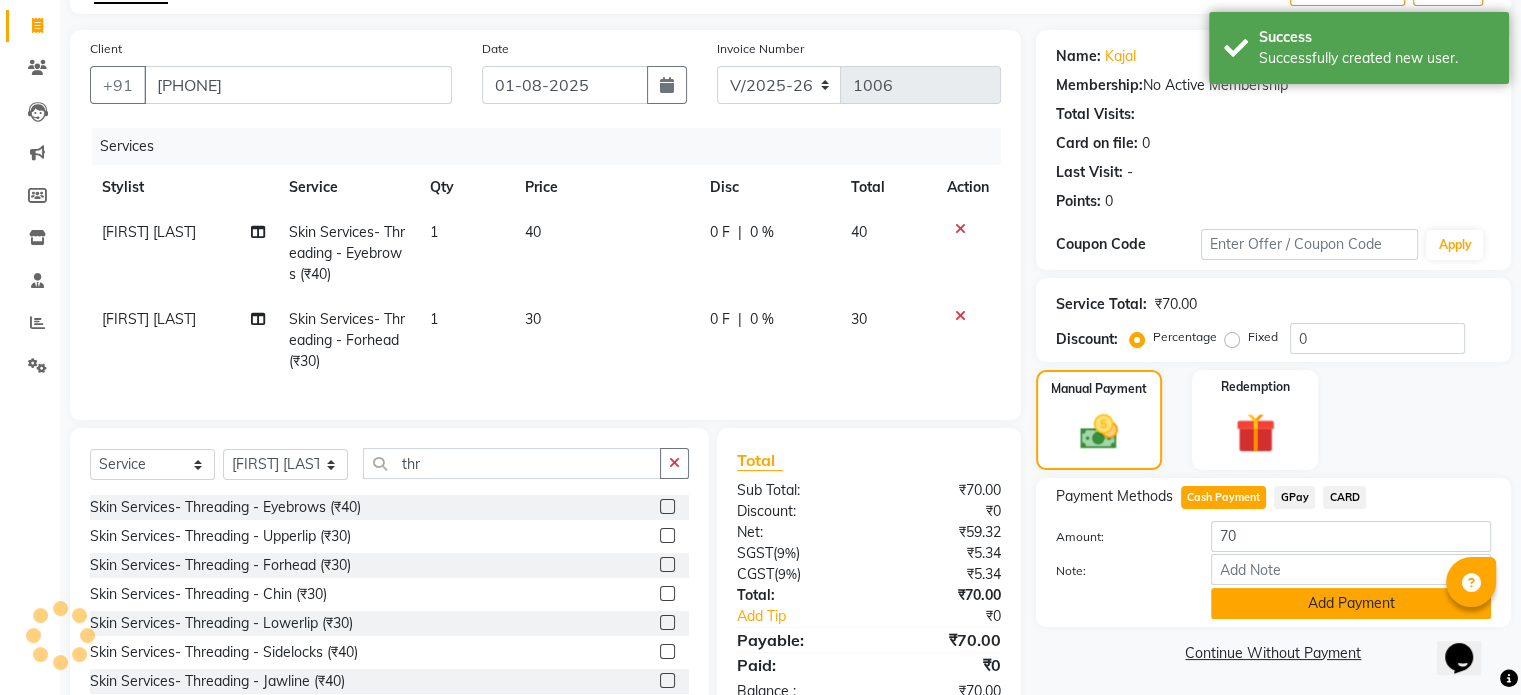 click on "Add Payment" 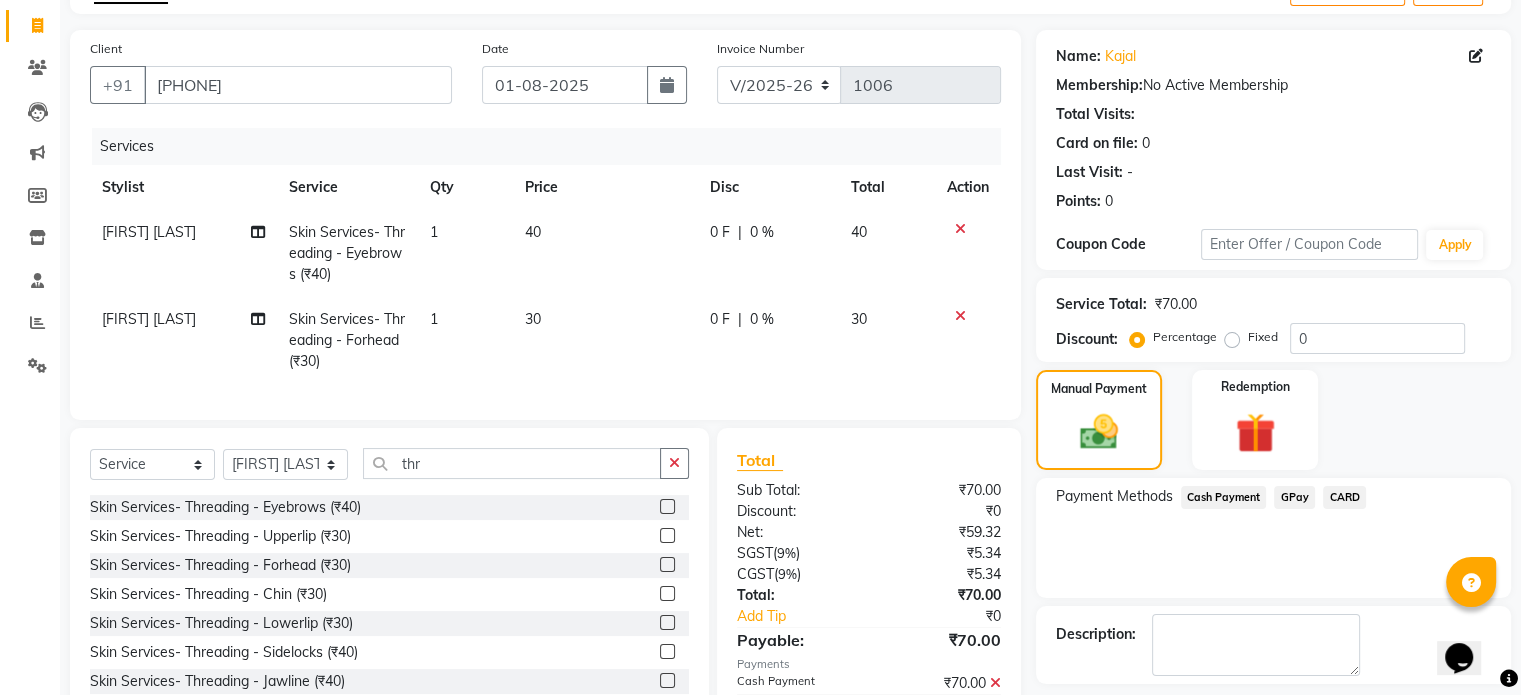 click on "Payment Methods  Cash Payment   GPay   CARD" 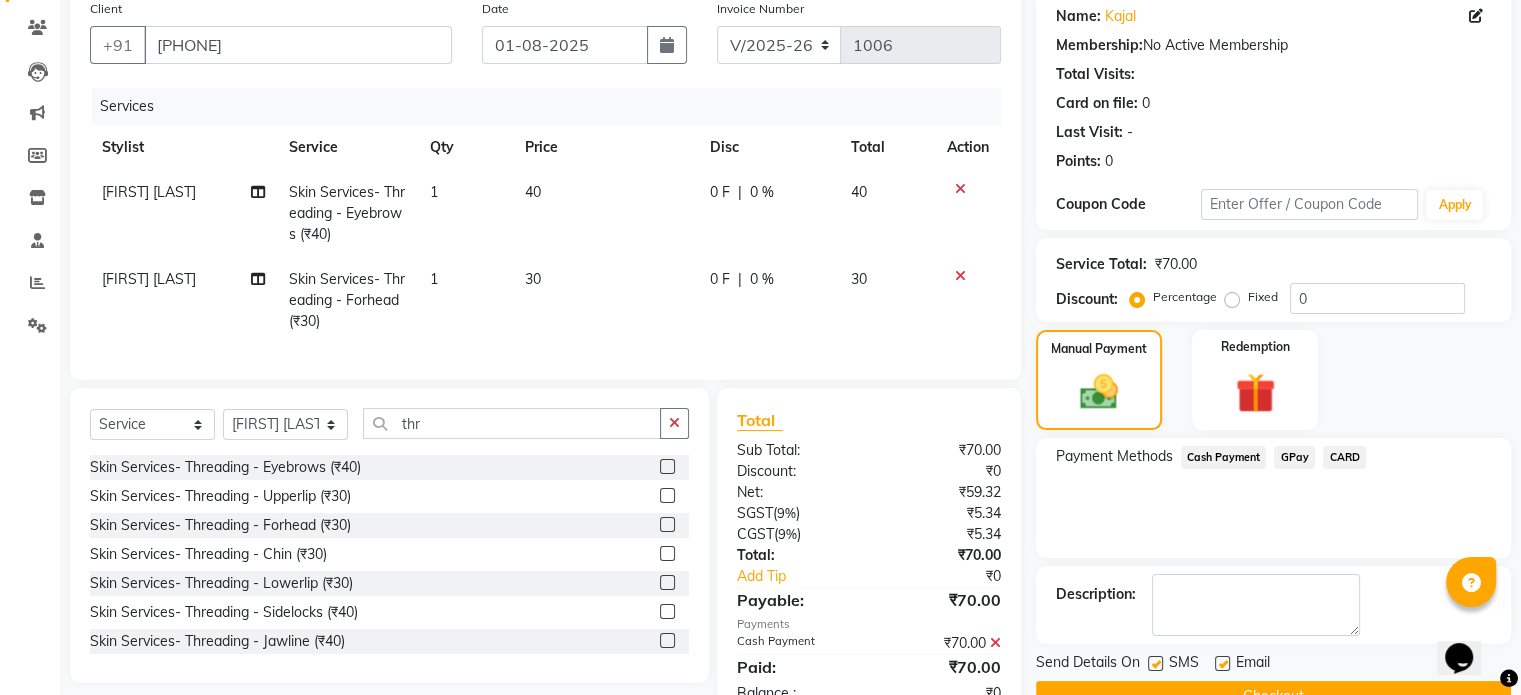 scroll, scrollTop: 234, scrollLeft: 0, axis: vertical 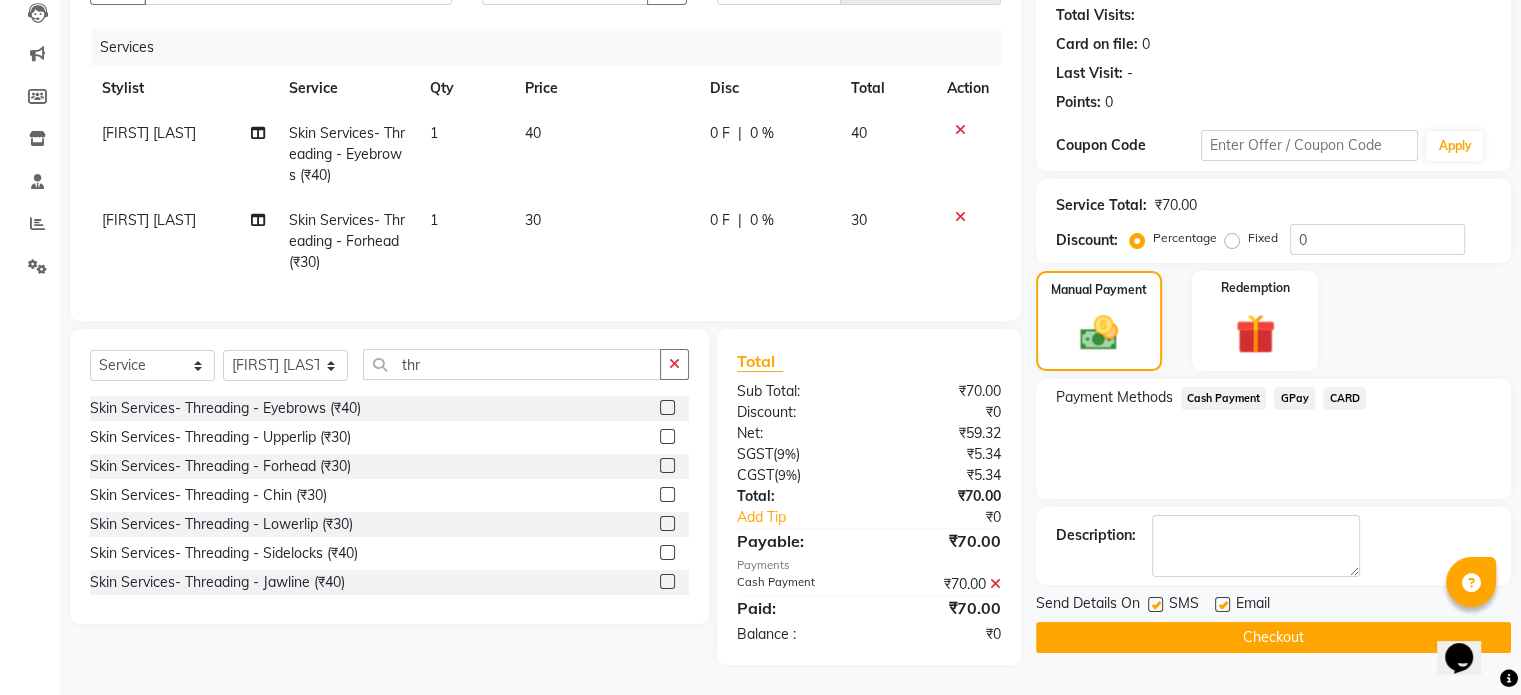 click on "Checkout" 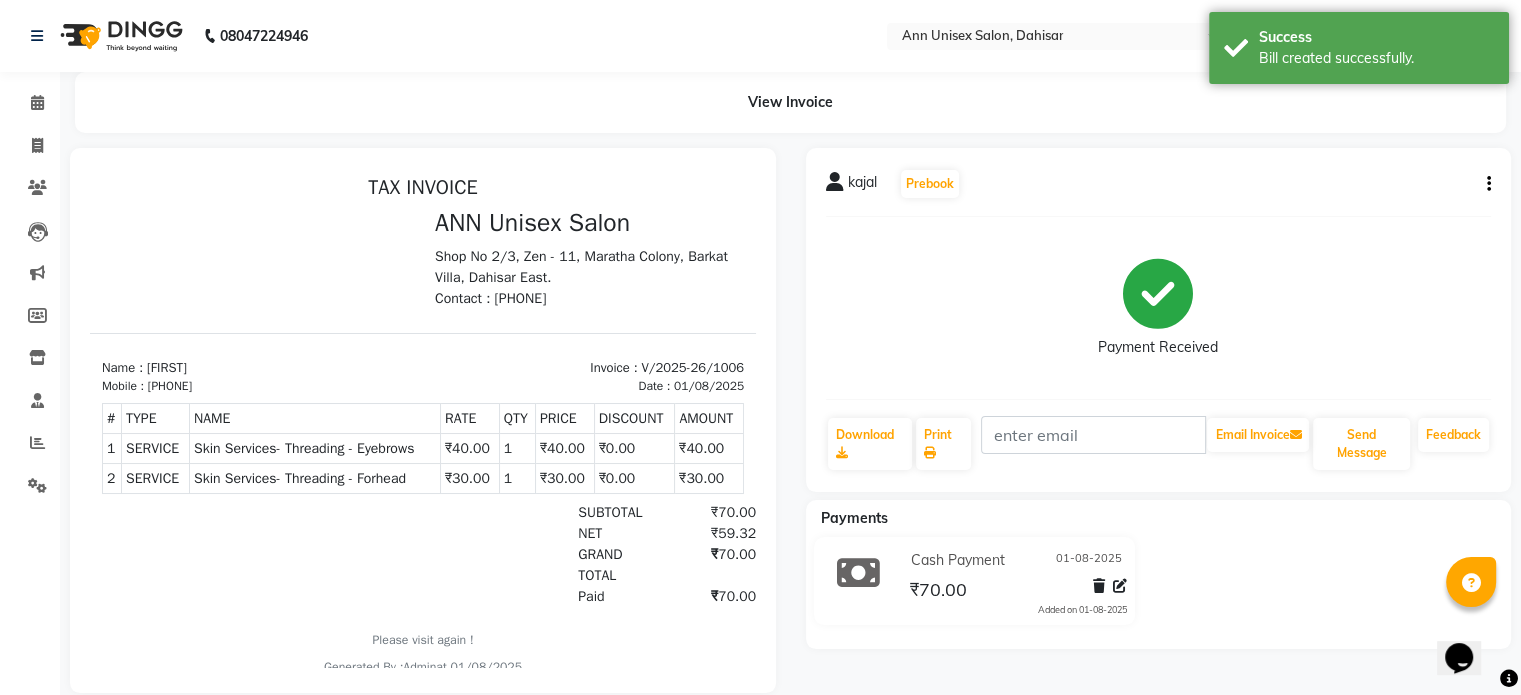 scroll, scrollTop: 0, scrollLeft: 0, axis: both 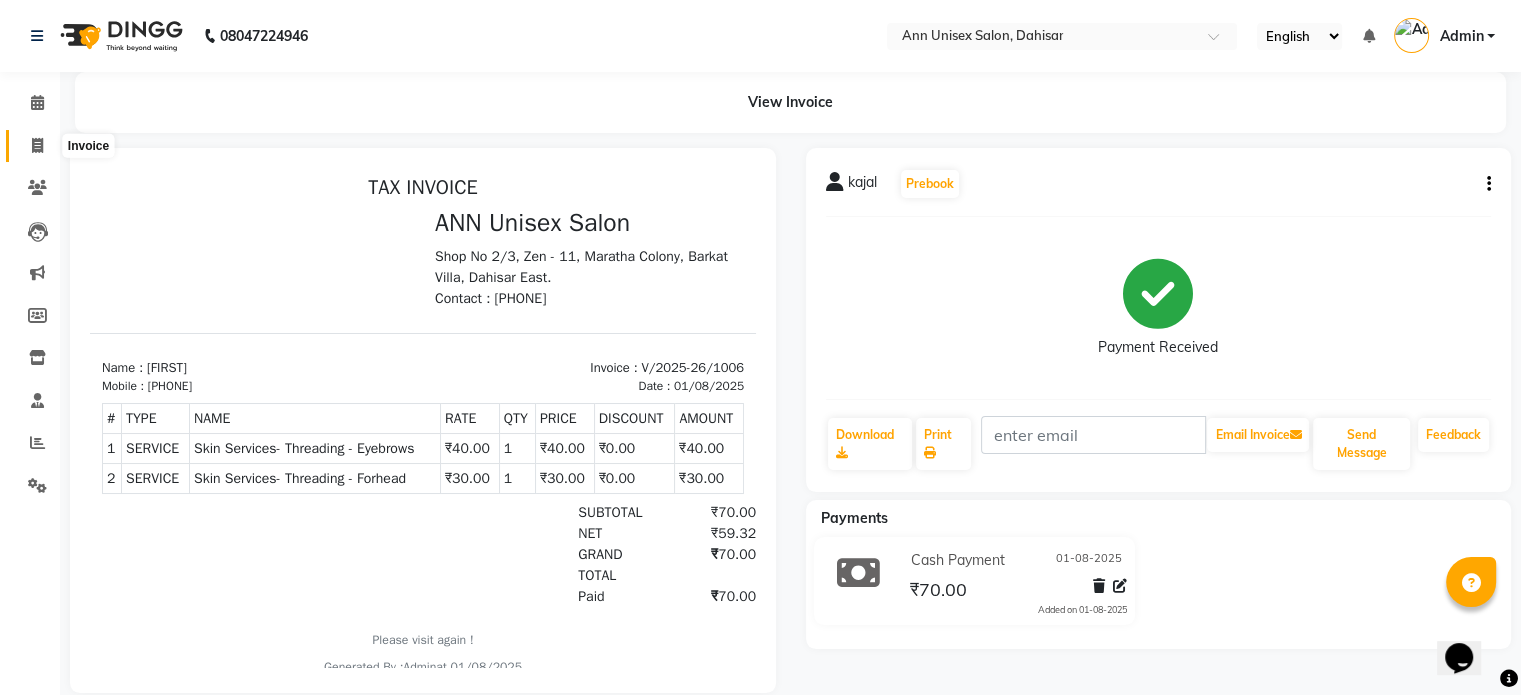 click 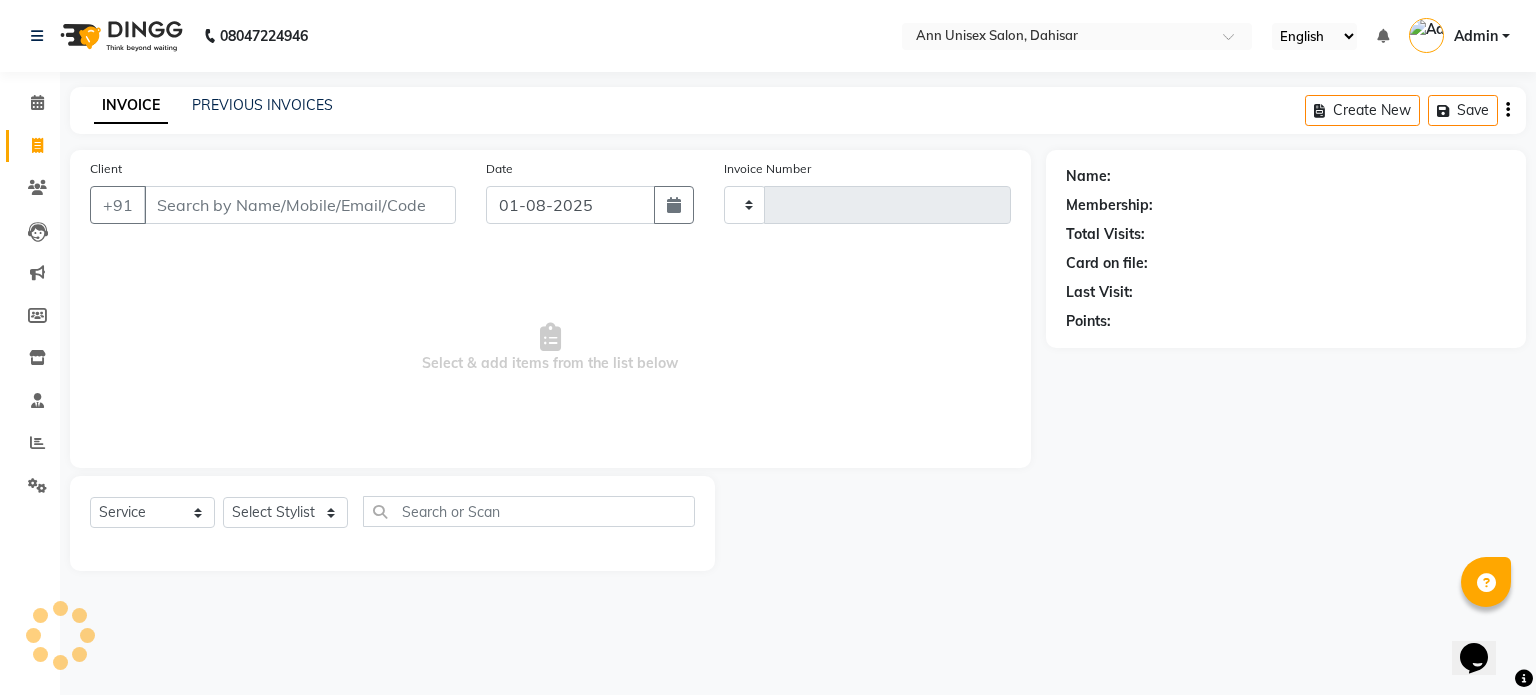 type on "1007" 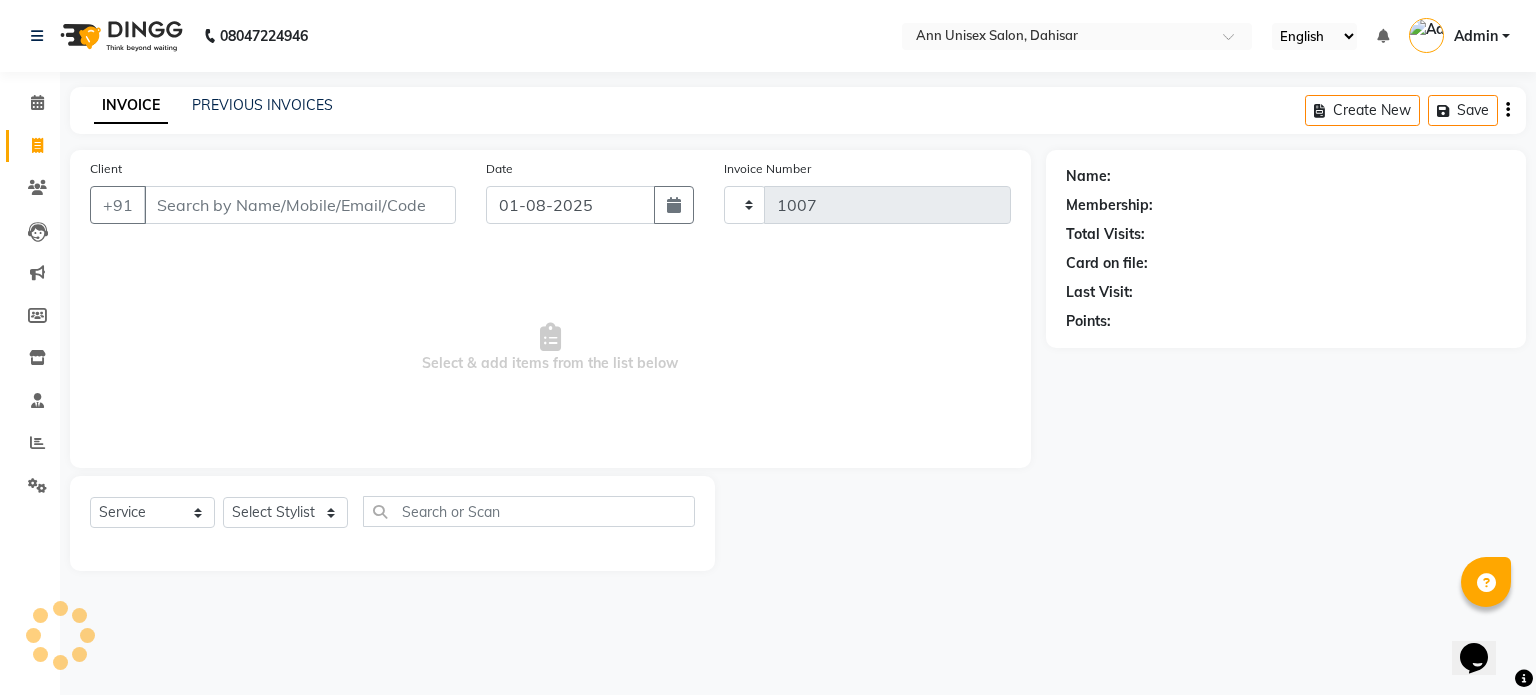 select on "7372" 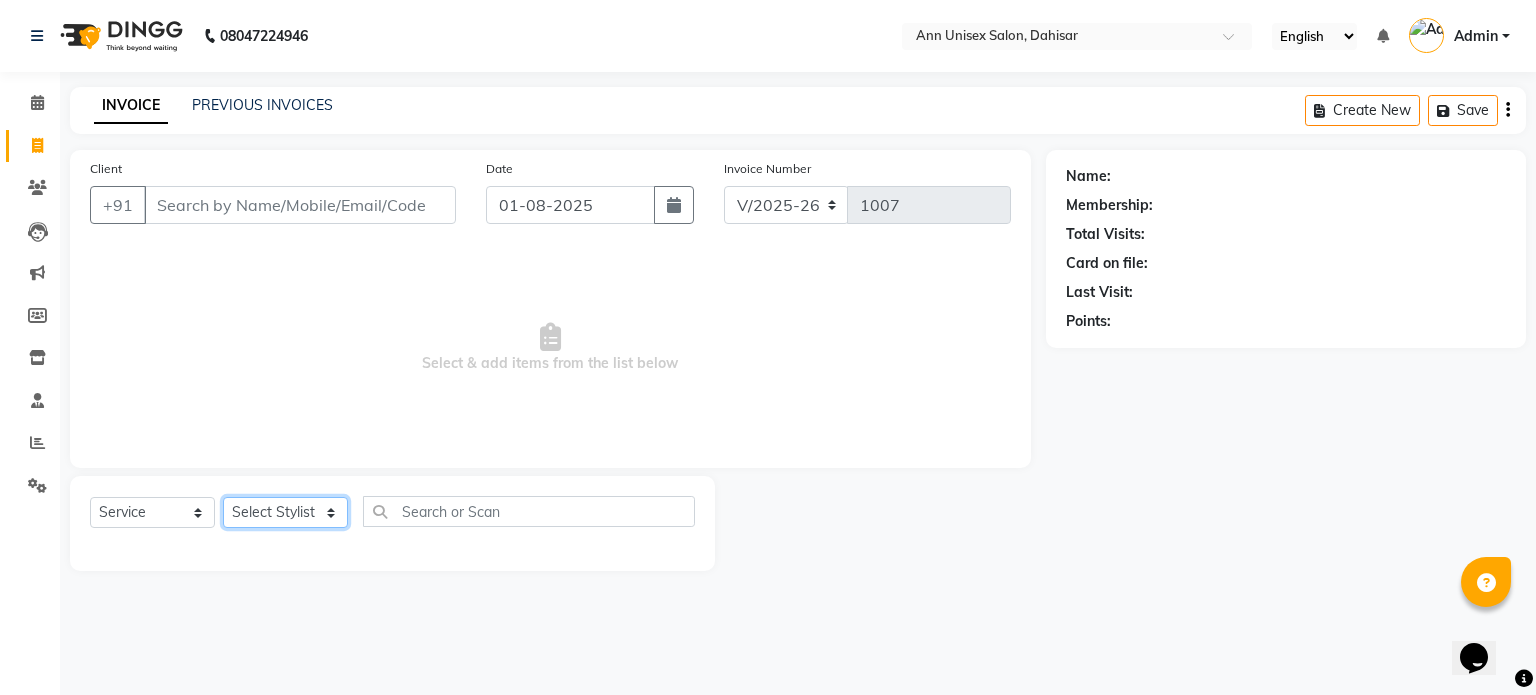 click on "Select Stylist" 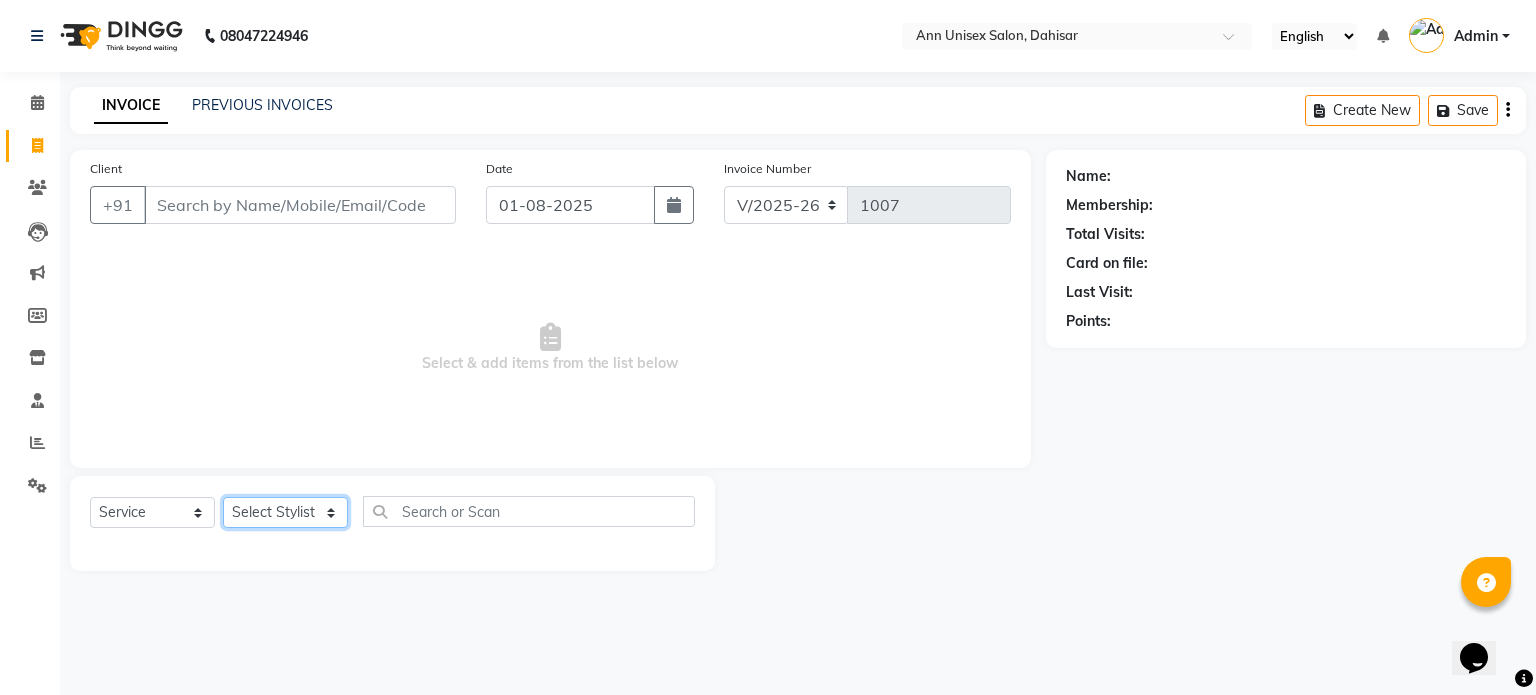 click on "Select Stylist Ankita Bagave Kasim salmani Manisha Doshi Pooja Jha RAHUL AHANKARE Rahul Thakur Sanju Sharma SHARUKH" 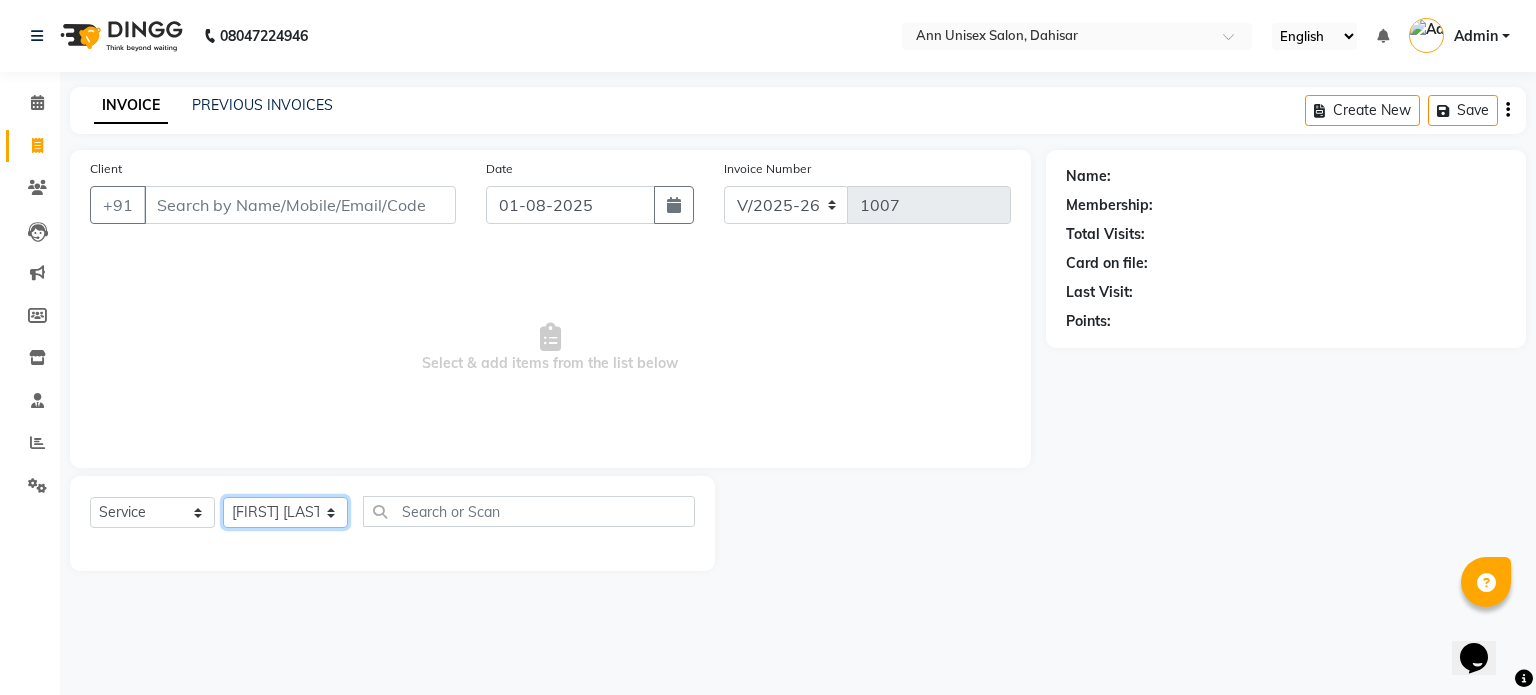 click on "Select Stylist Ankita Bagave Kasim salmani Manisha Doshi Pooja Jha RAHUL AHANKARE Rahul Thakur Sanju Sharma SHARUKH" 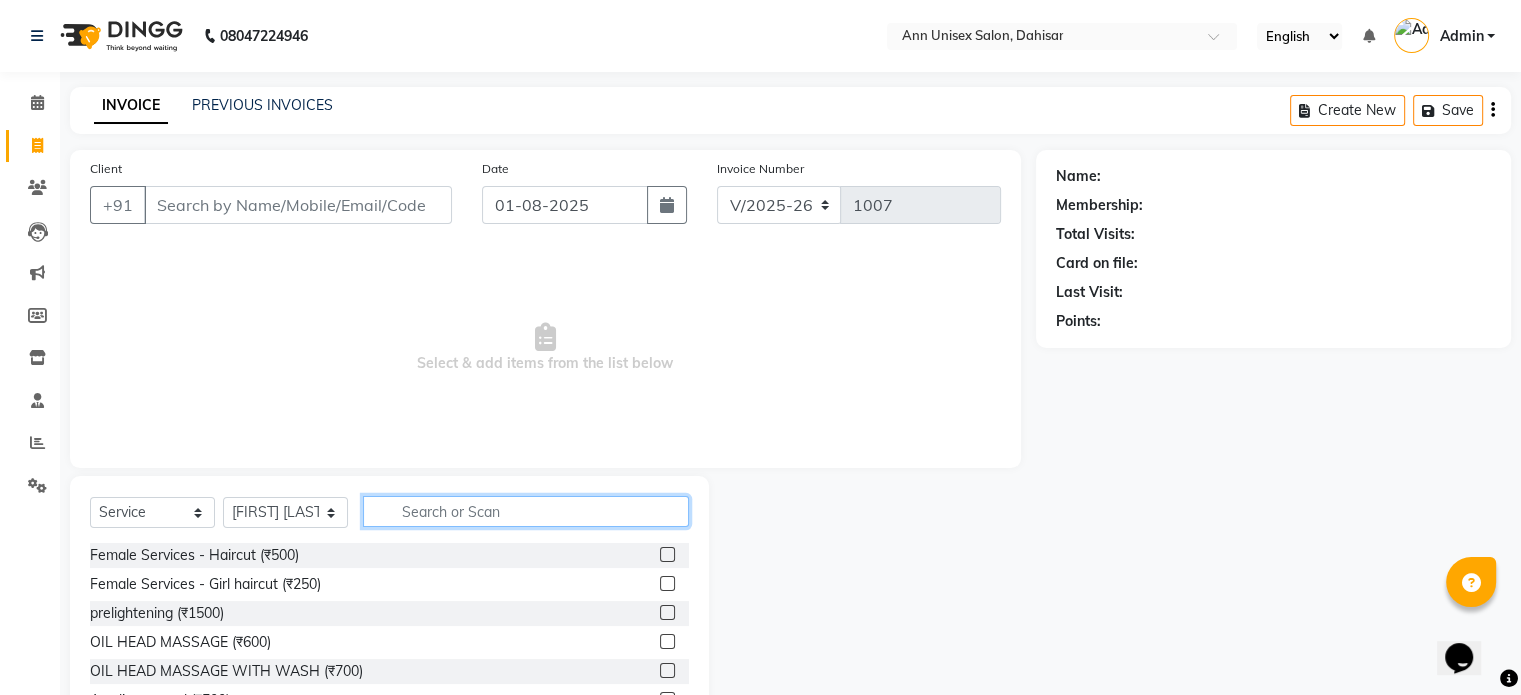click 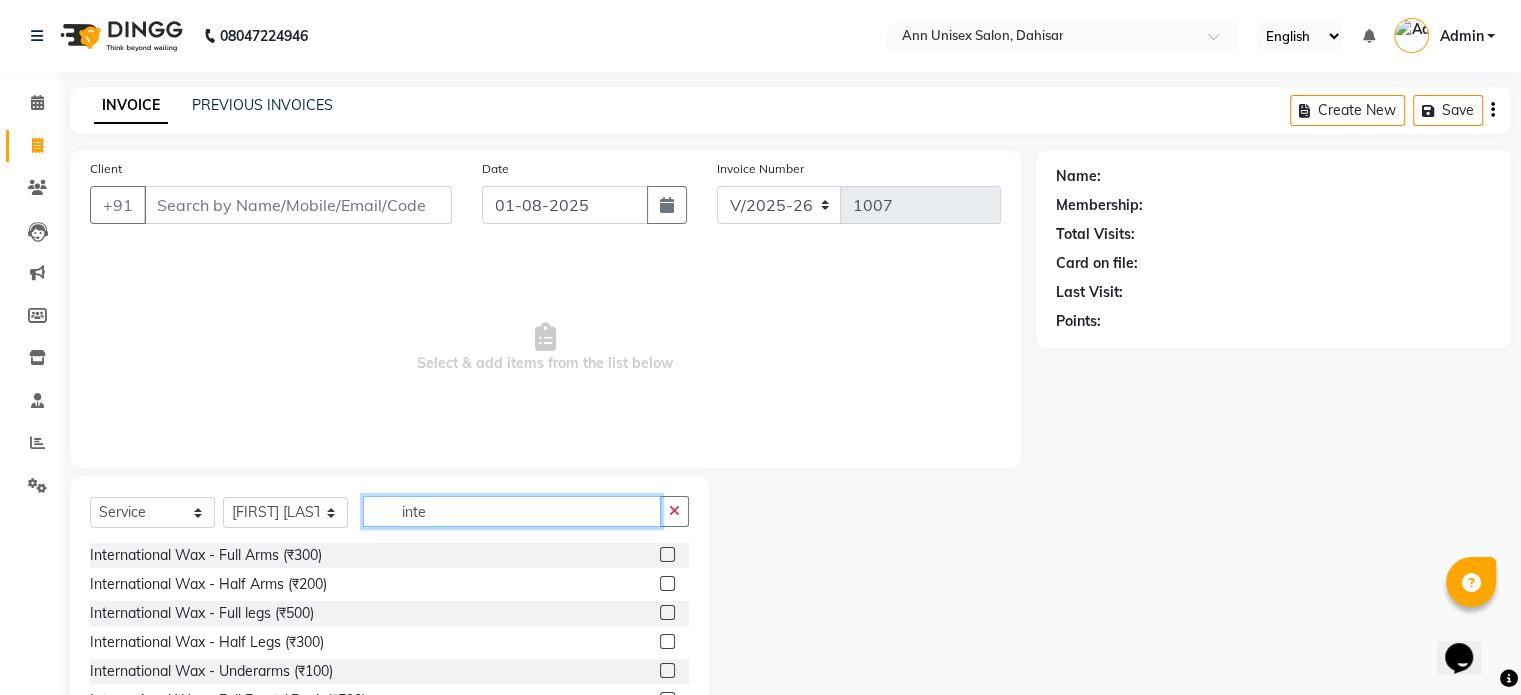 type on "inte" 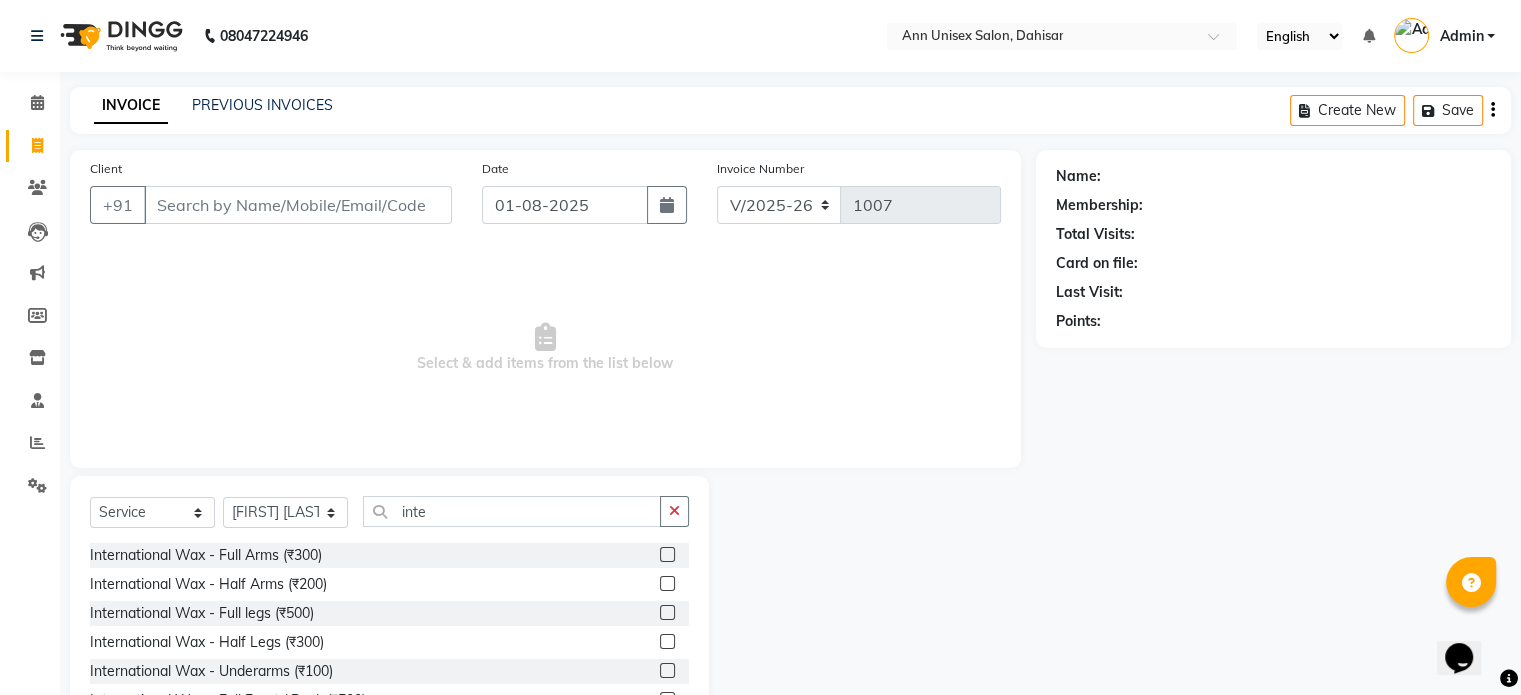 click on "Select Service Product Membership Package Voucher Prepaid Gift Card Select Stylist Ankita Bagave Kasim salmani Manisha Doshi Pooja Jha RAHUL AHANKARE Rahul Thakur Sanju Sharma SHARUKH inte" 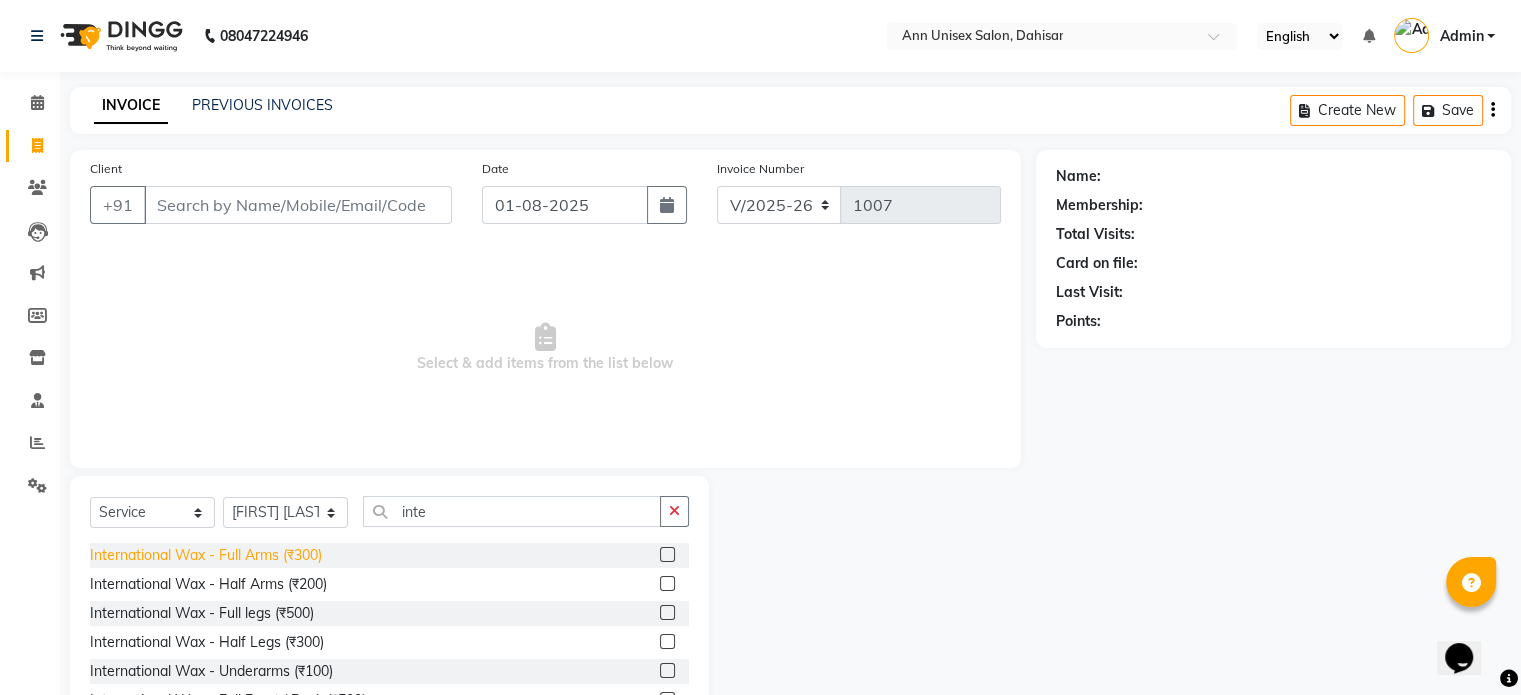 click on "International Wax - Full Arms (₹300)" 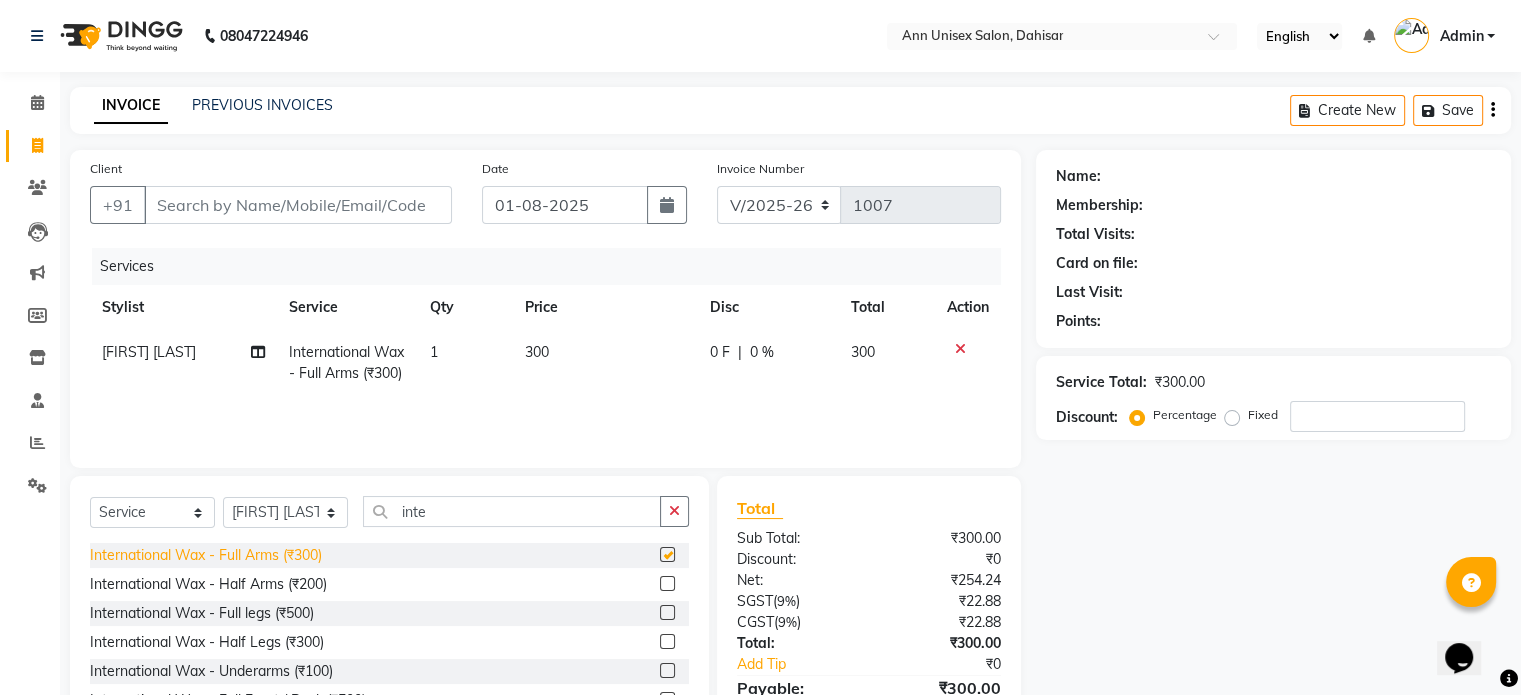 checkbox on "false" 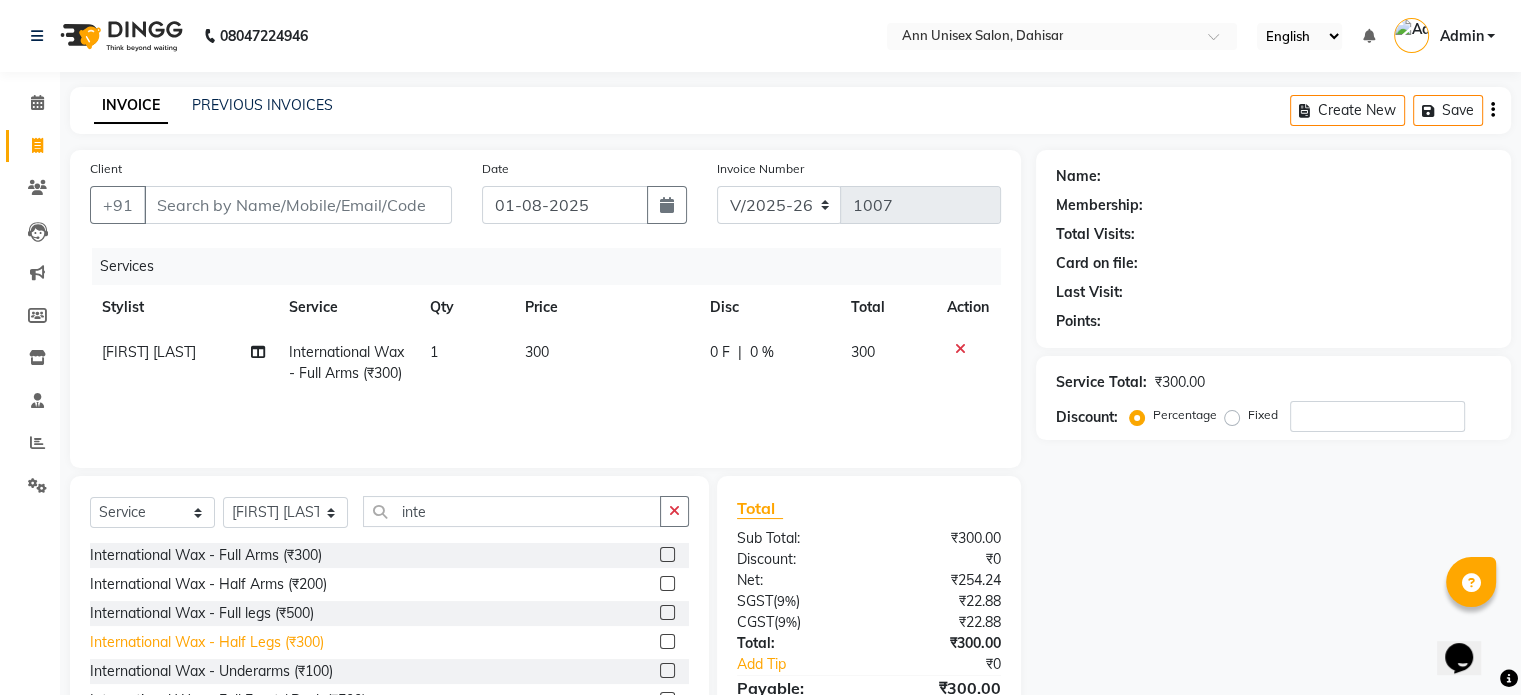 click on "International Wax - Half Legs (₹300)" 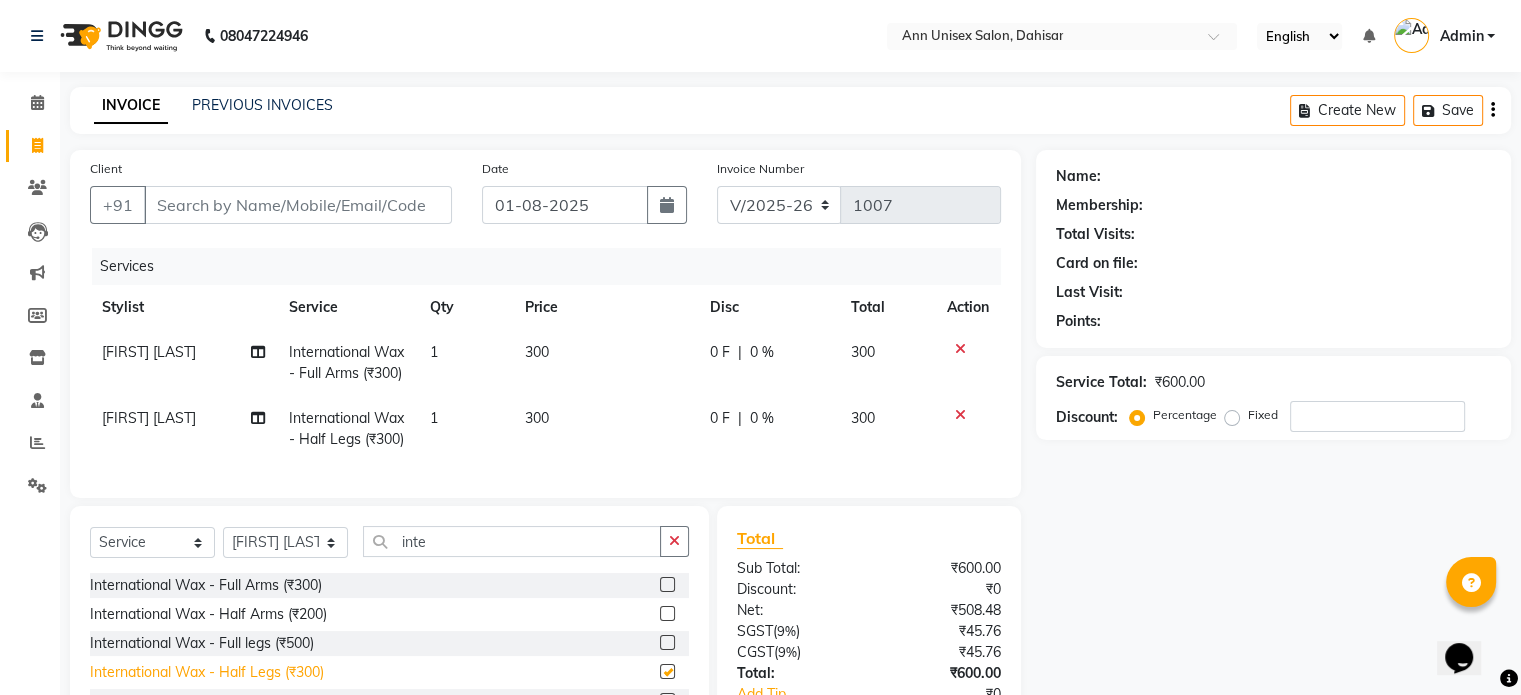 checkbox on "false" 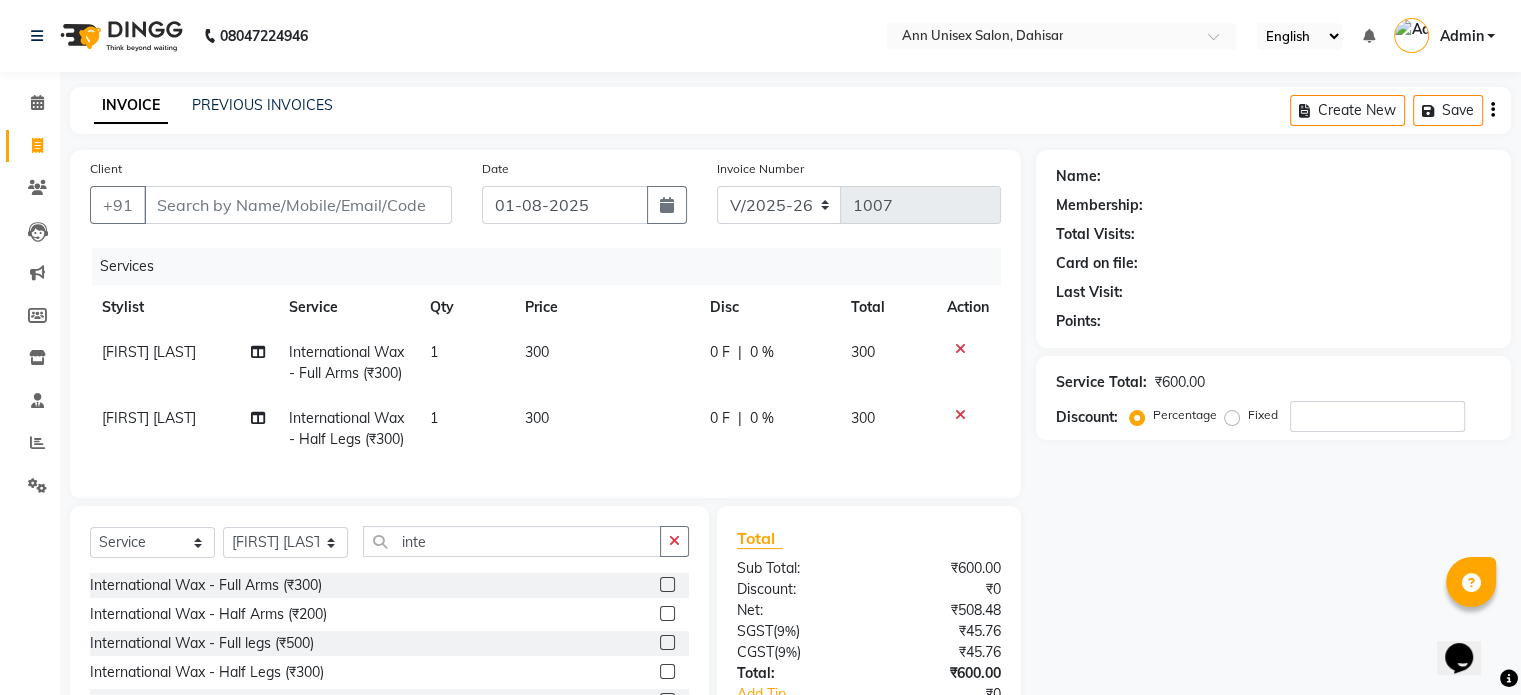 click on "International Wax - Half Arms (₹200)" 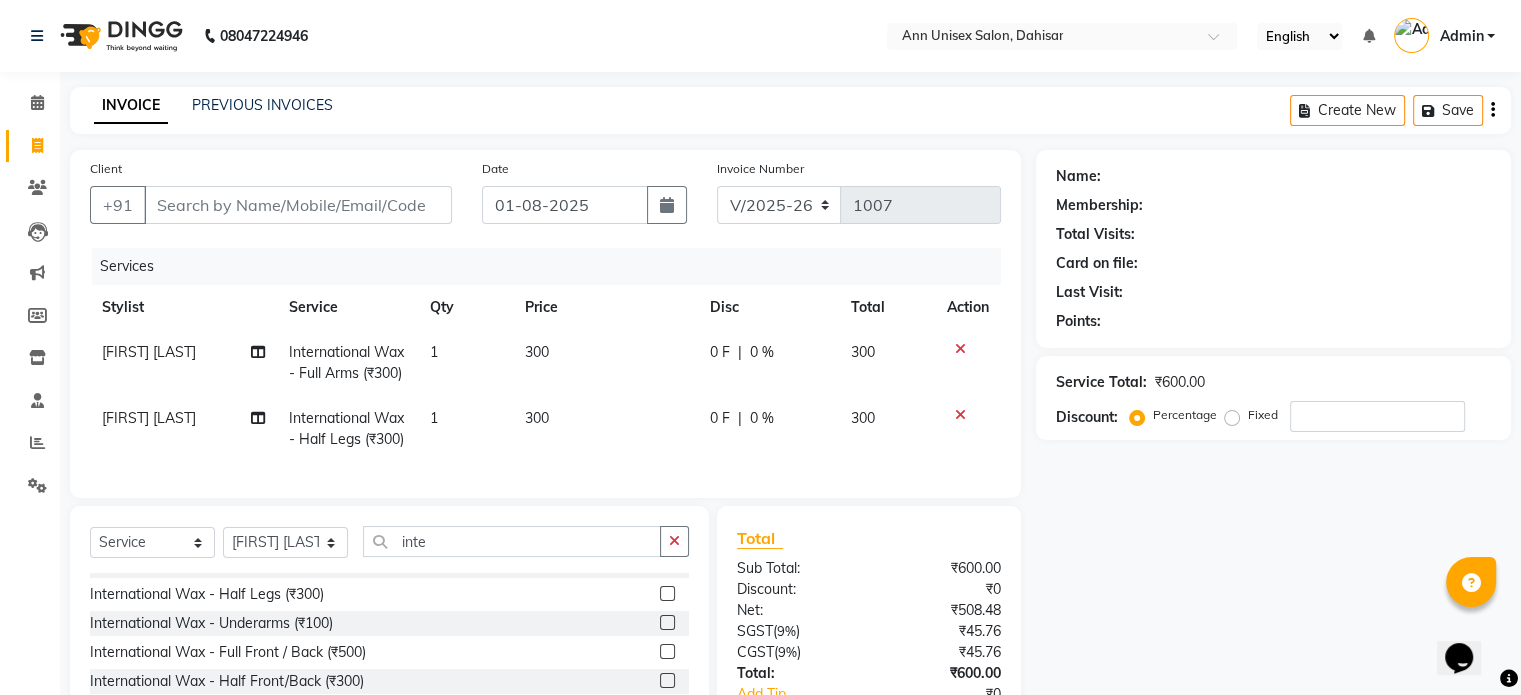 scroll, scrollTop: 80, scrollLeft: 0, axis: vertical 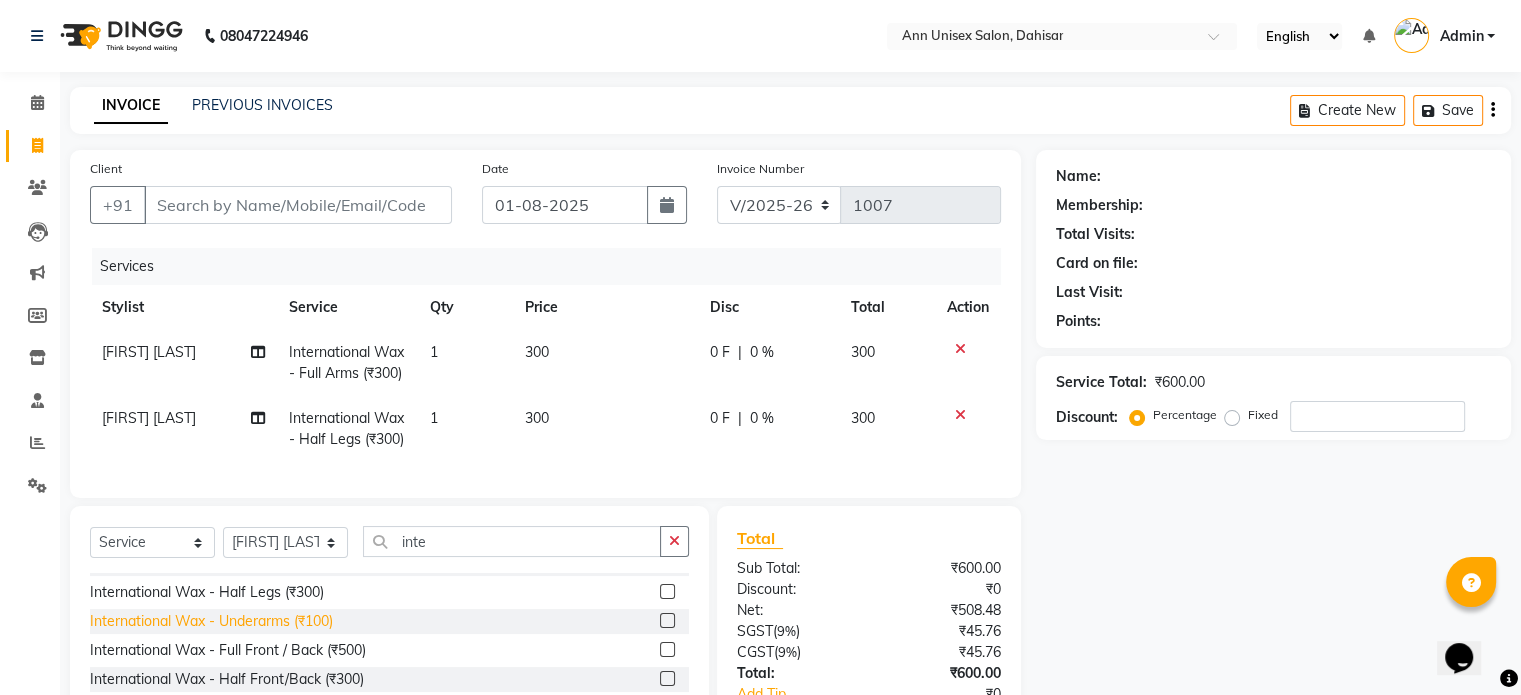 click on "International Wax - Underarms (₹100)" 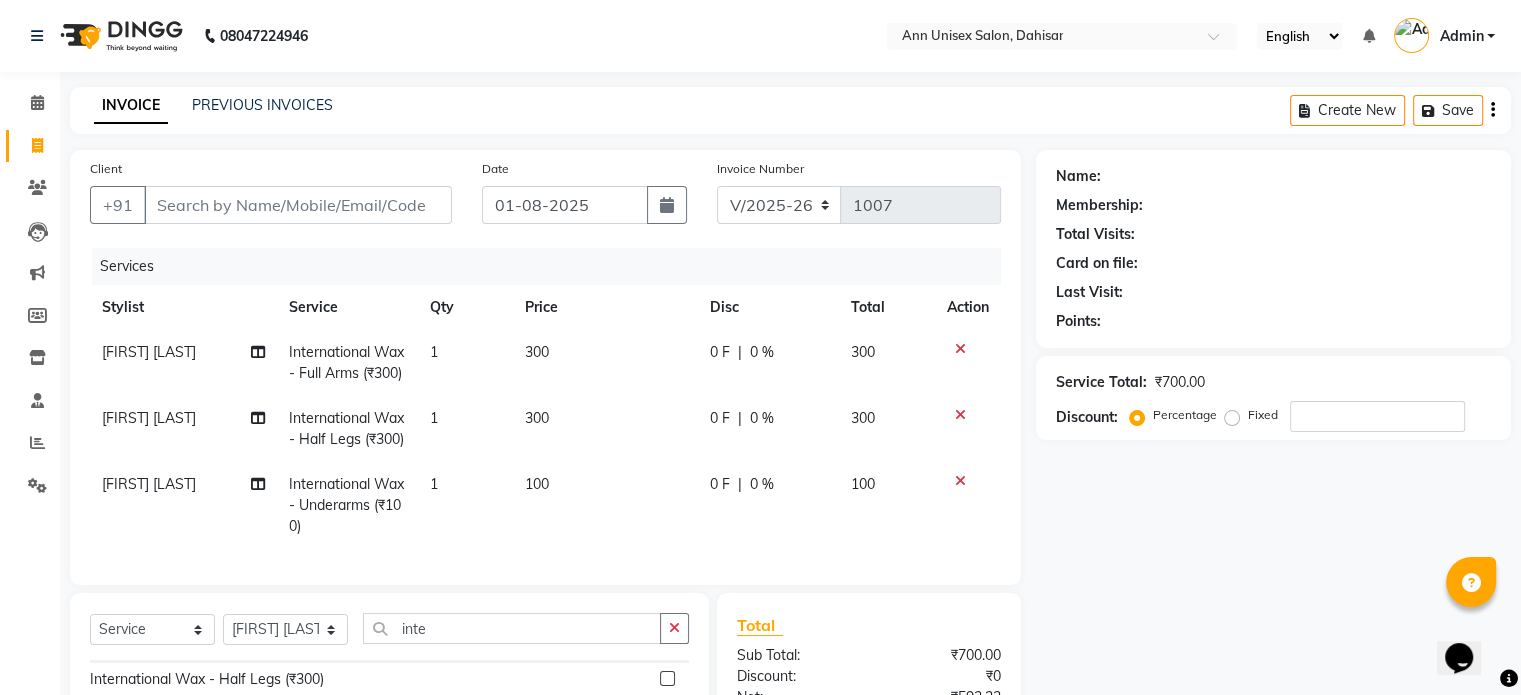 checkbox on "false" 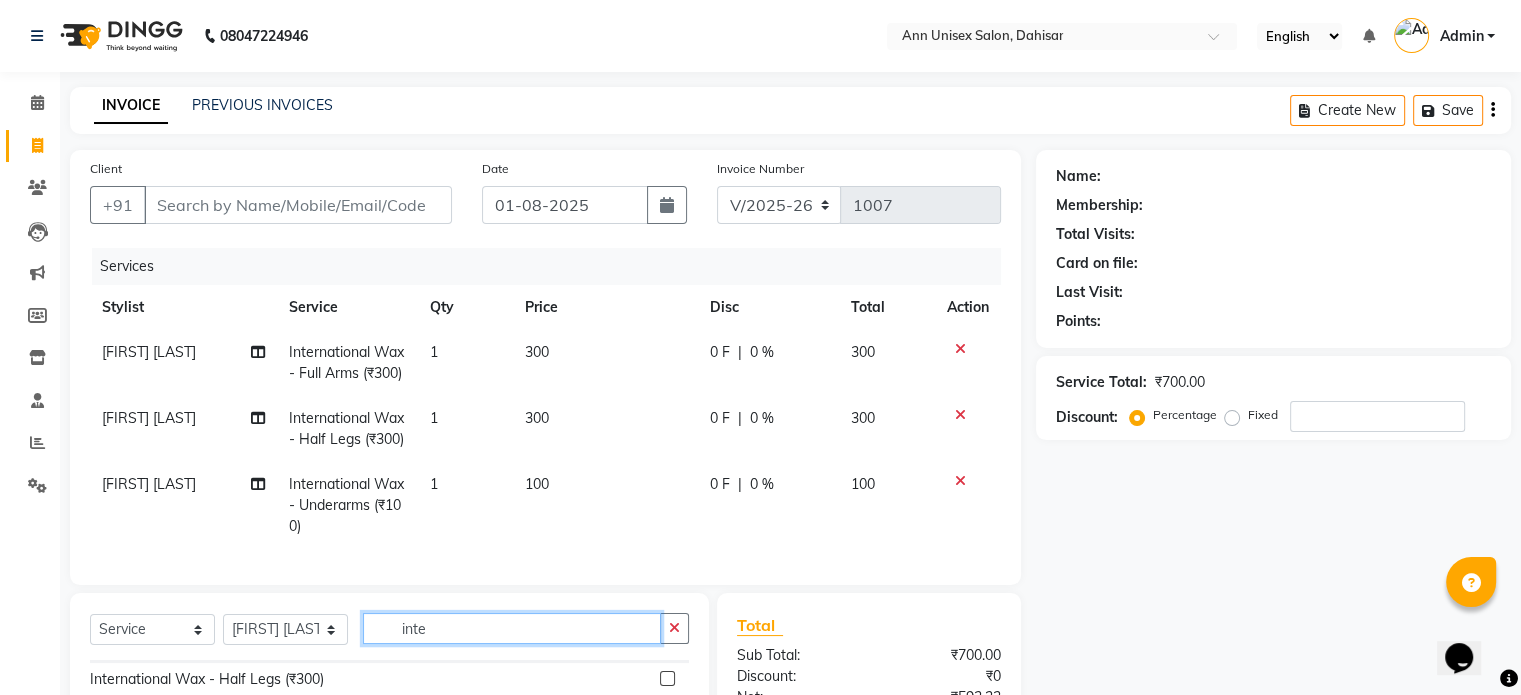 click on "inte" 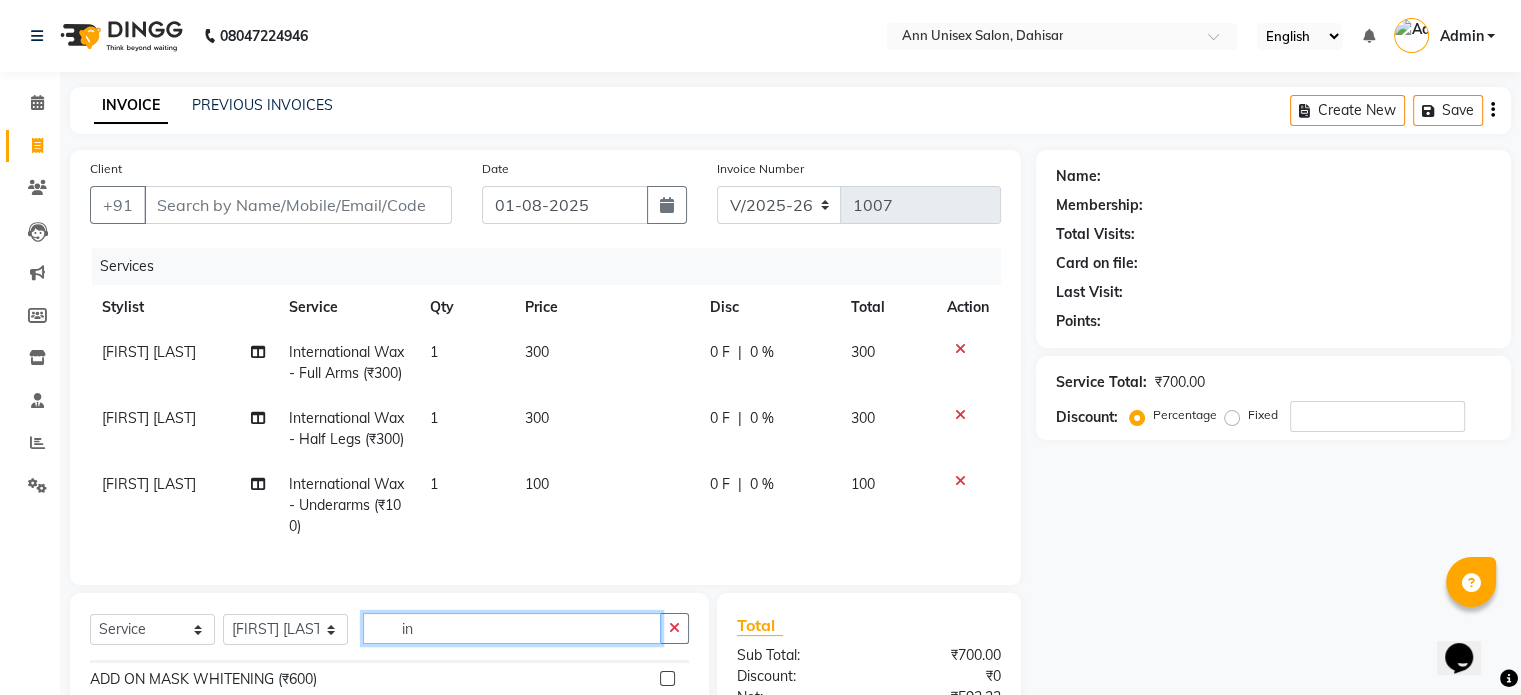 type on "i" 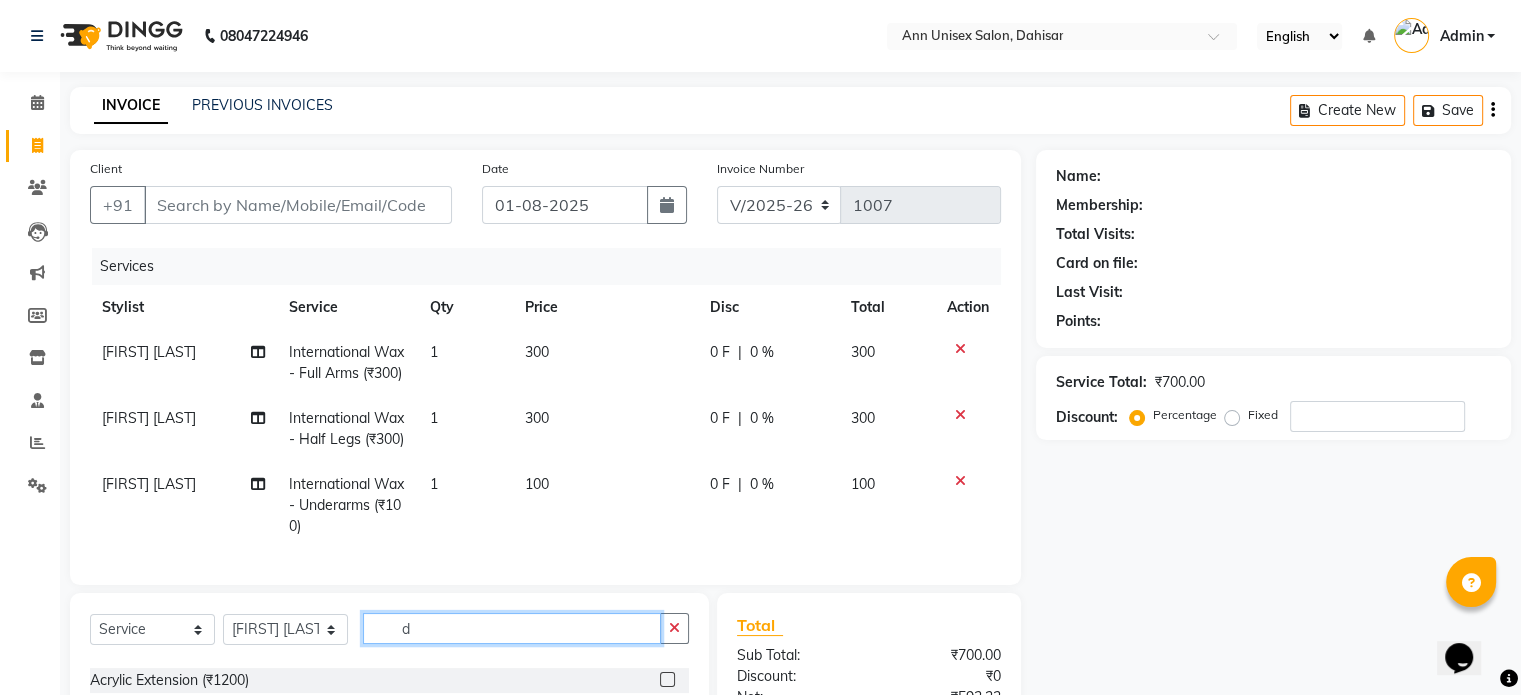 scroll, scrollTop: 0, scrollLeft: 0, axis: both 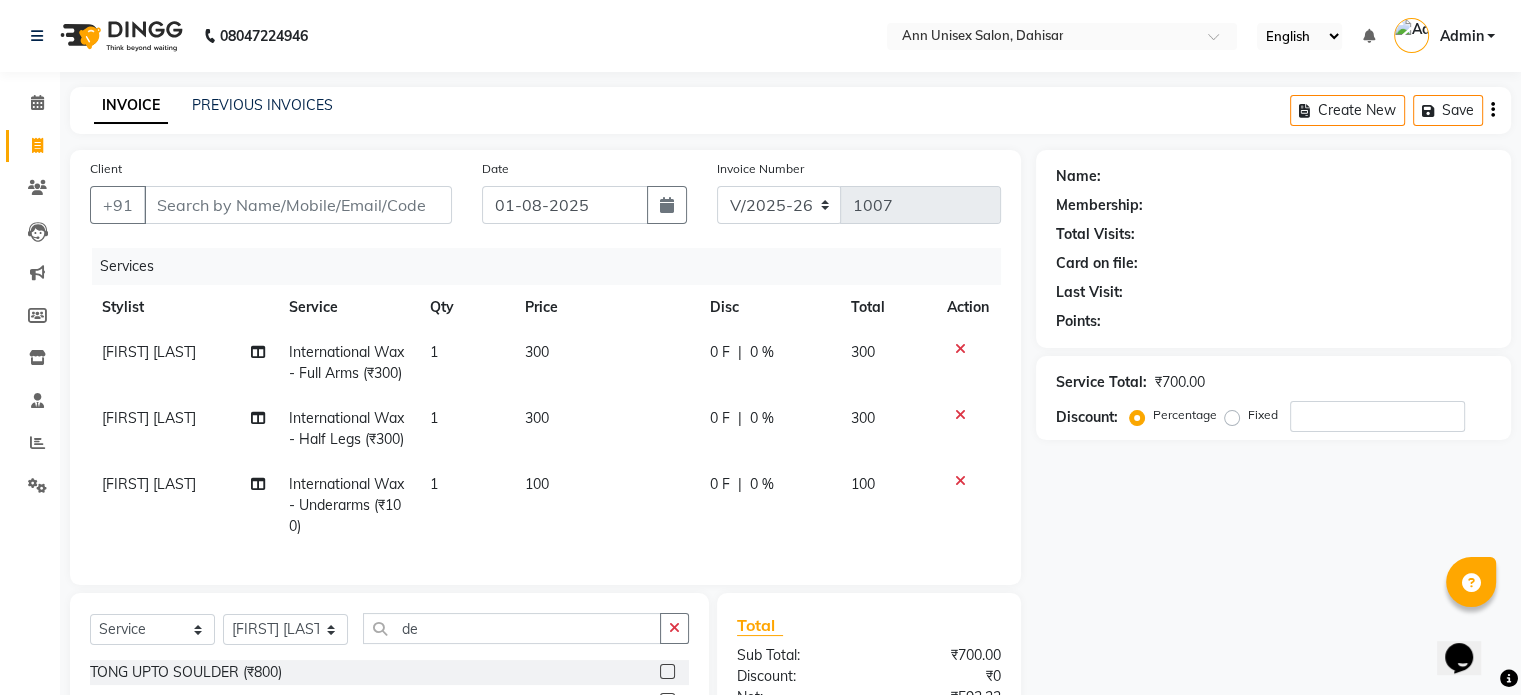 click on "Select Service Product Membership Package Voucher Prepaid Gift Card Select Stylist Ankita Bagave Kasim salmani Manisha Doshi Pooja Jha RAHUL AHANKARE Rahul Thakur Sanju Sharma SHARUKH de" 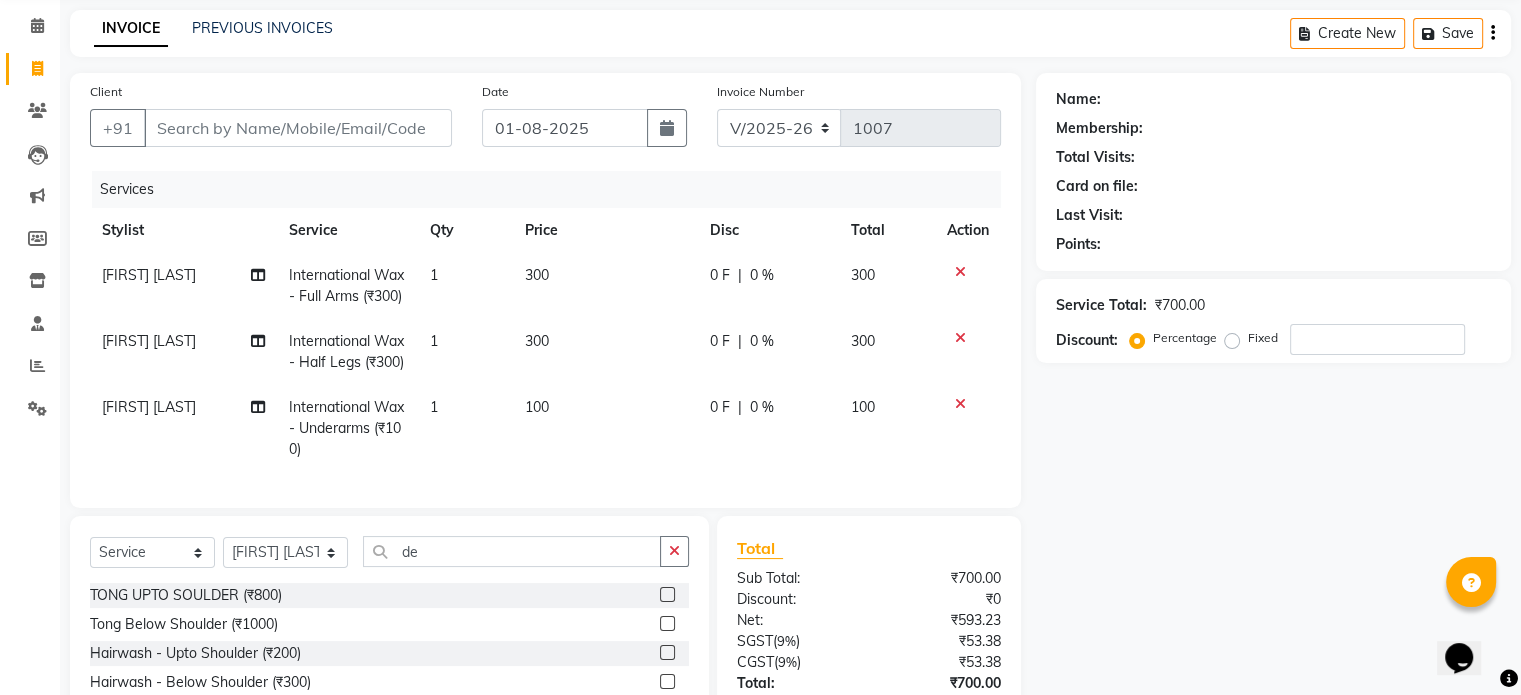 scroll, scrollTop: 80, scrollLeft: 0, axis: vertical 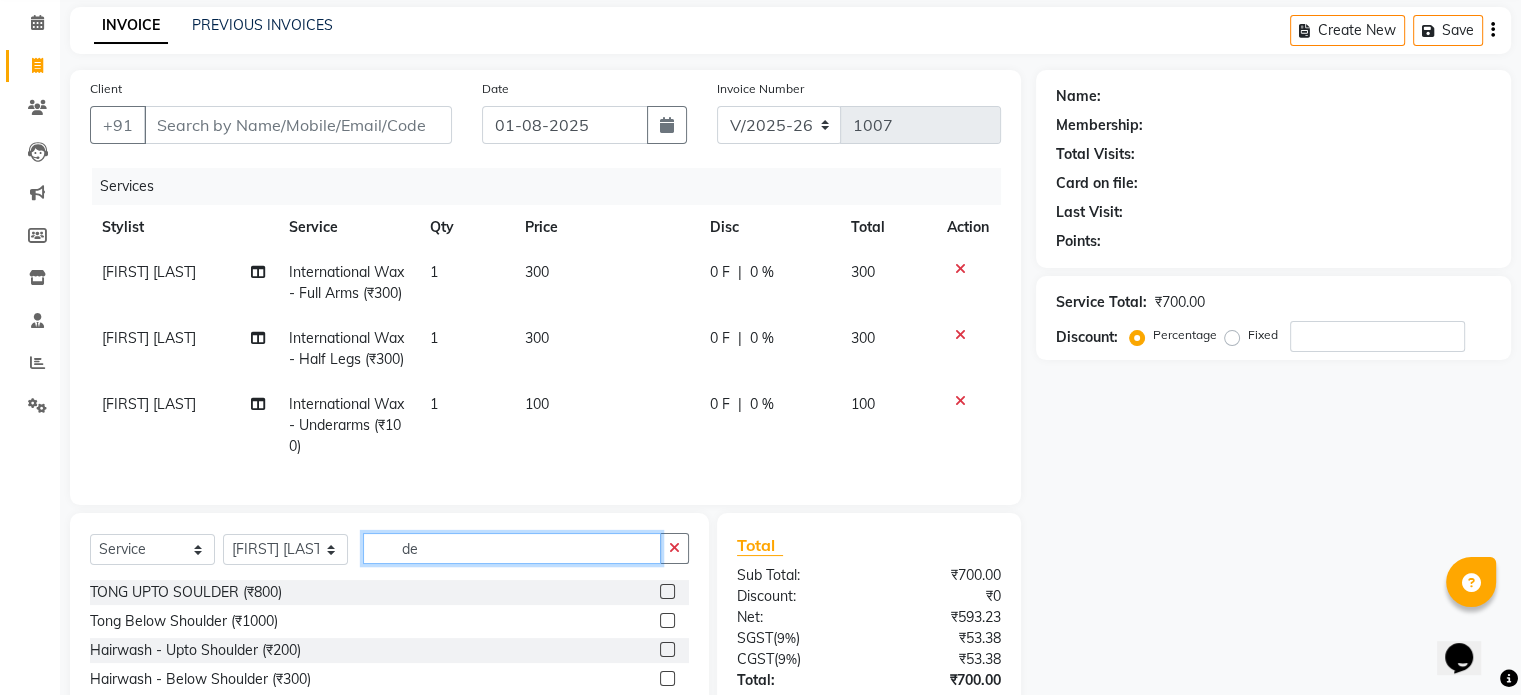 click on "de" 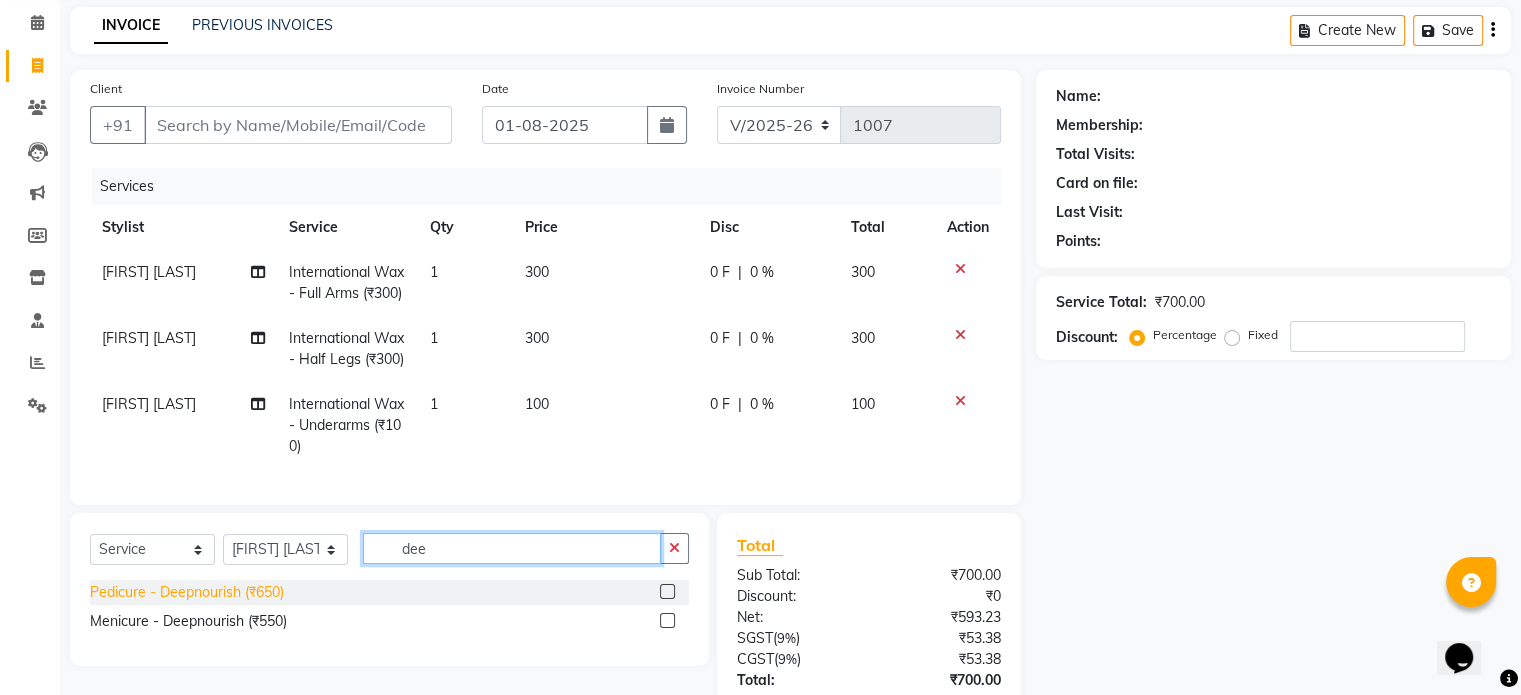 type on "dee" 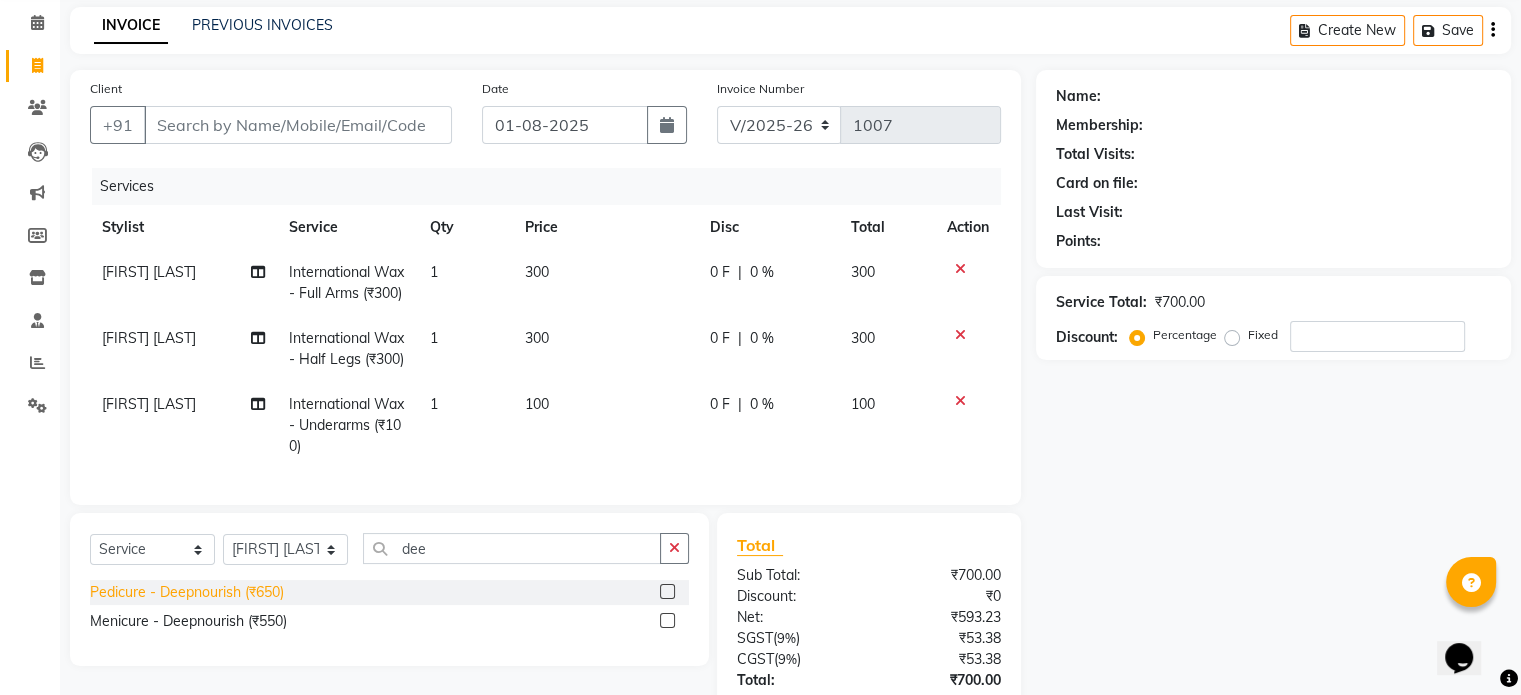 click on "Pedicure - Deepnourish (₹650)" 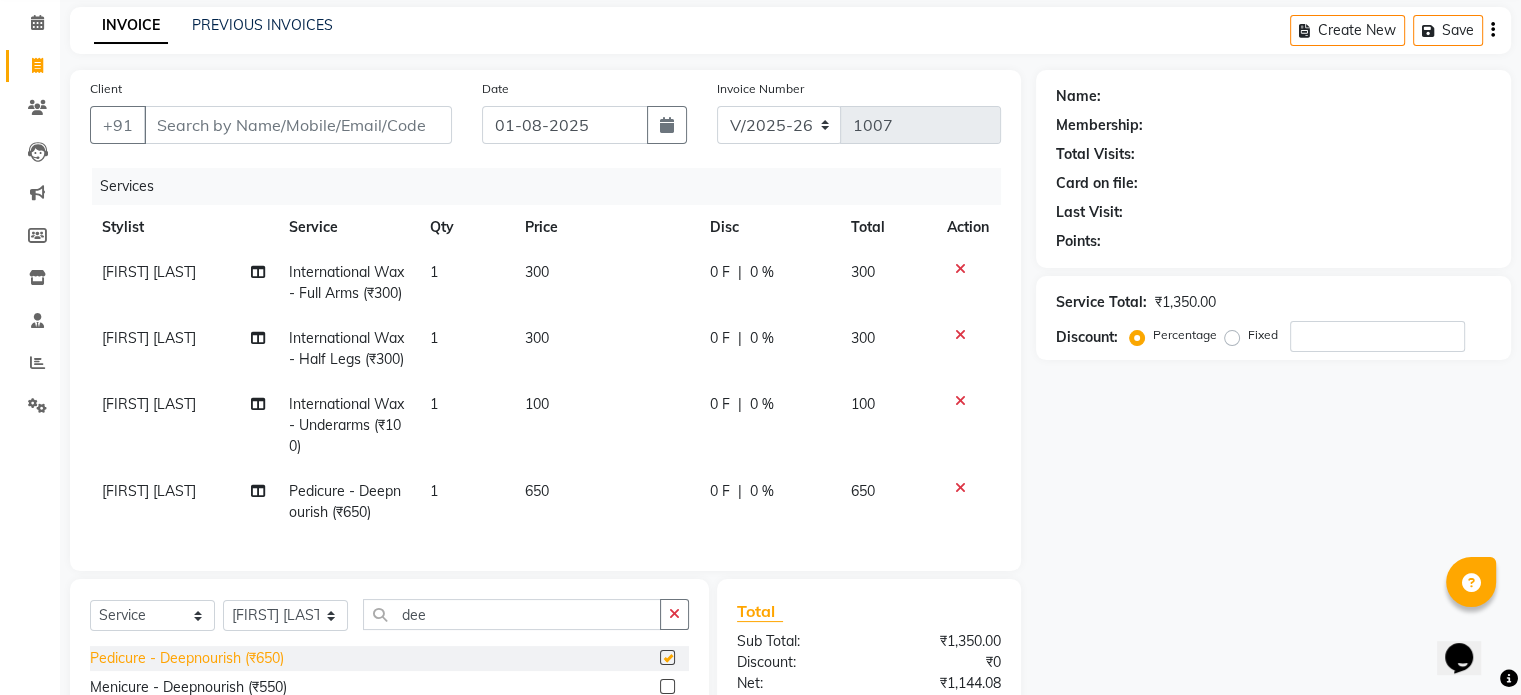 checkbox on "false" 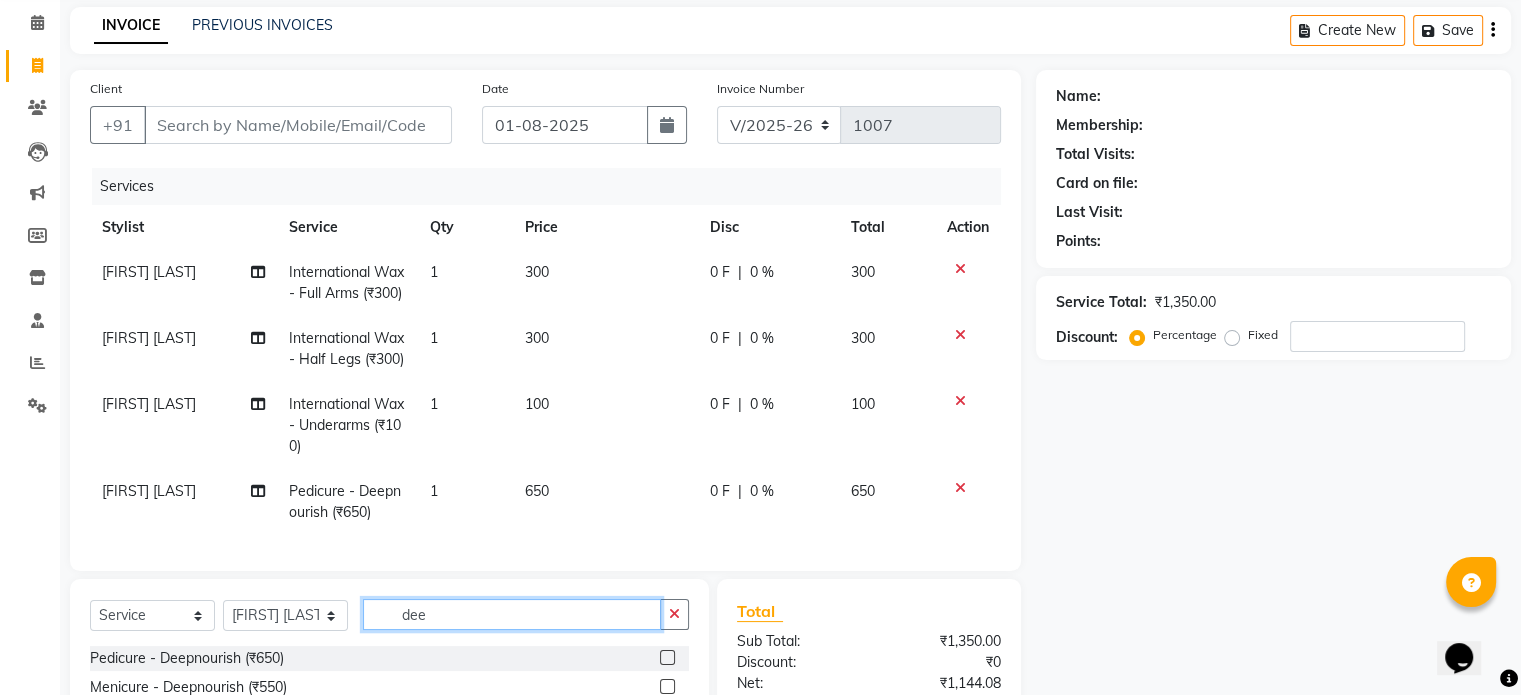 click on "dee" 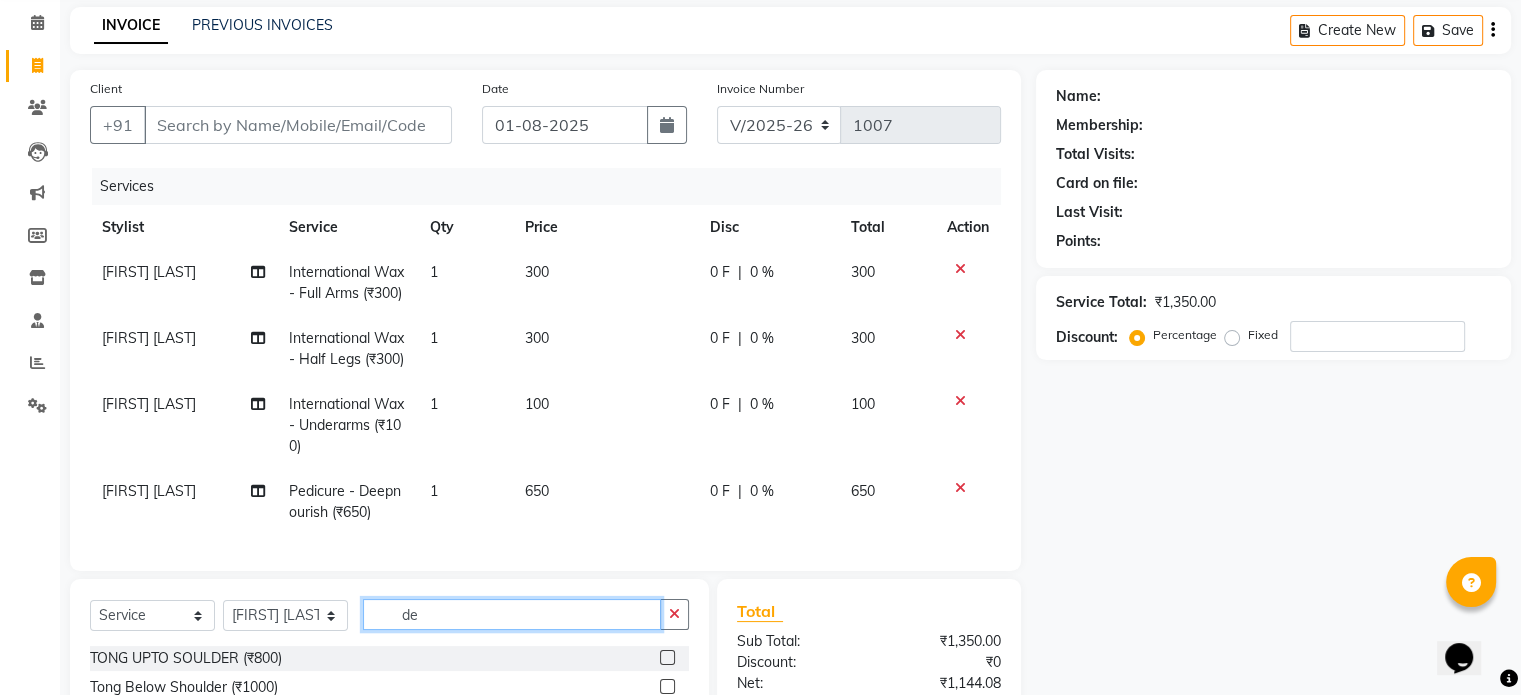 type on "d" 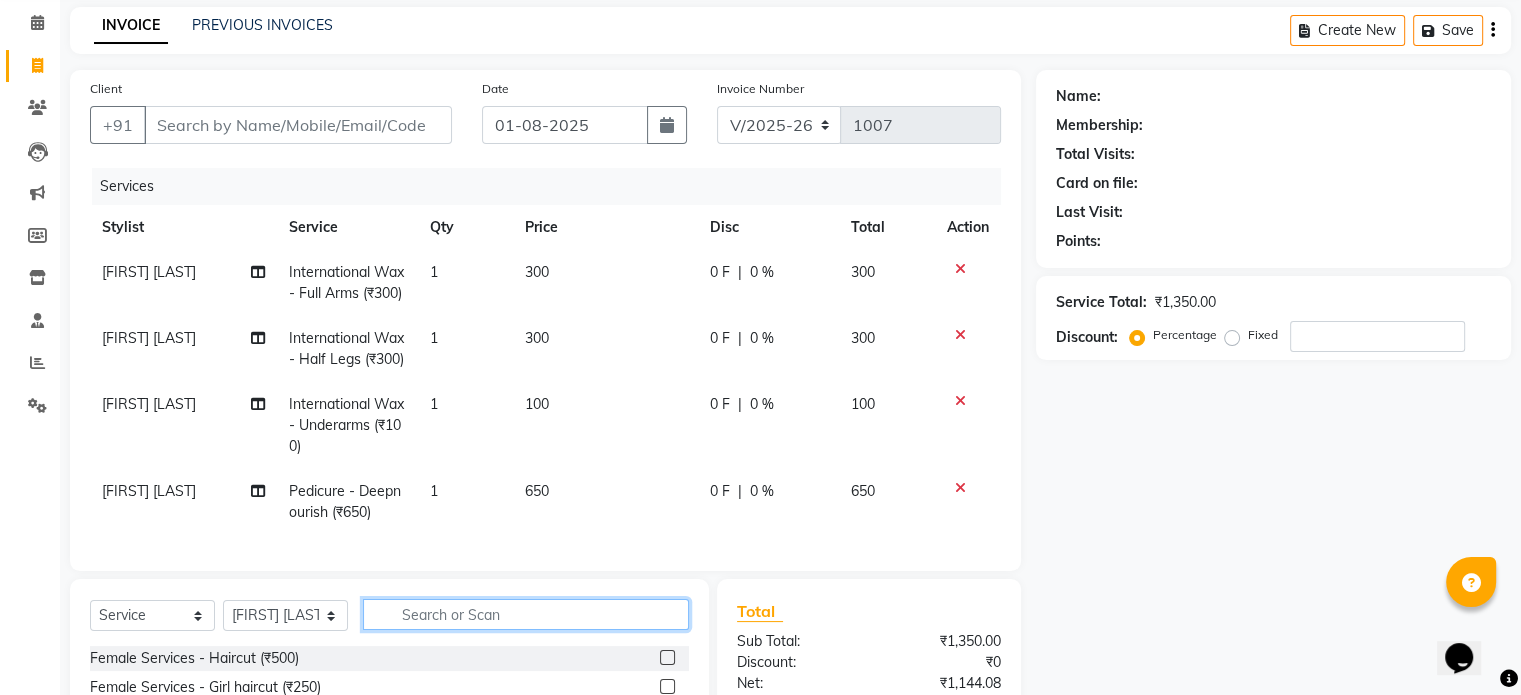 type on "y" 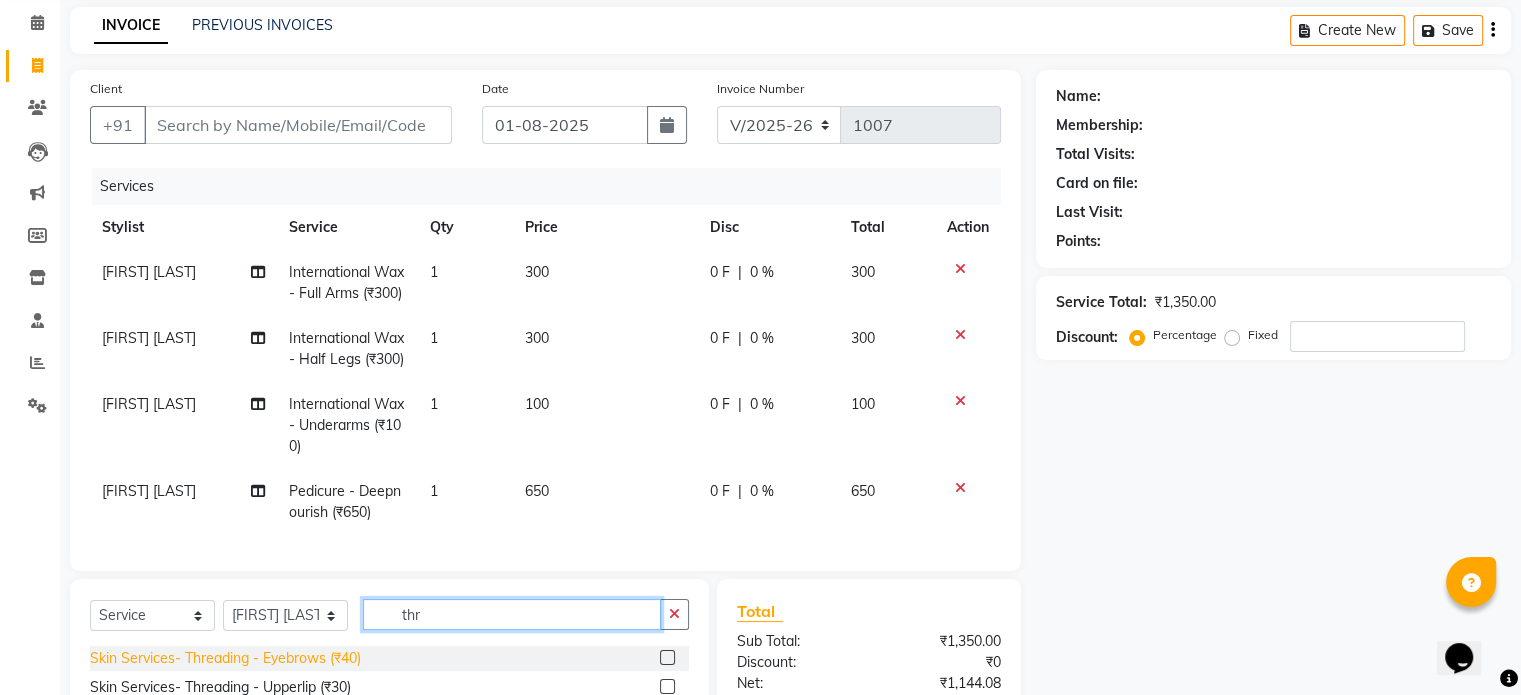 type on "thr" 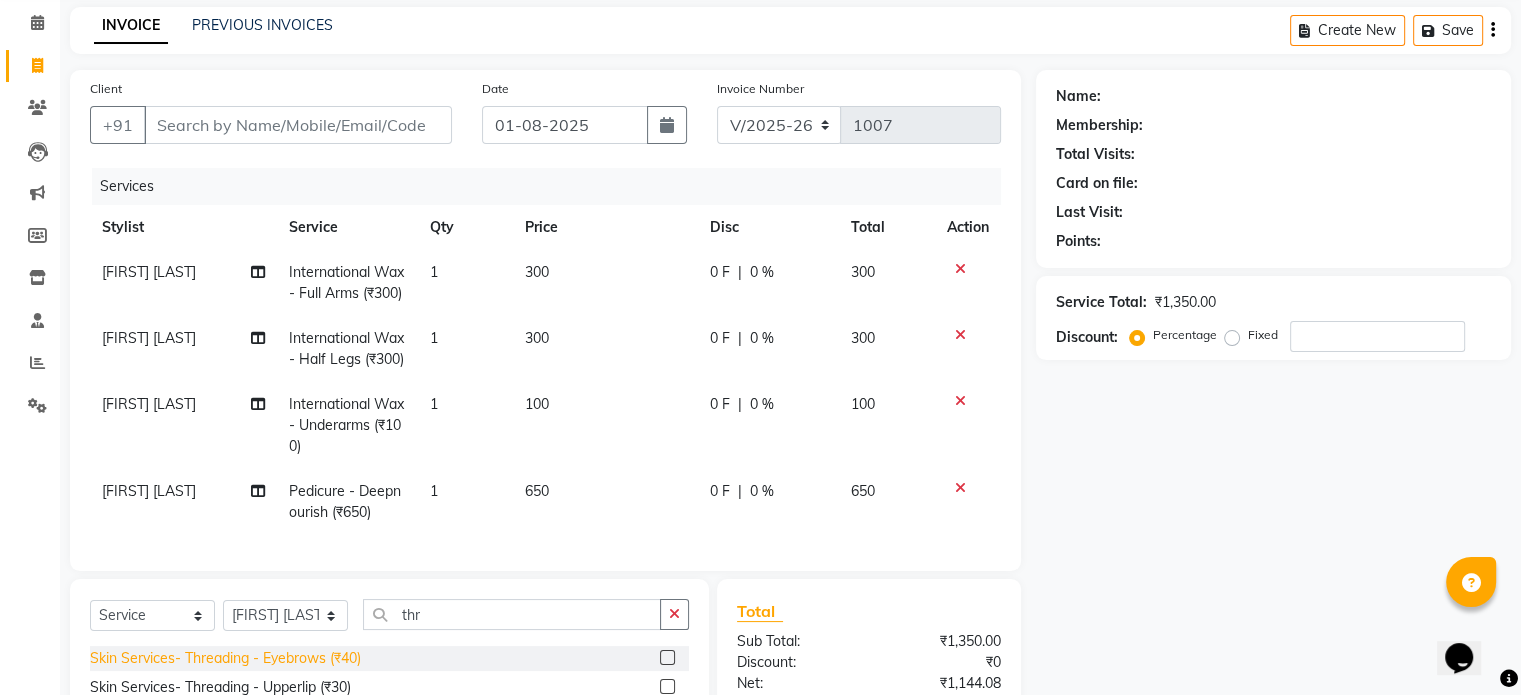 click on "Skin Services- Threading - Eyebrows (₹40)" 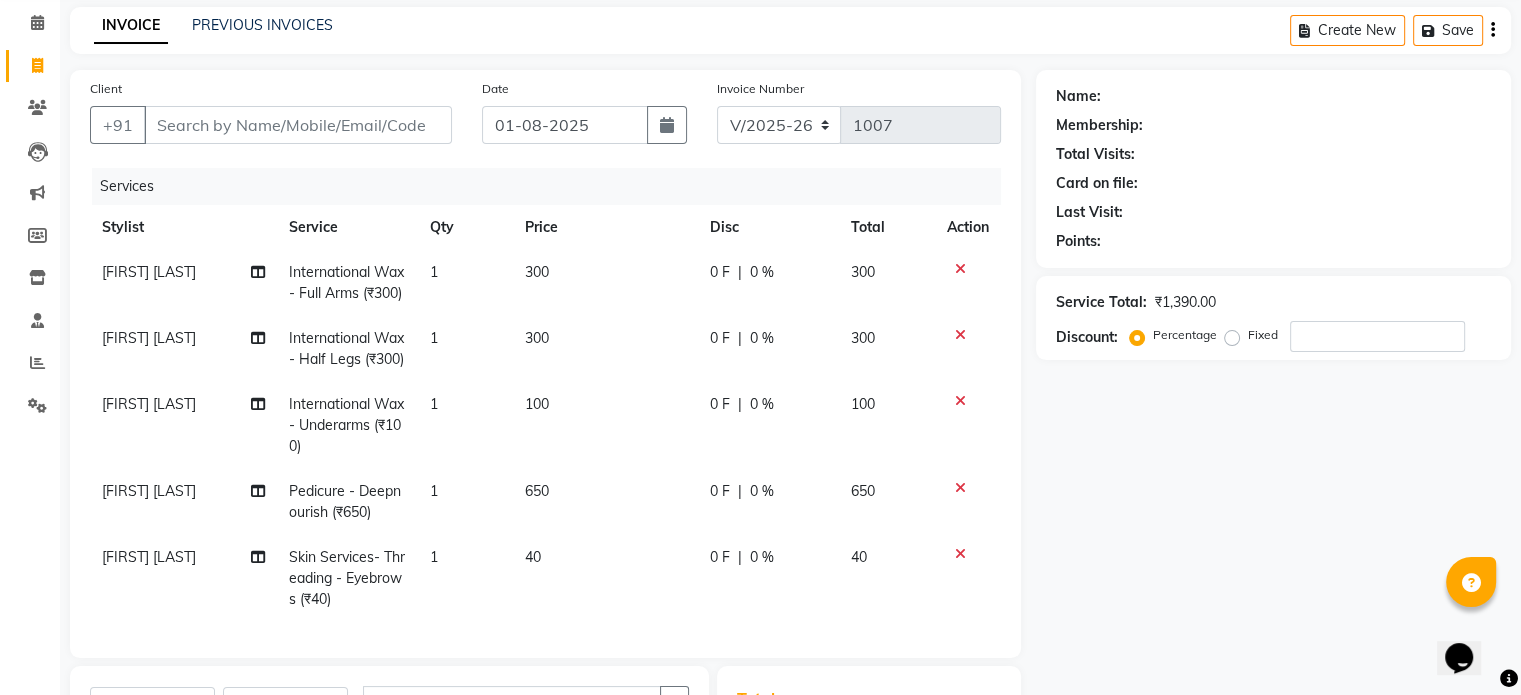 checkbox on "false" 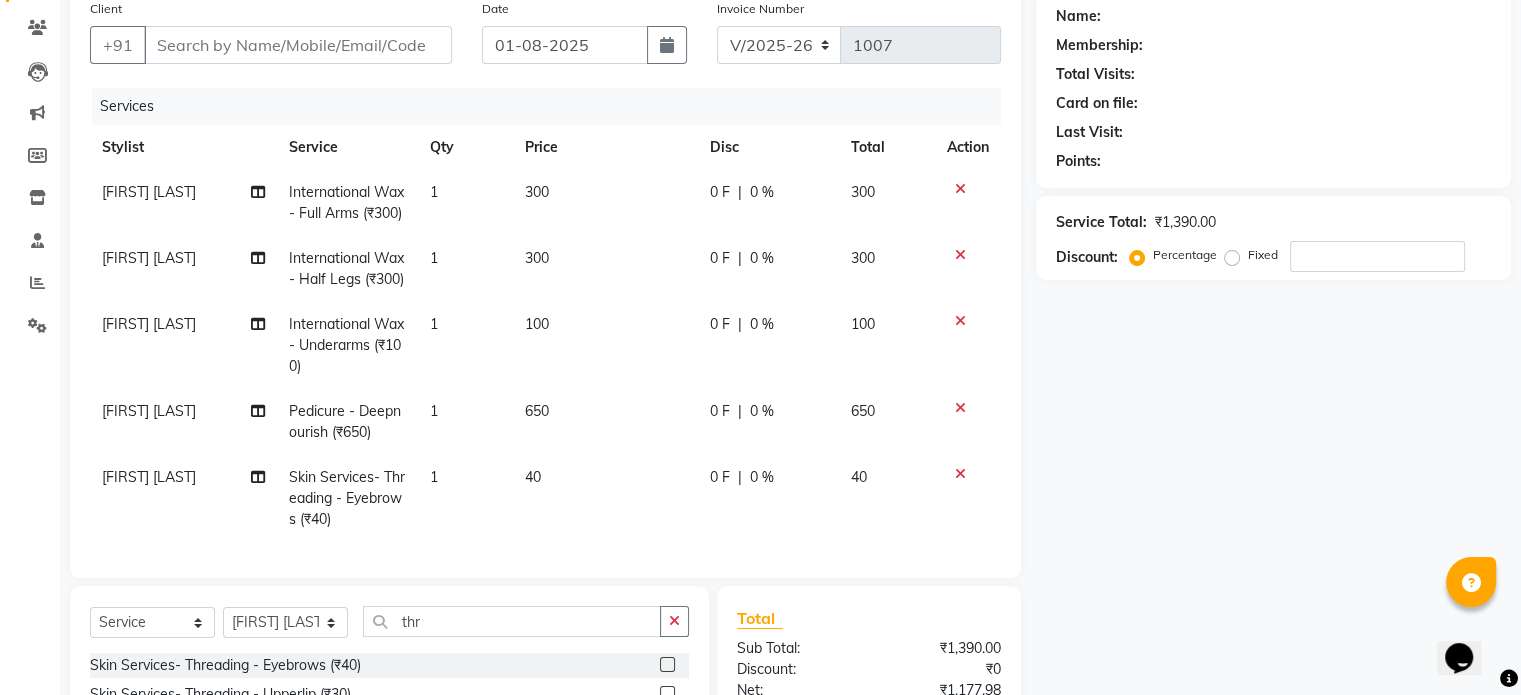scroll, scrollTop: 200, scrollLeft: 0, axis: vertical 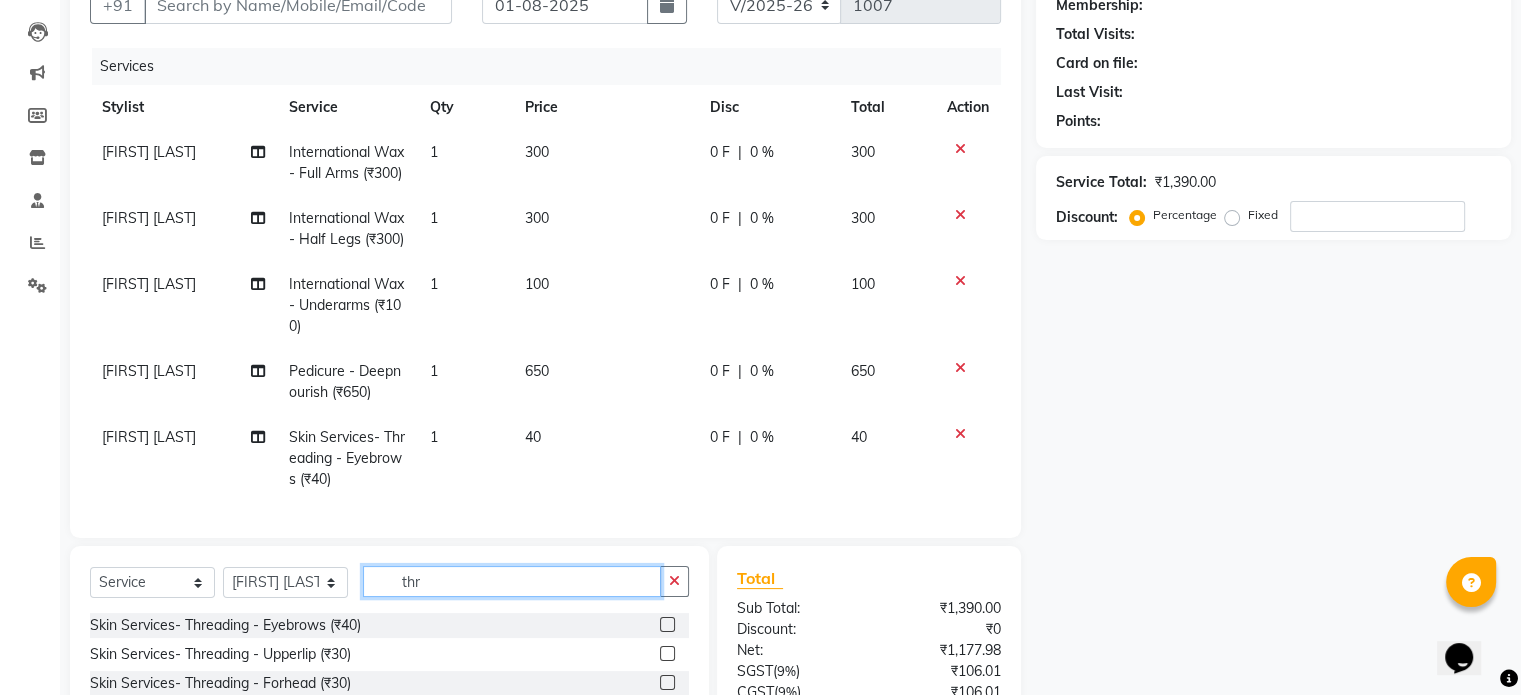 click on "thr" 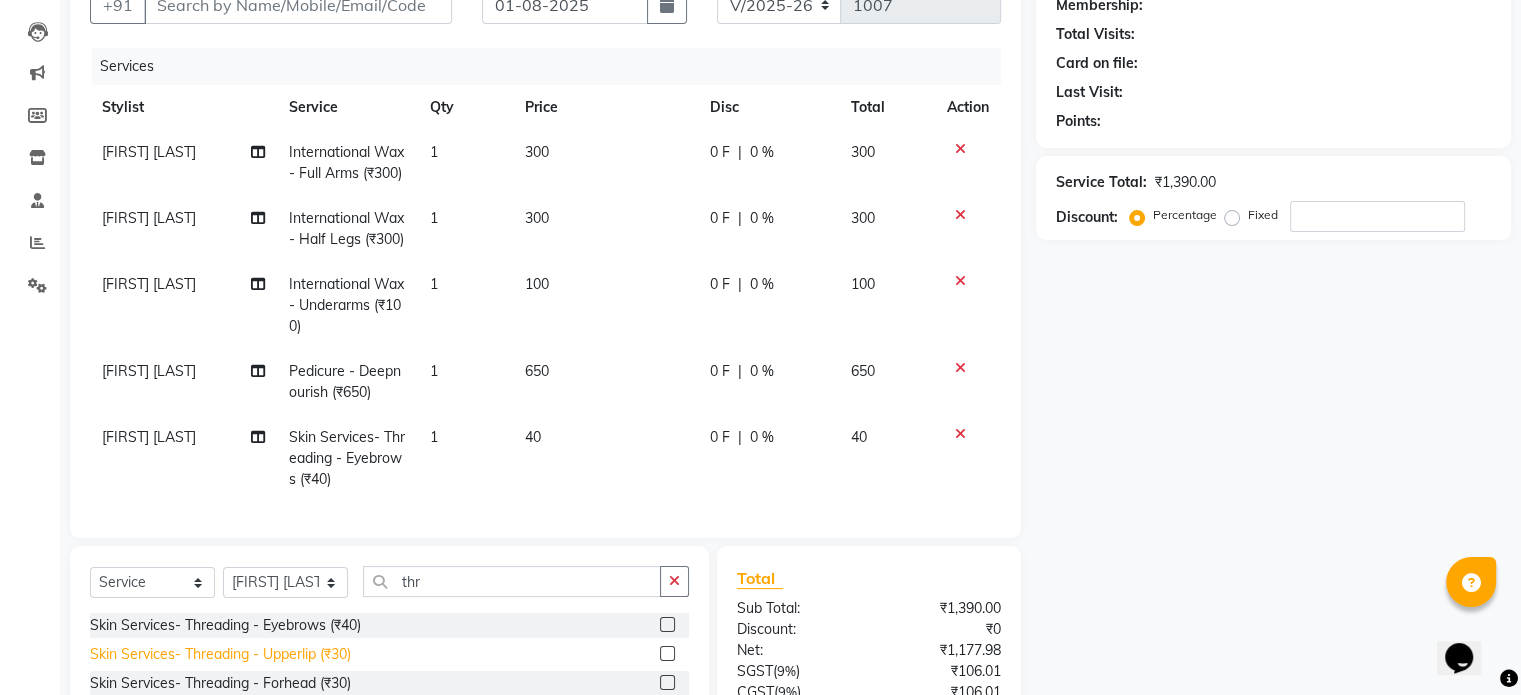 click on "Skin Services- Threading - Upperlip (₹30)" 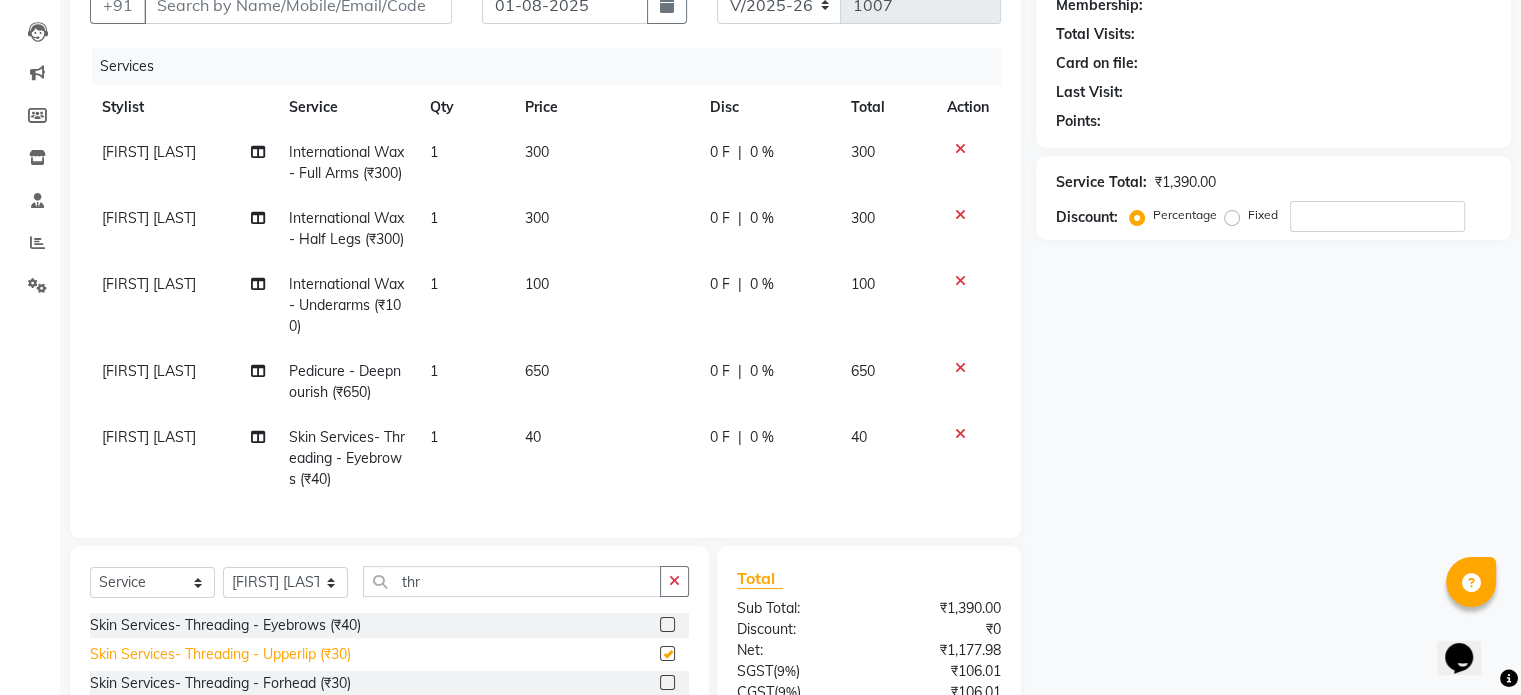 checkbox on "false" 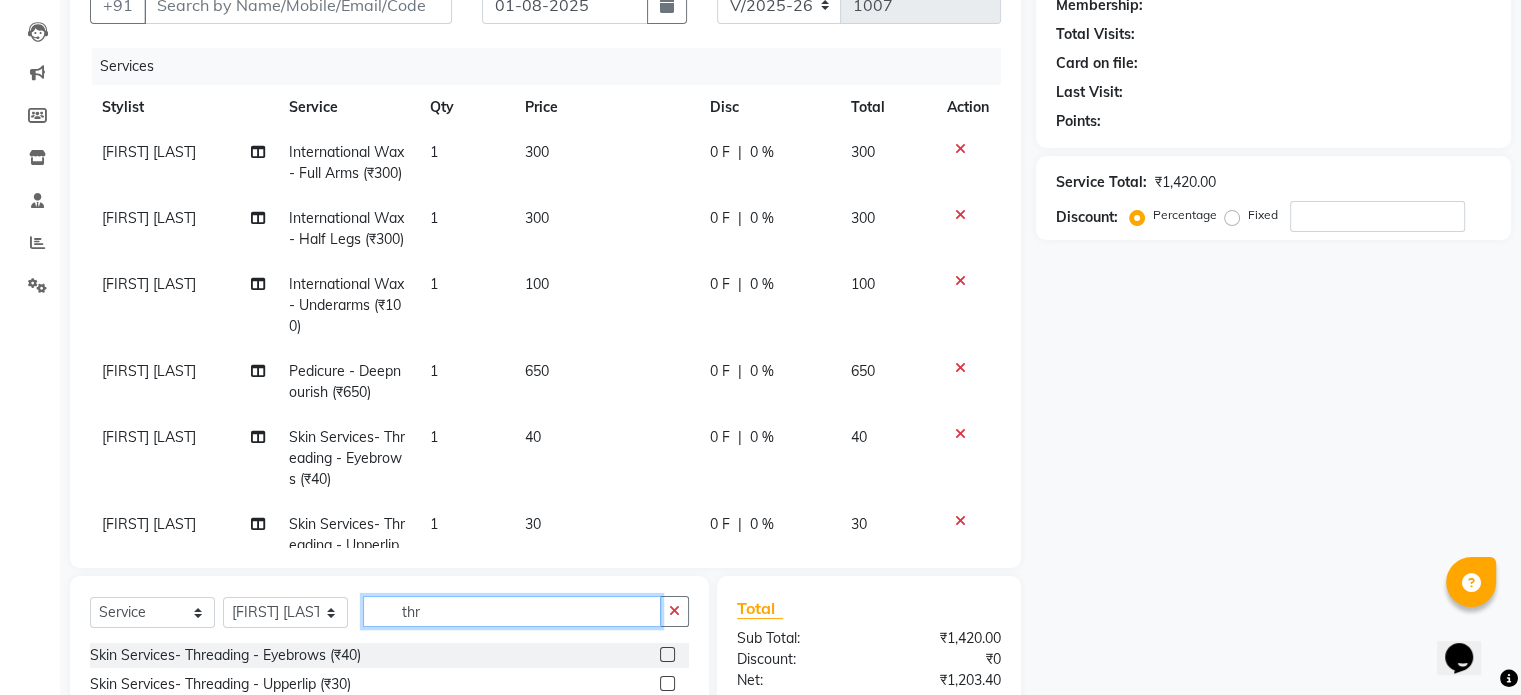 click on "thr" 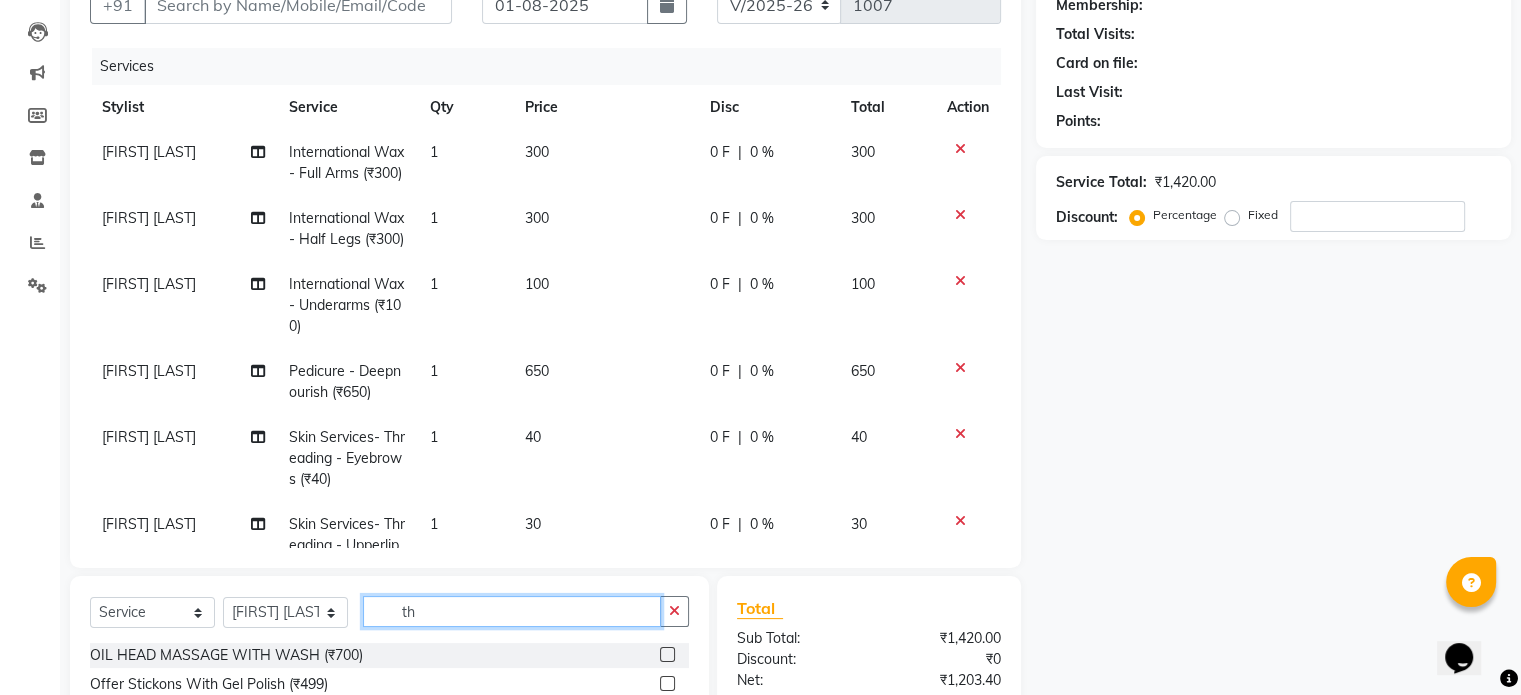 type on "t" 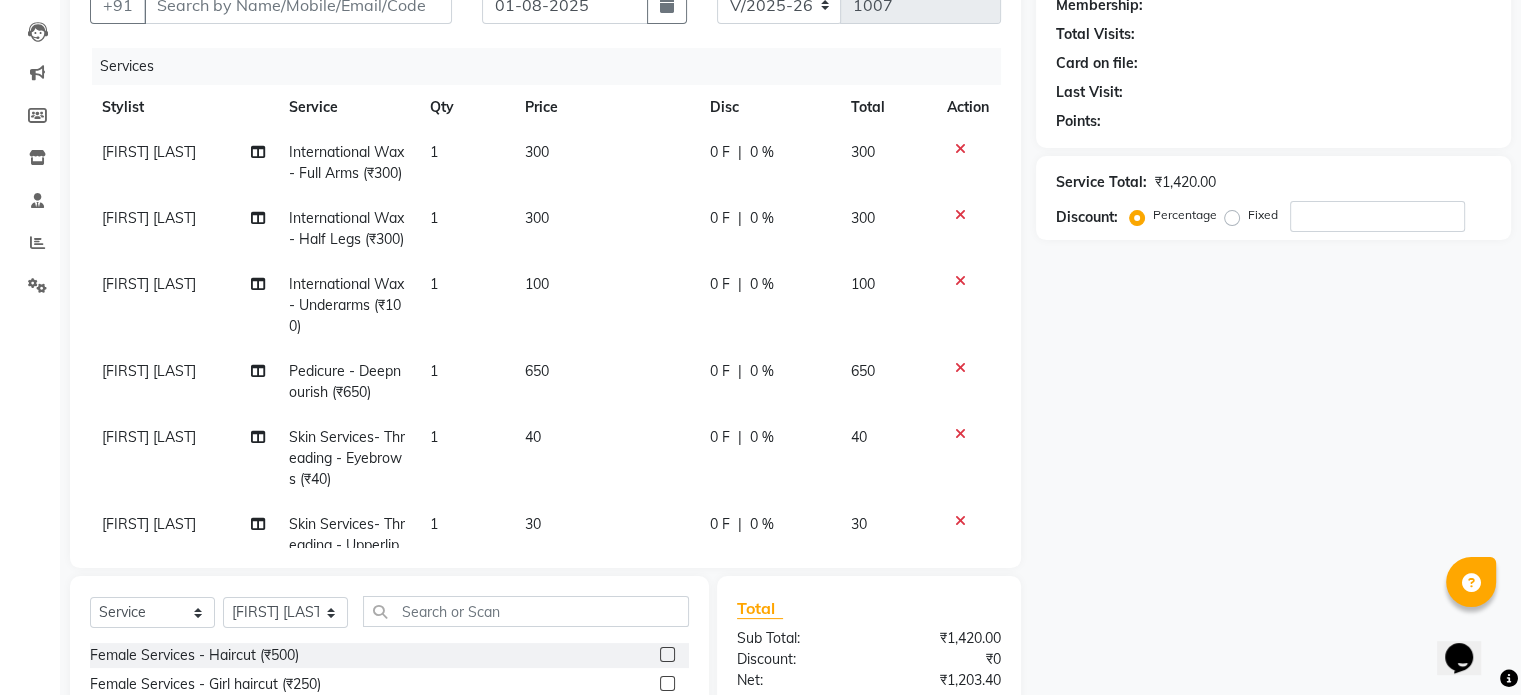 click on "Select Service Product Membership Package Voucher Prepaid Gift Card Select Stylist Ankita Bagave Kasim salmani Manisha Doshi Pooja Jha RAHUL AHANKARE Rahul Thakur Sanju Sharma SHARUKH" 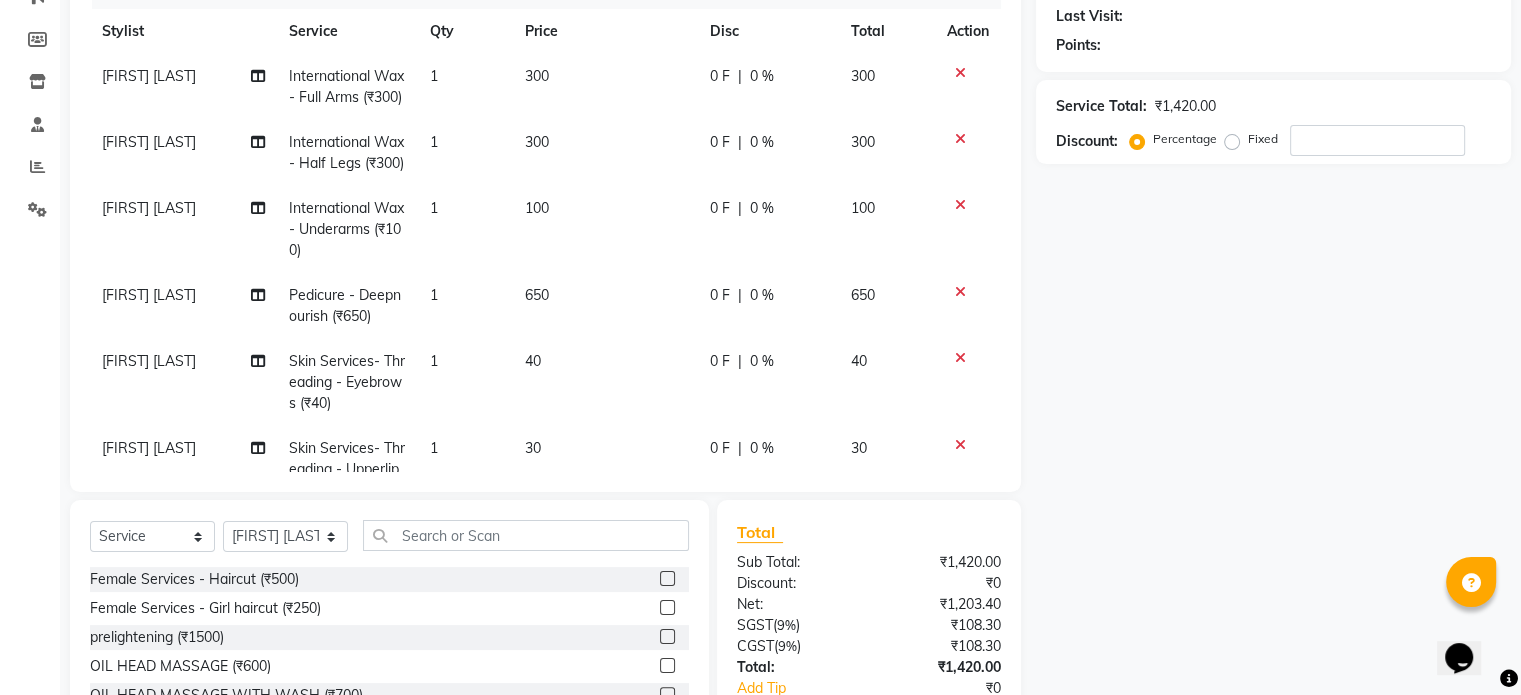 scroll, scrollTop: 280, scrollLeft: 0, axis: vertical 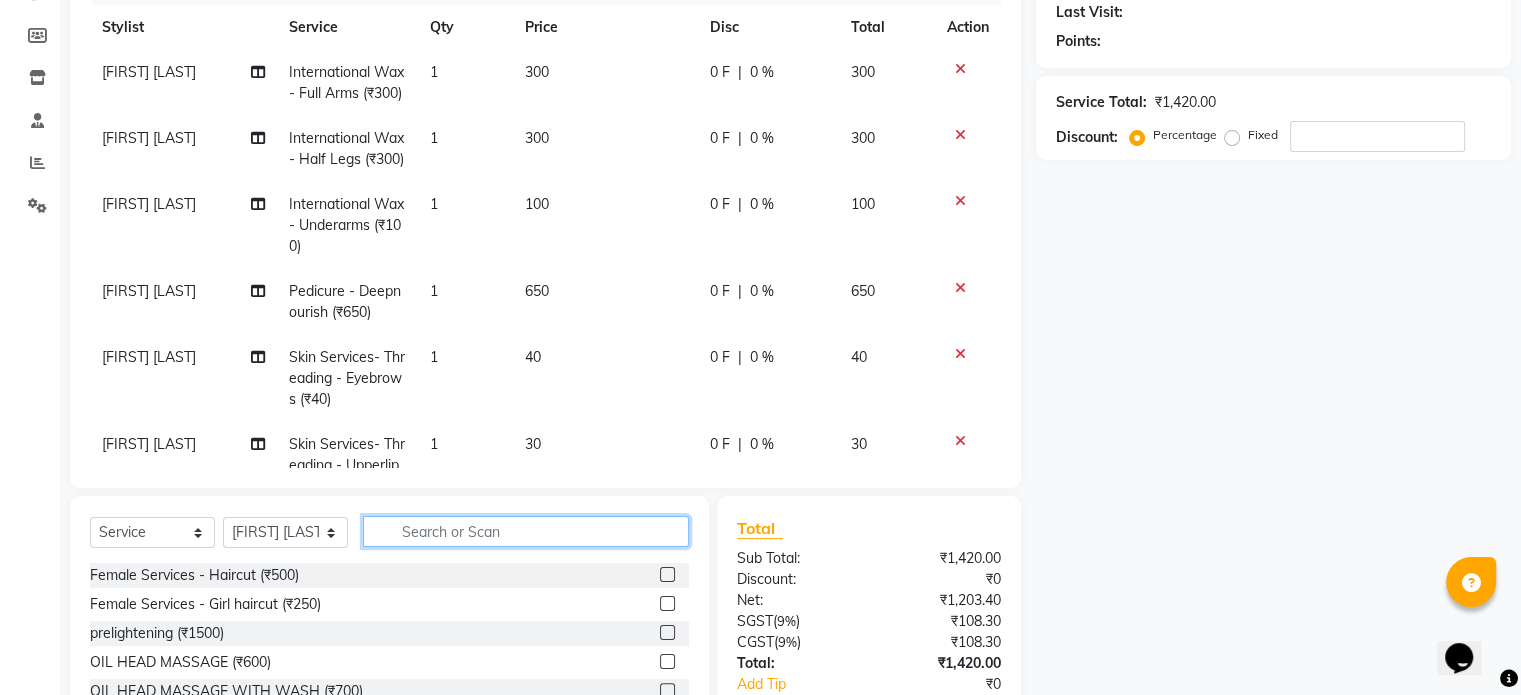 click 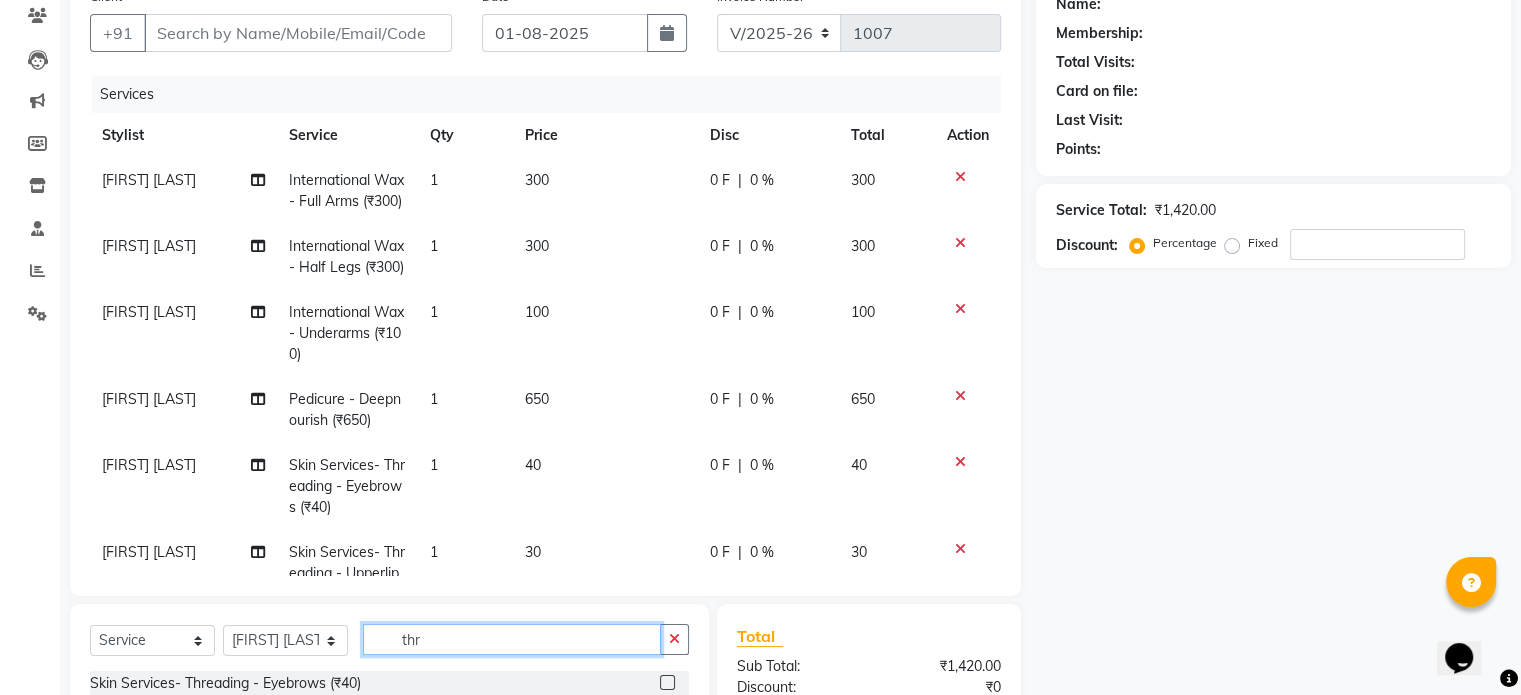 scroll, scrollTop: 0, scrollLeft: 0, axis: both 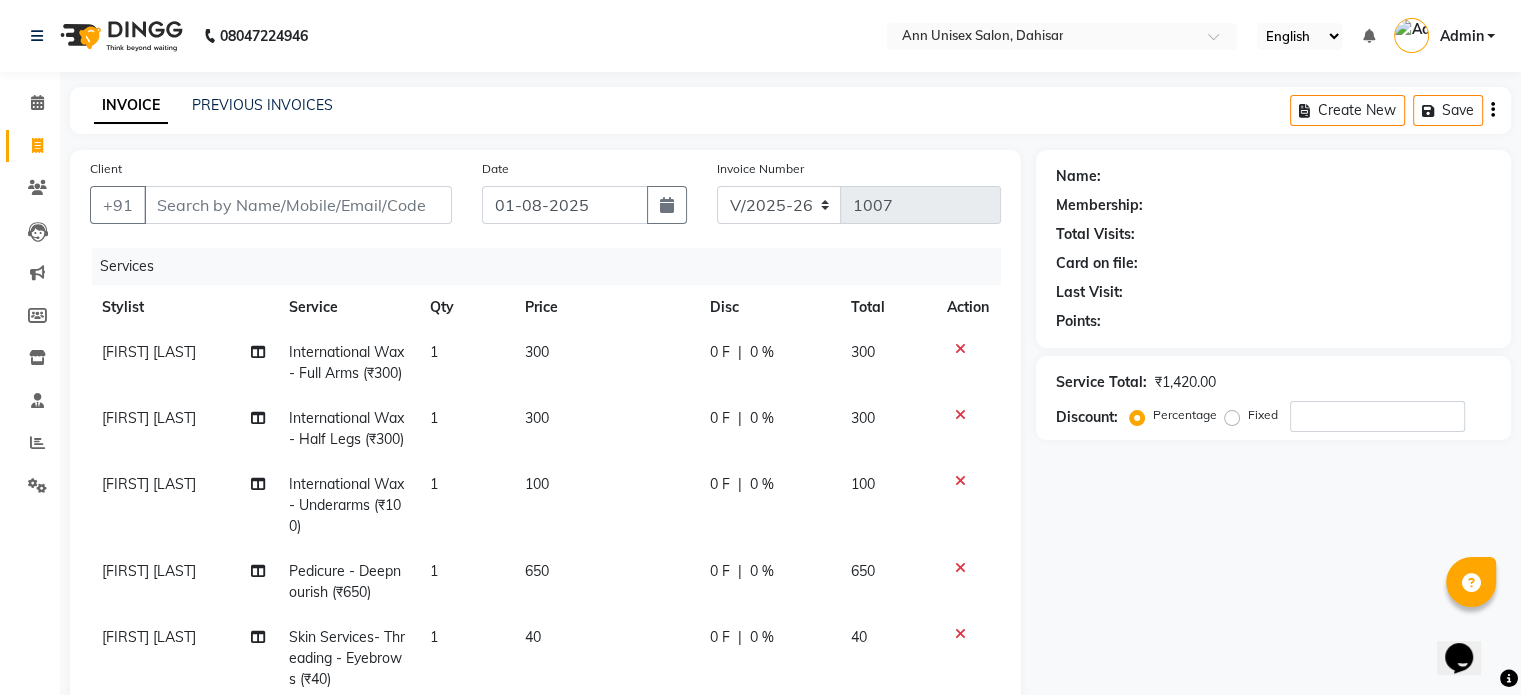 type on "thr" 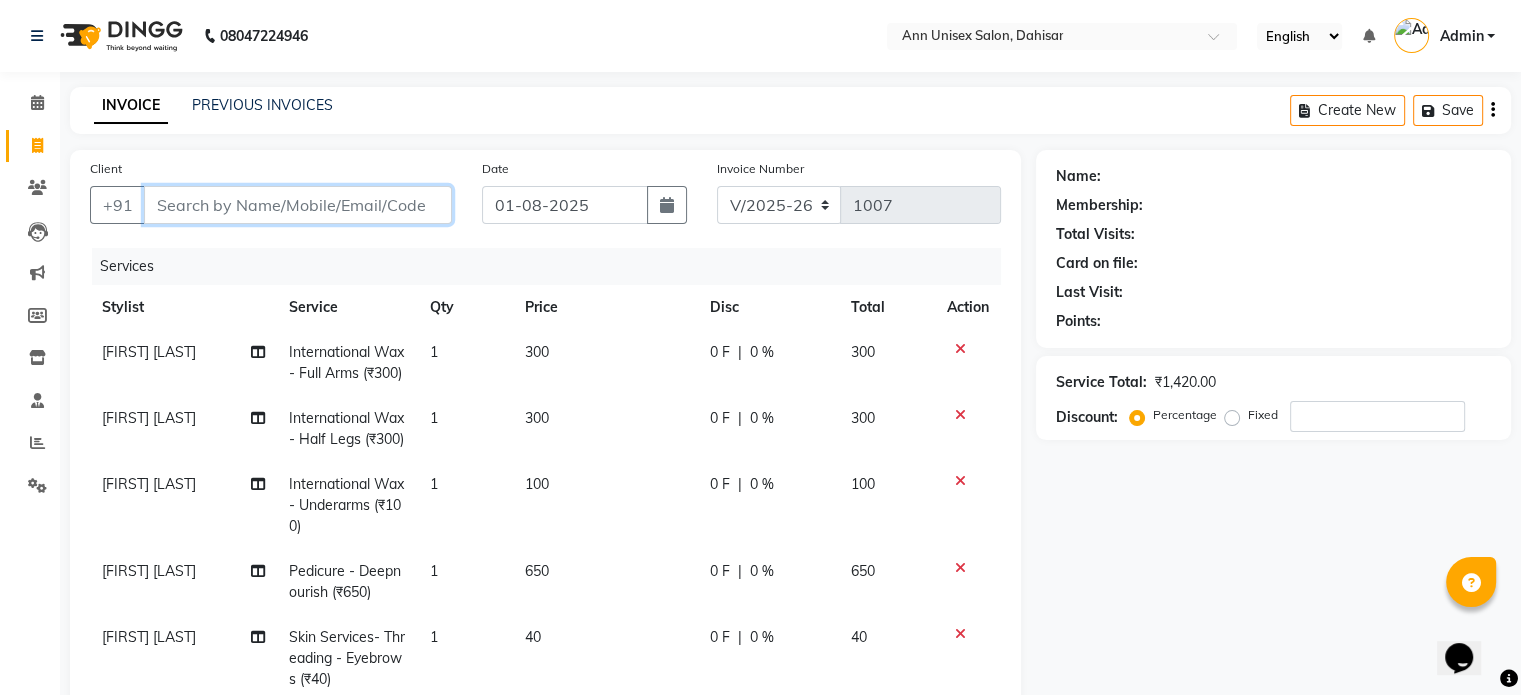 click on "Client" at bounding box center [298, 205] 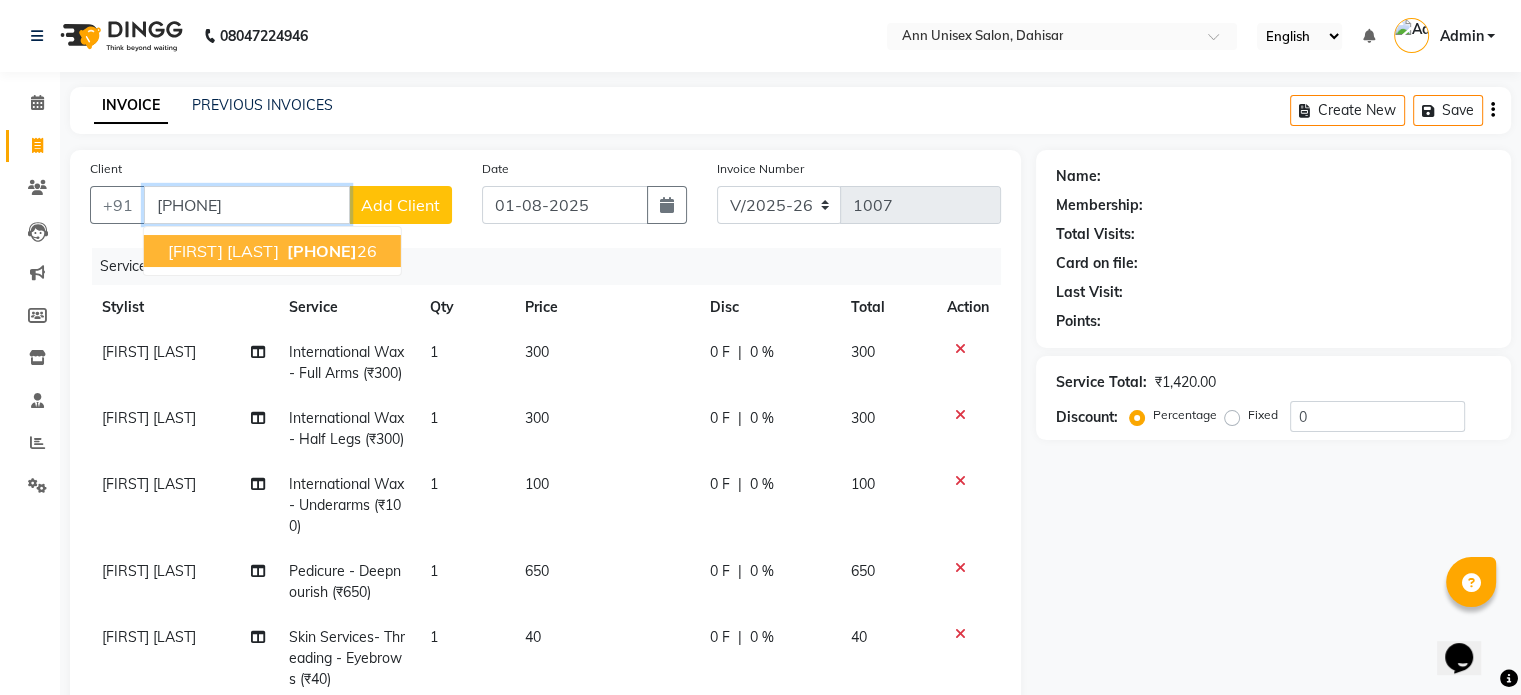 click on "[FIRST] [LAST]" at bounding box center [223, 251] 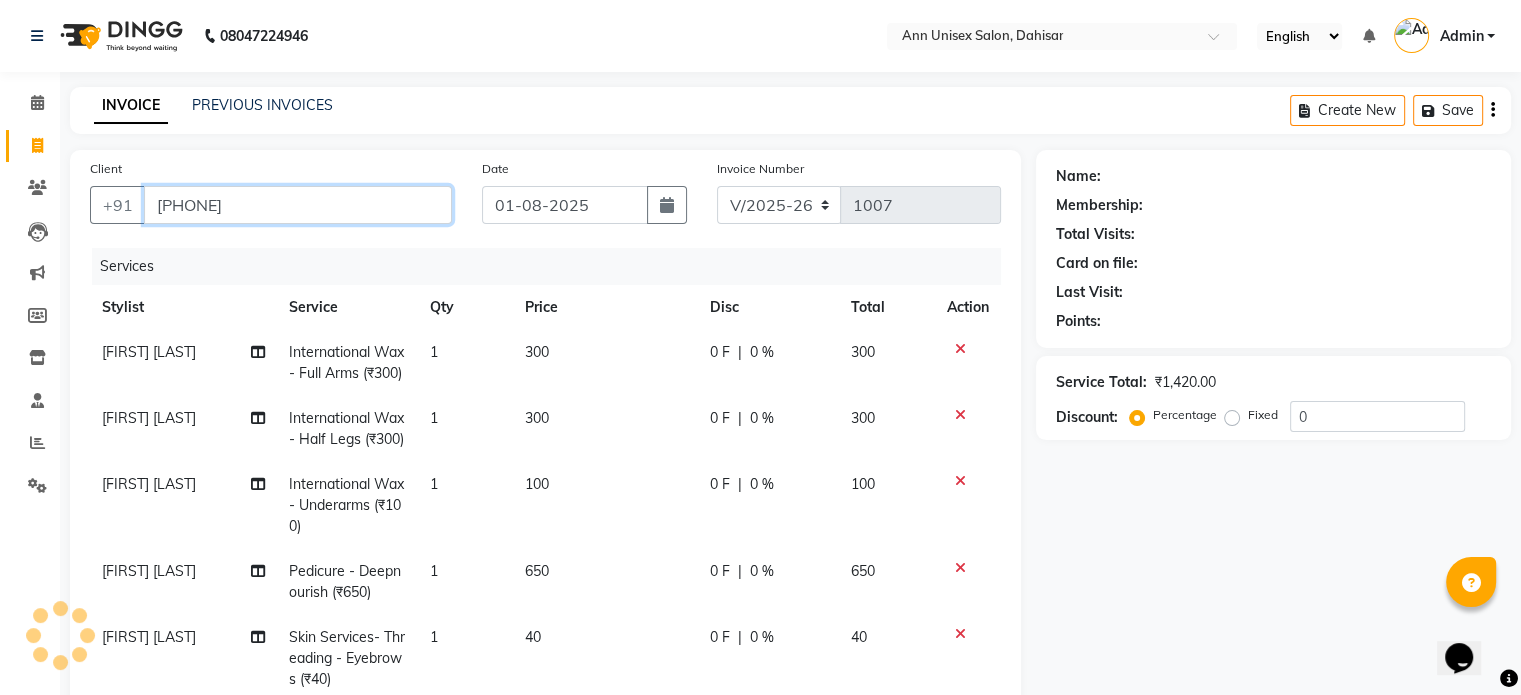 type on "[PHONE]" 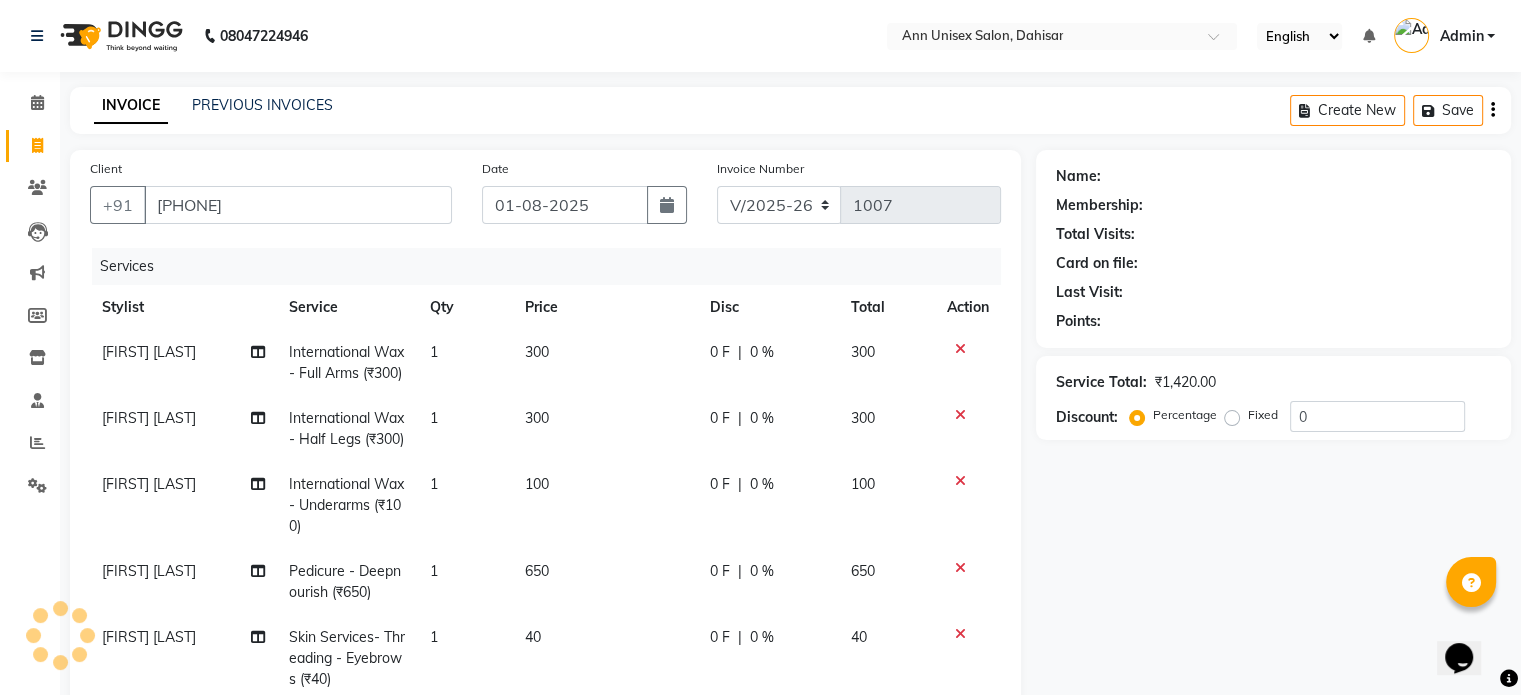 select on "1: Object" 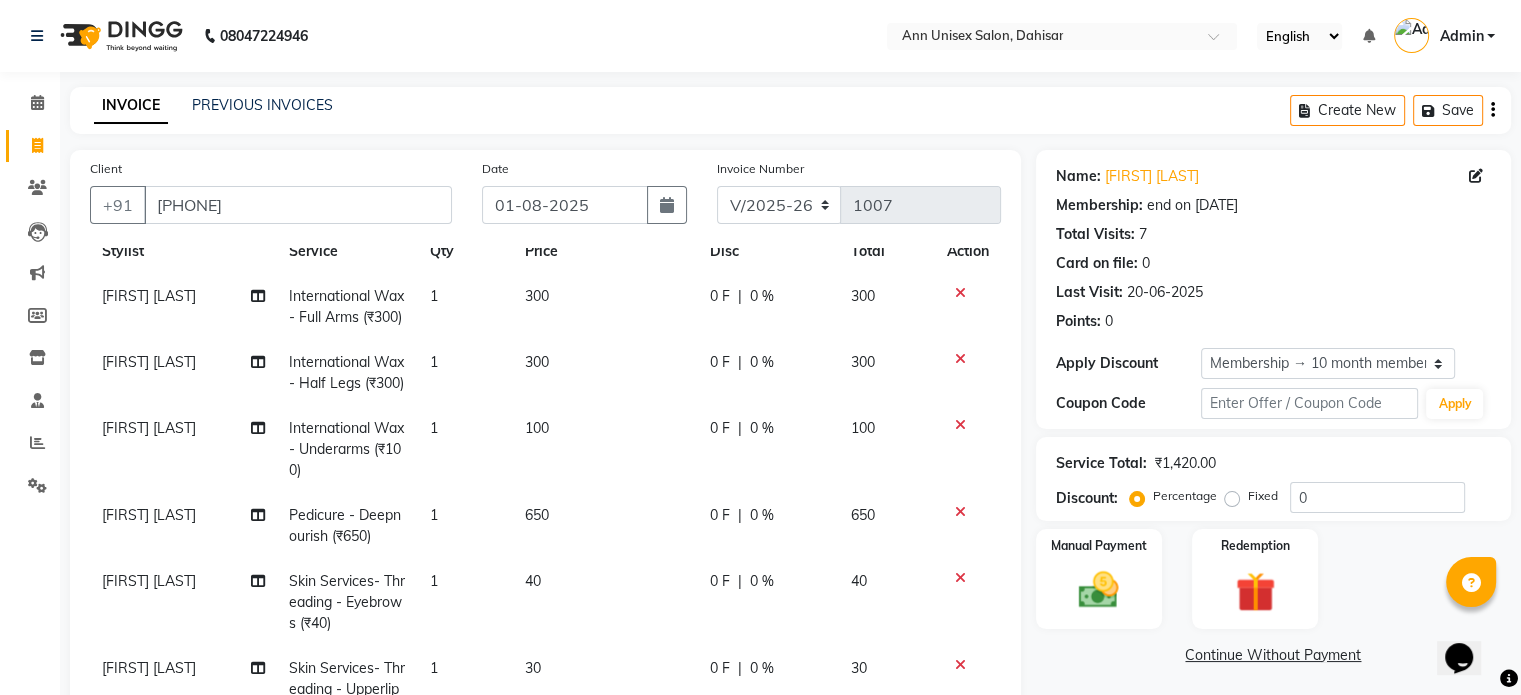 scroll, scrollTop: 54, scrollLeft: 0, axis: vertical 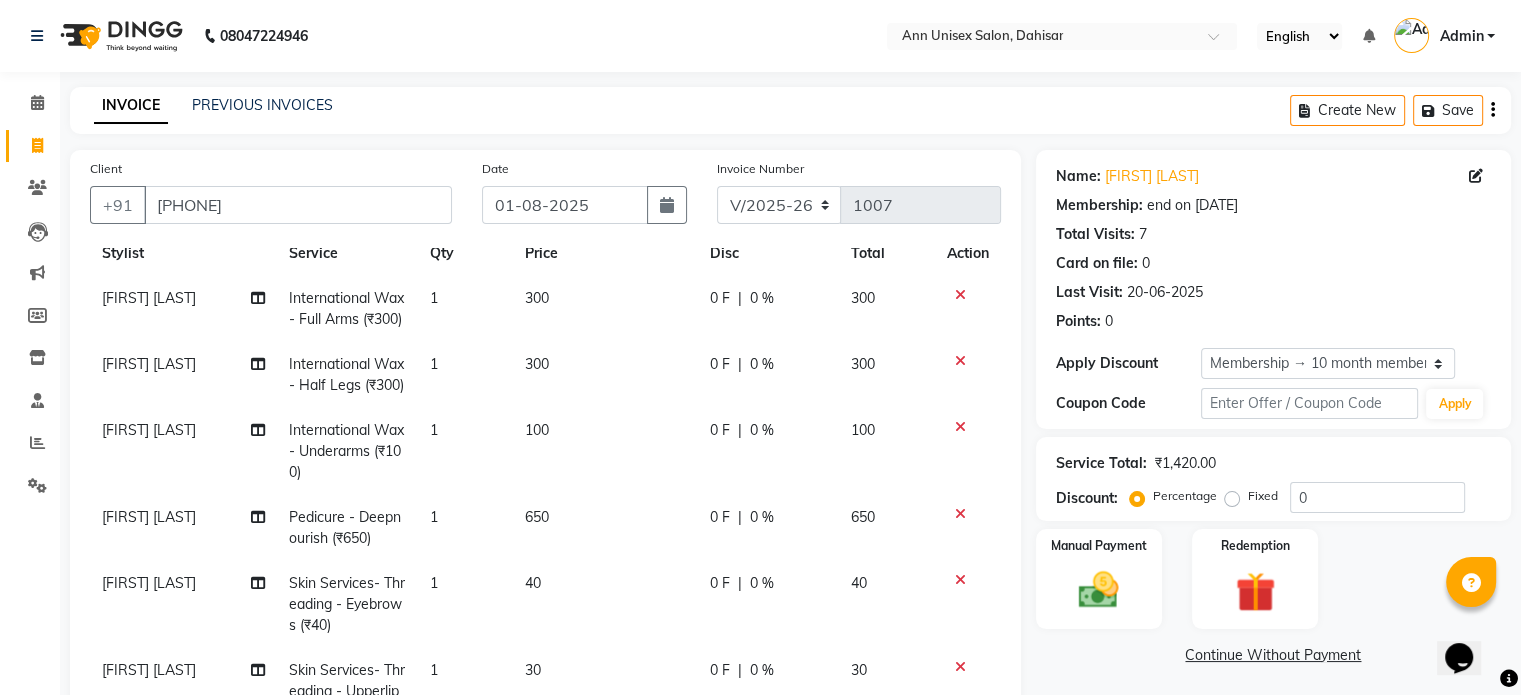 click on "0 %" 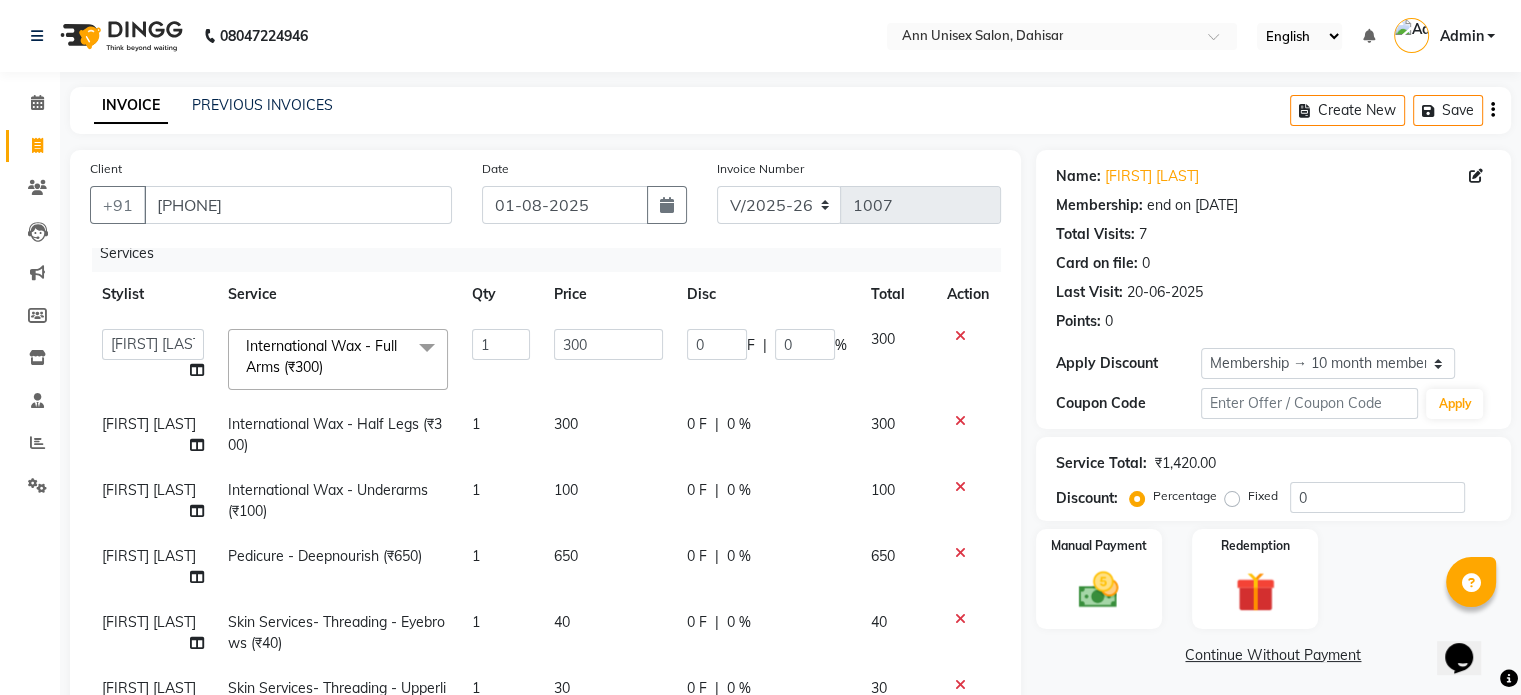 scroll, scrollTop: 28, scrollLeft: 0, axis: vertical 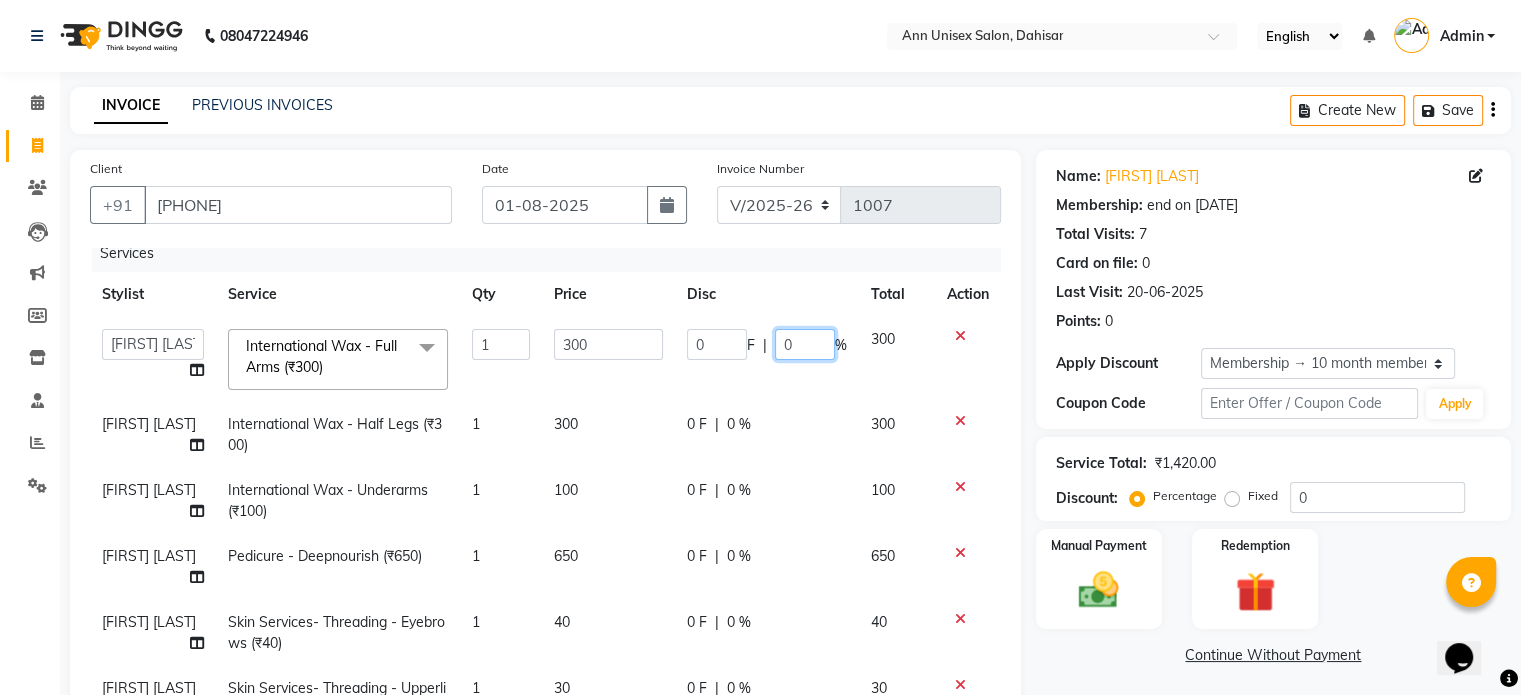 click on "0" 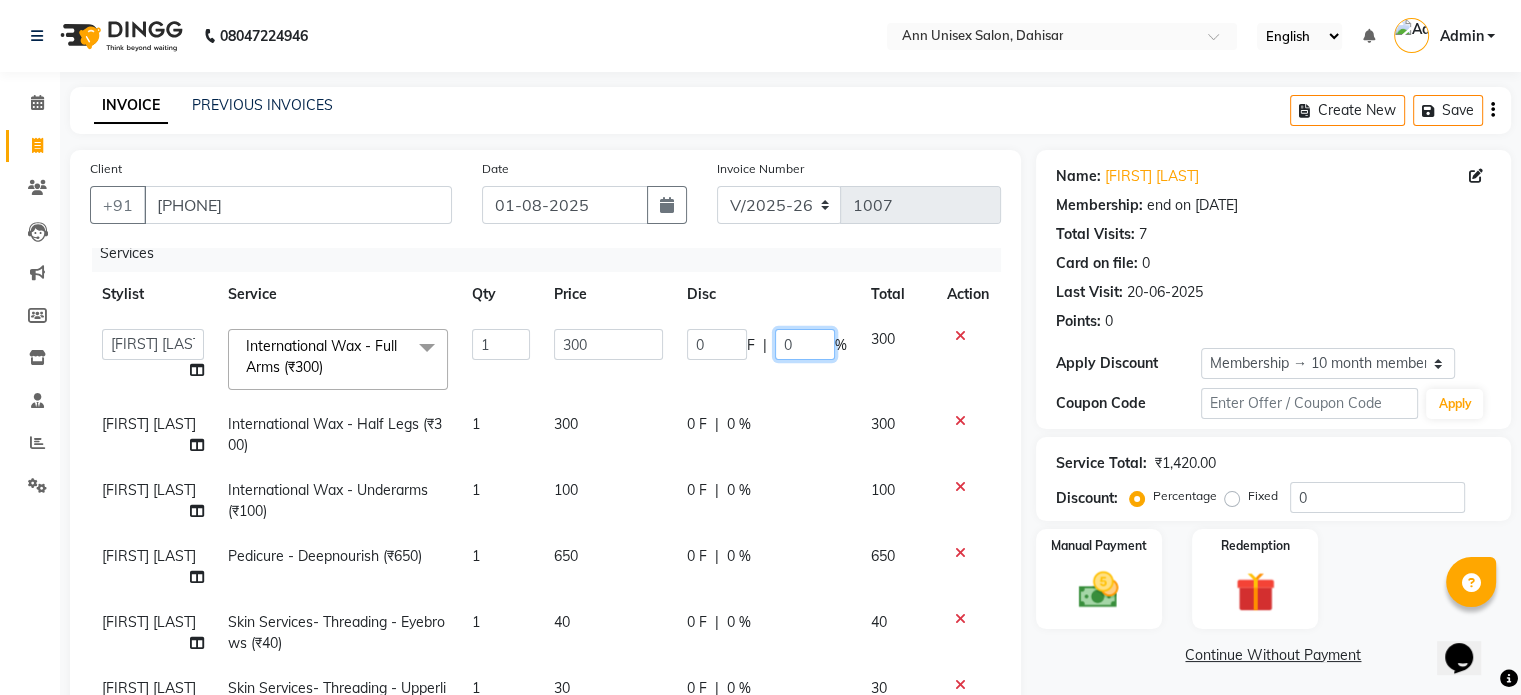 type 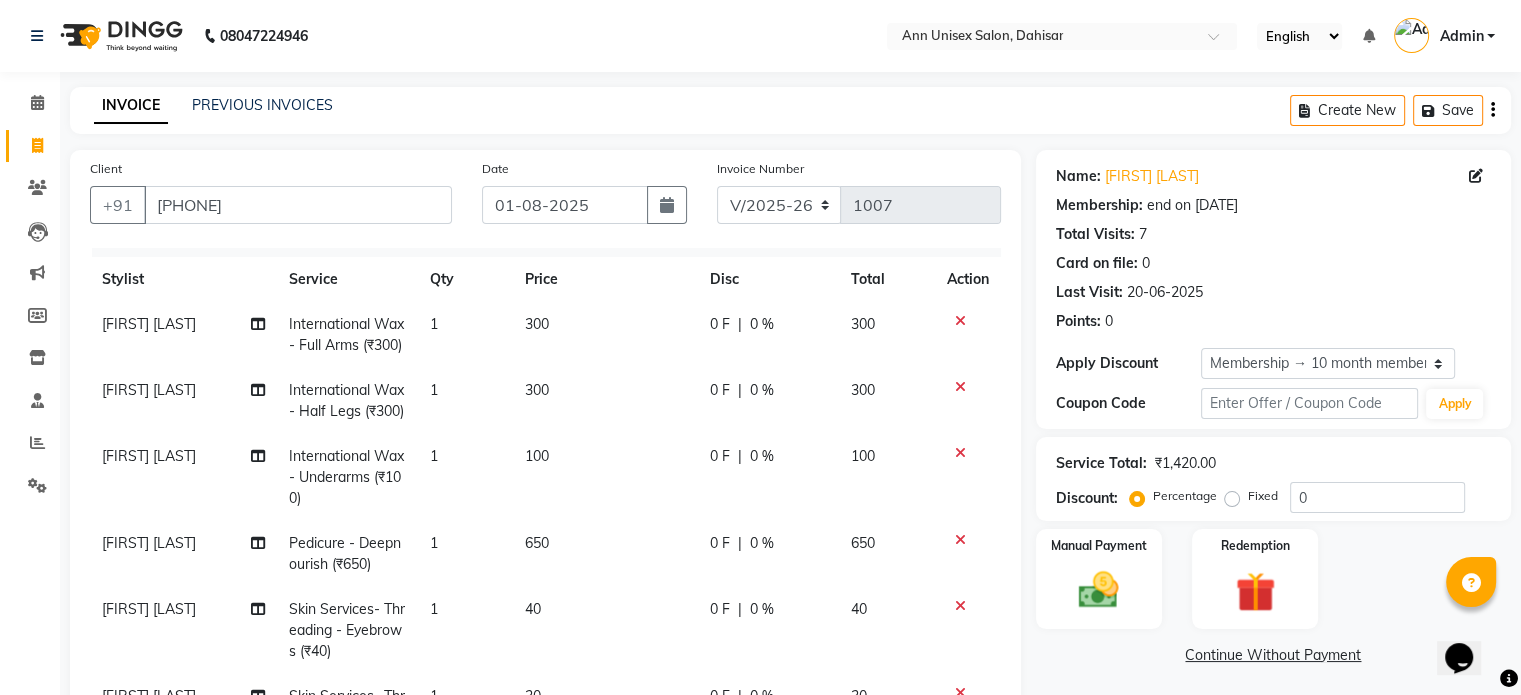 click on "0 F | 0 %" 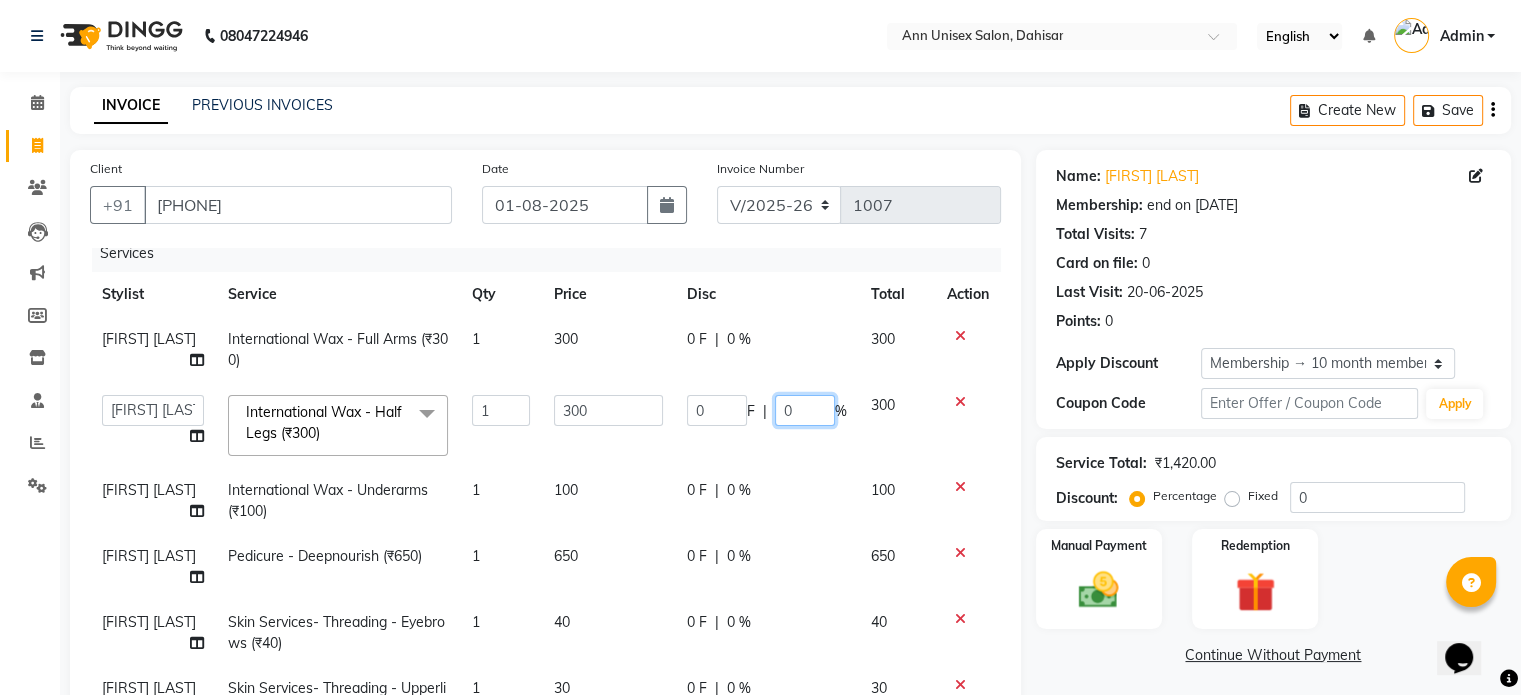 click on "0" 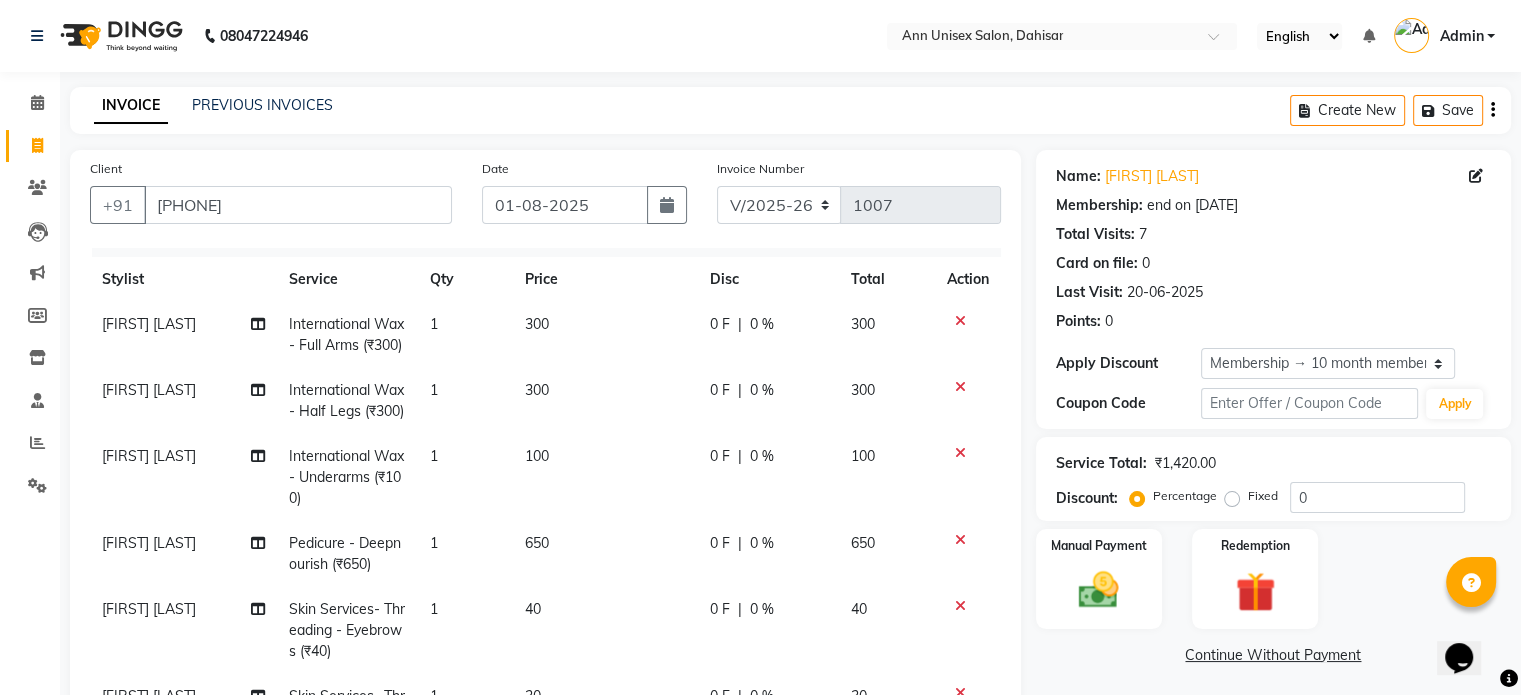 click on "0 F | 0 %" 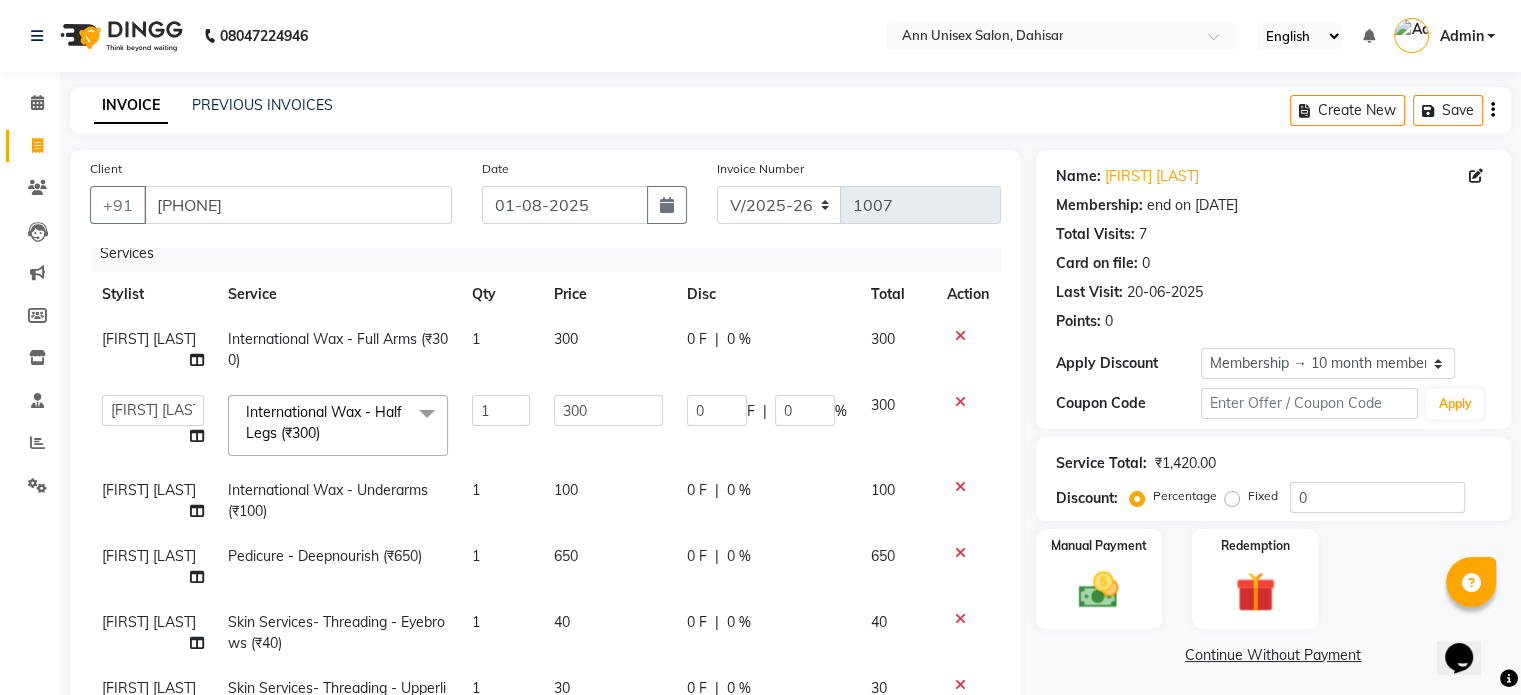 click on "0 F | 0 %" 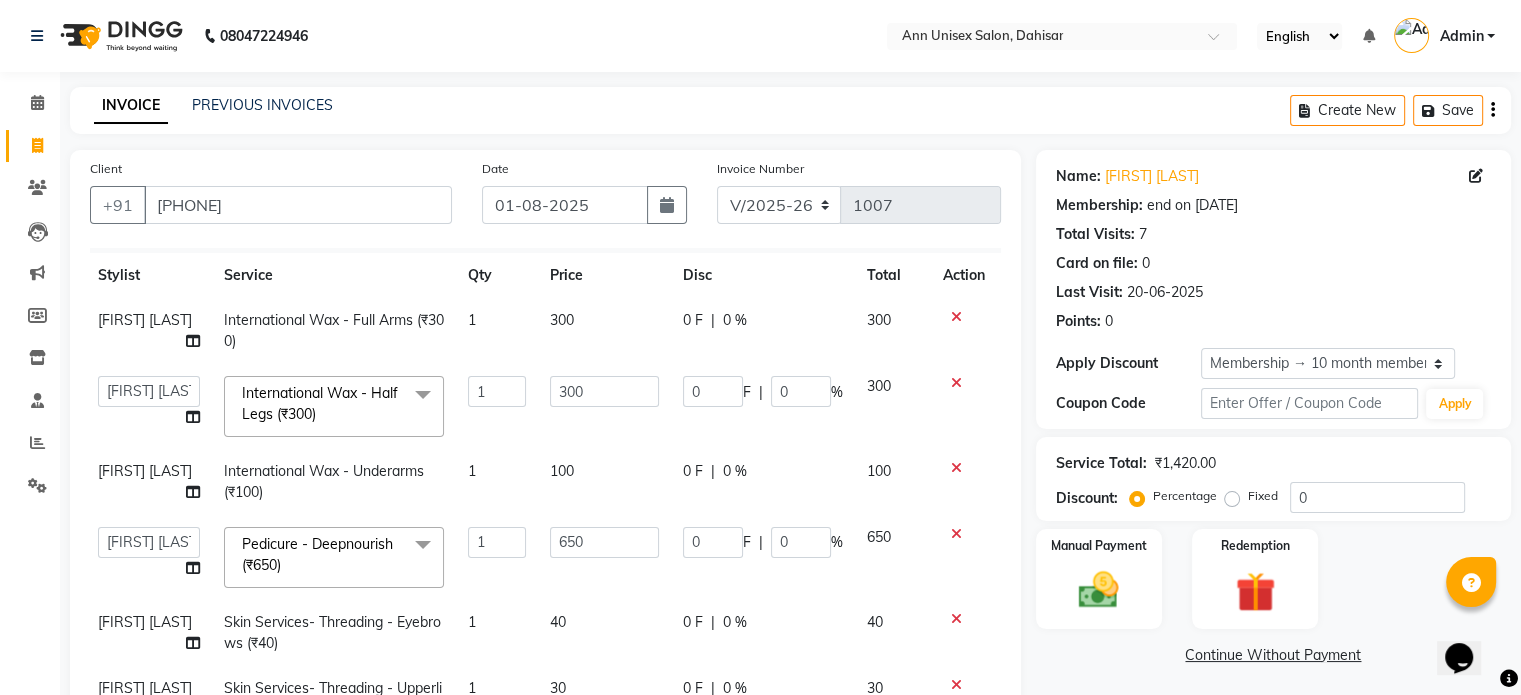 scroll, scrollTop: 46, scrollLeft: 0, axis: vertical 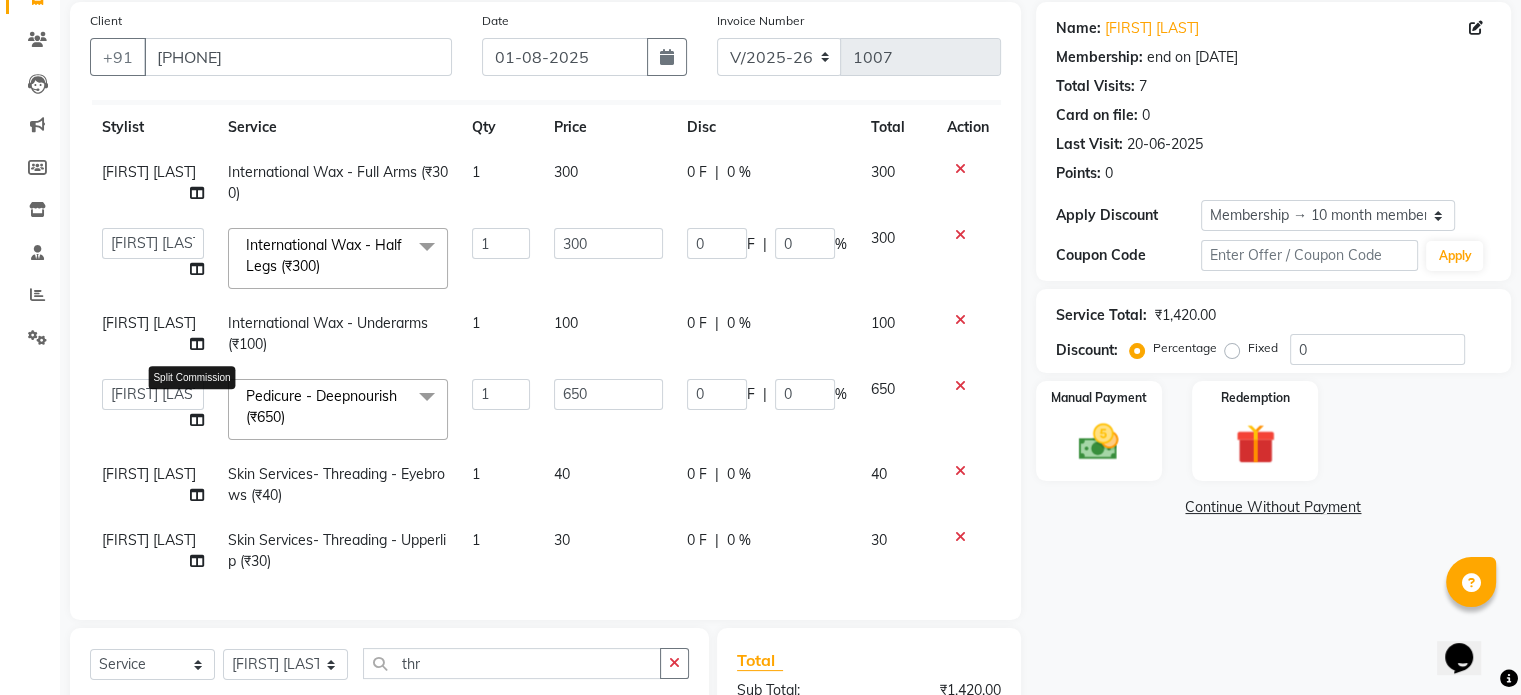 click 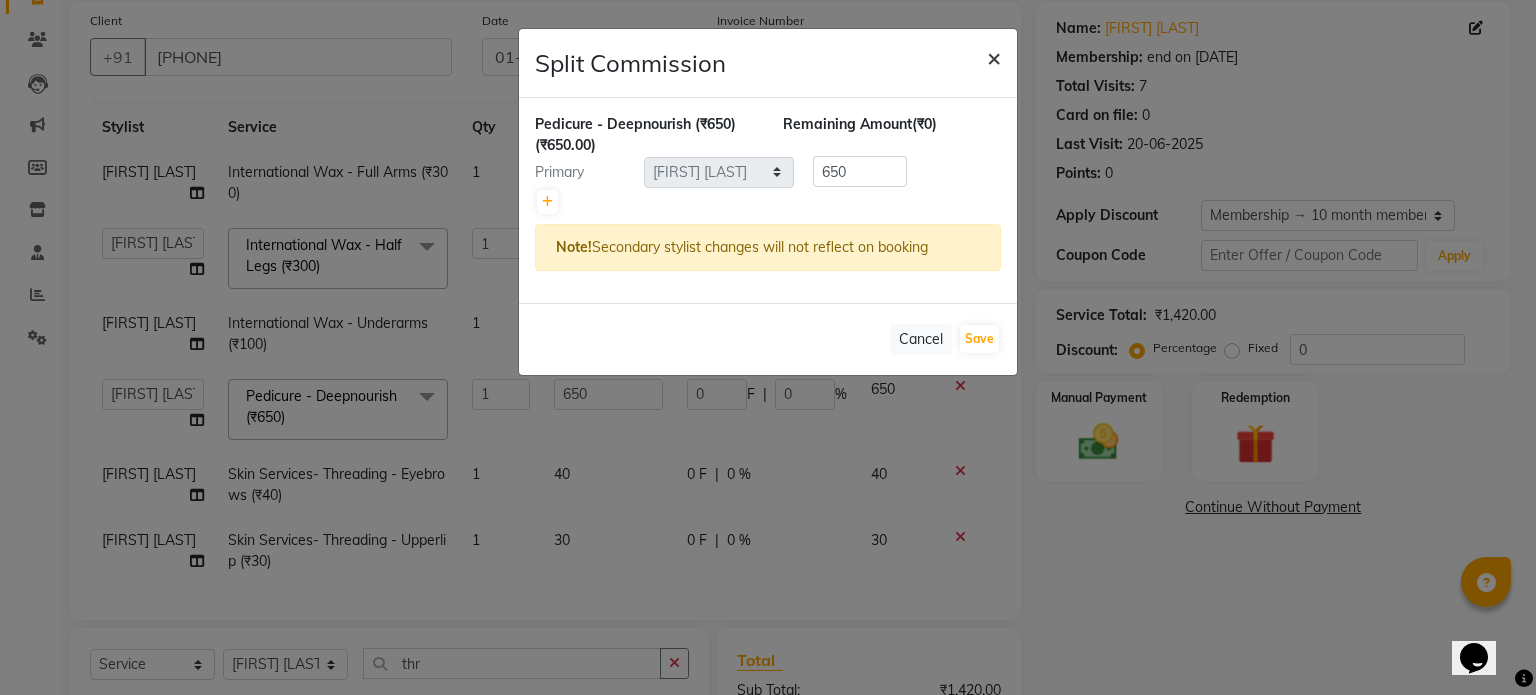 click on "×" 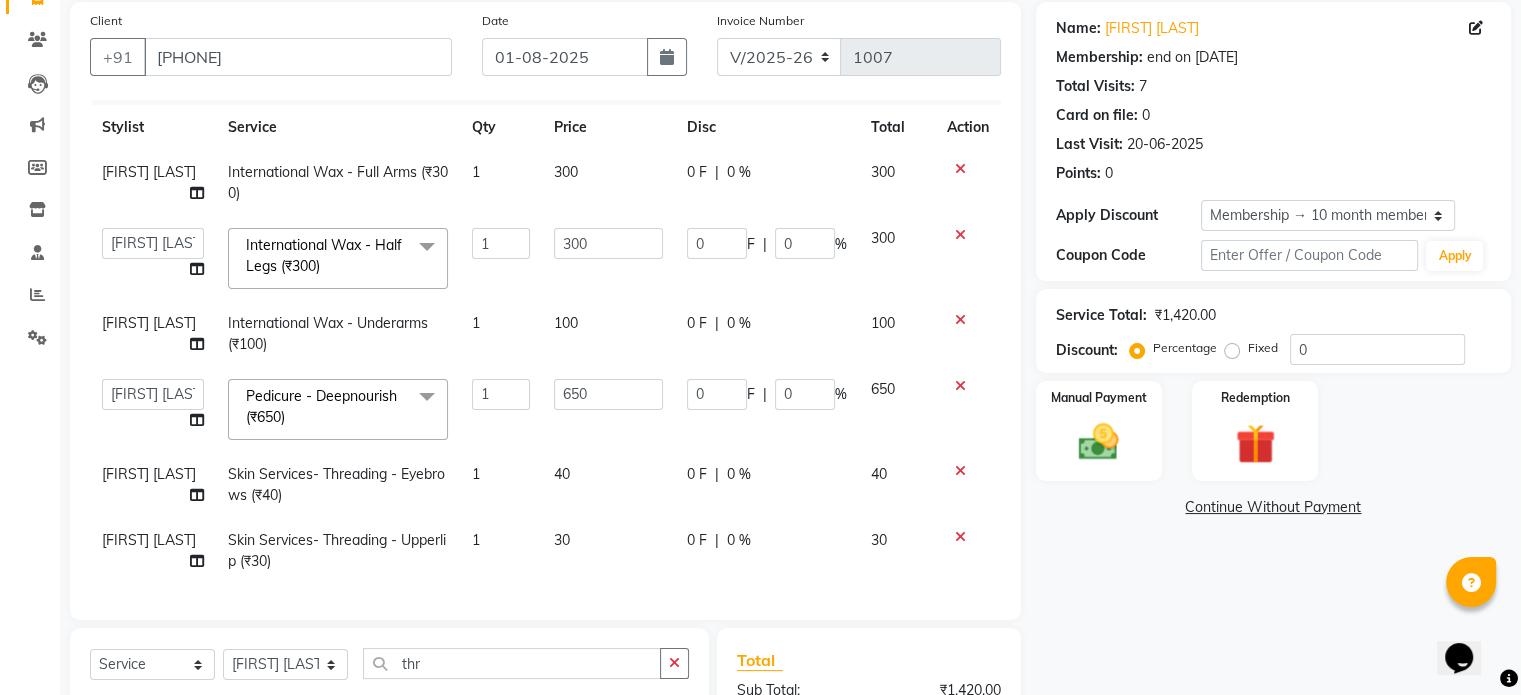 click 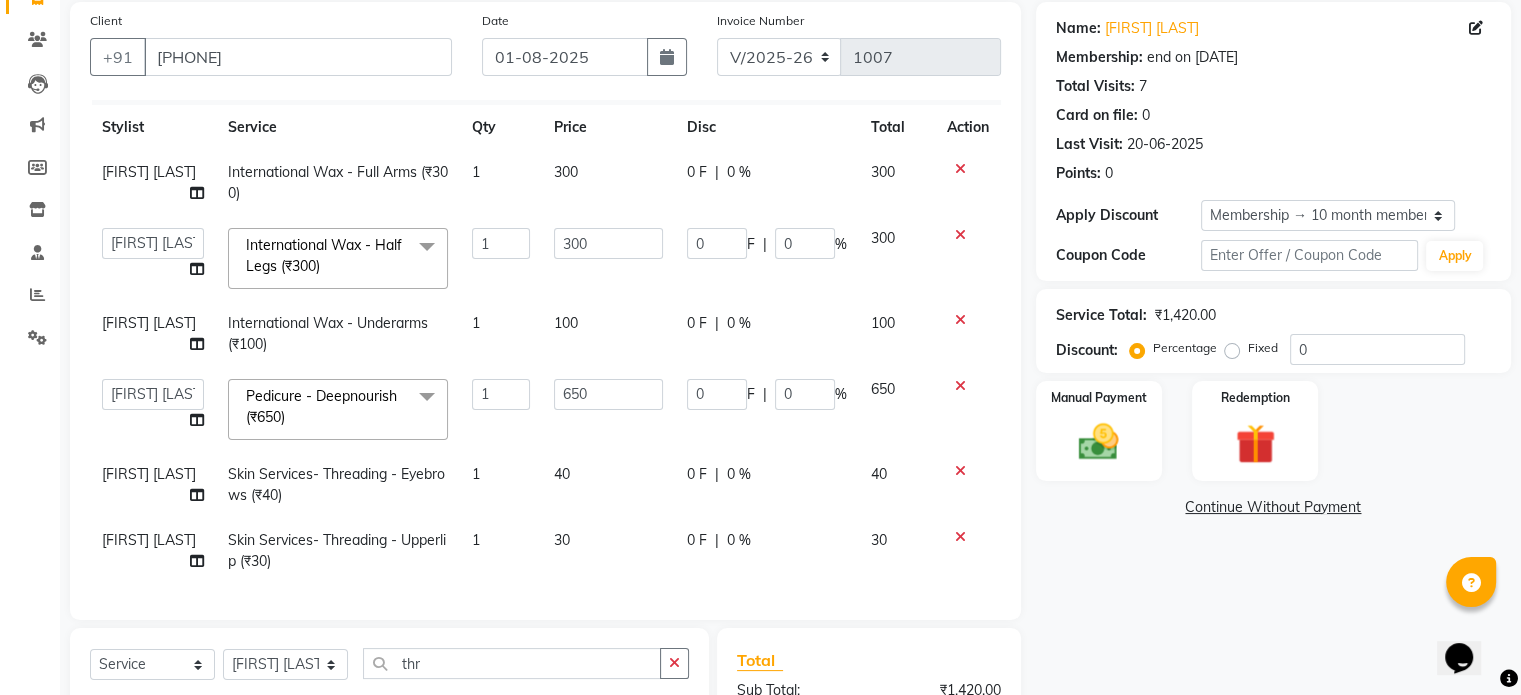 click 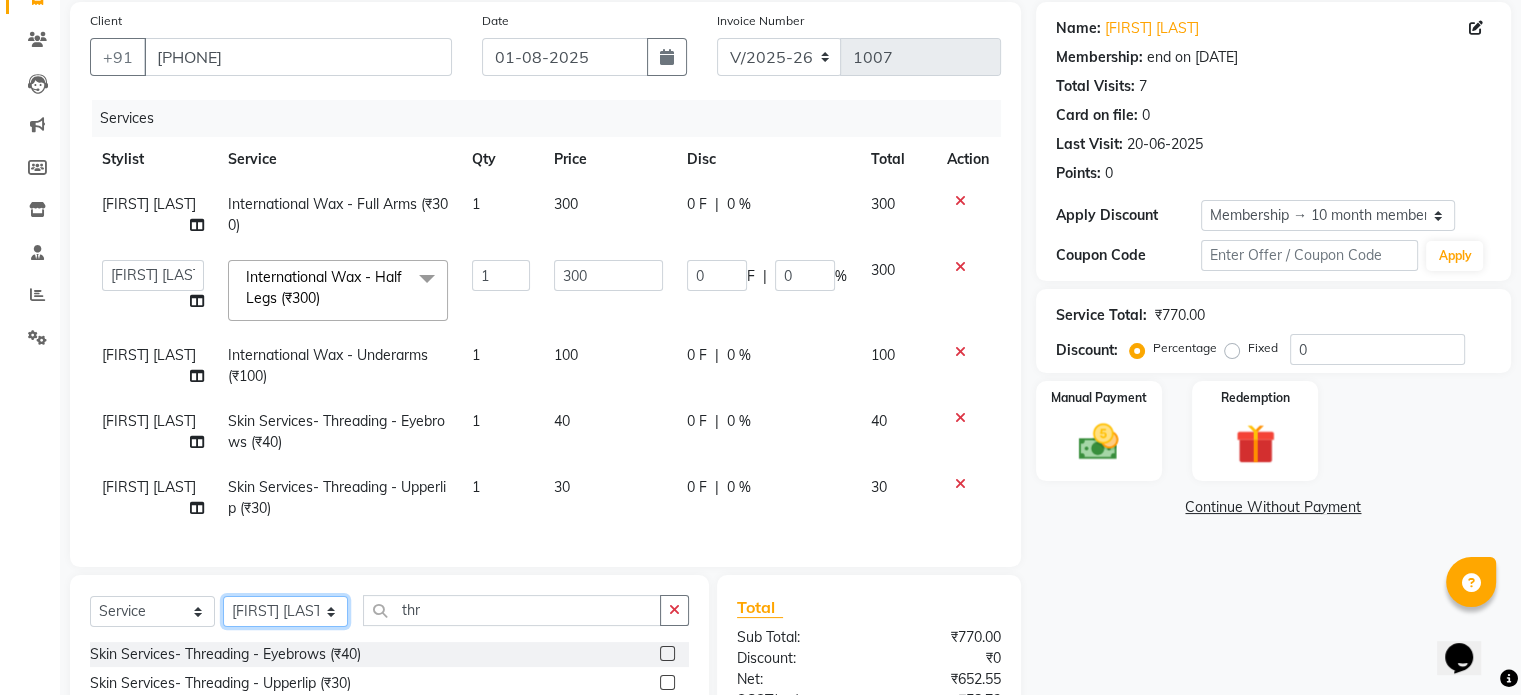 click on "Select Stylist Ankita Bagave Kasim salmani Manisha Doshi Pooja Jha RAHUL AHANKARE Rahul Thakur Sanju Sharma SHARUKH" 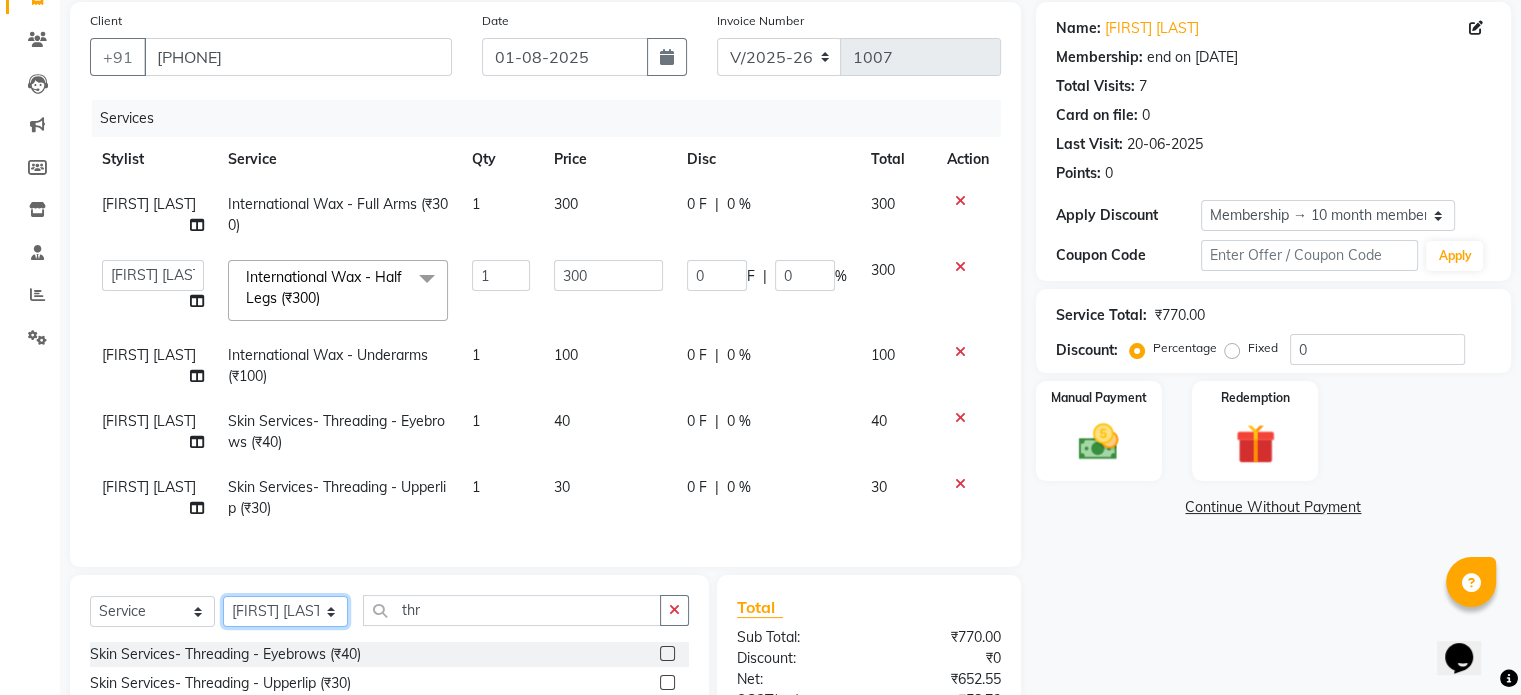 select on "64436" 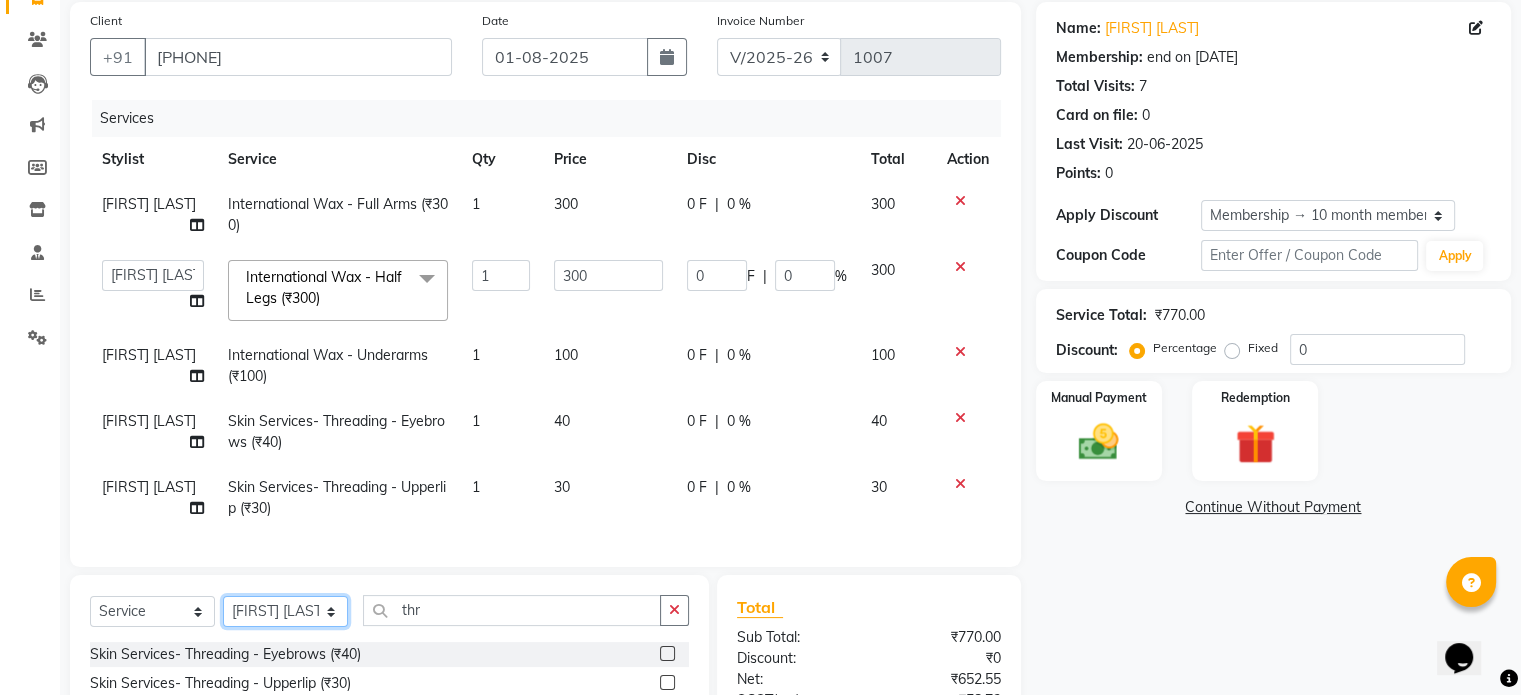 click on "Select Stylist Ankita Bagave Kasim salmani Manisha Doshi Pooja Jha RAHUL AHANKARE Rahul Thakur Sanju Sharma SHARUKH" 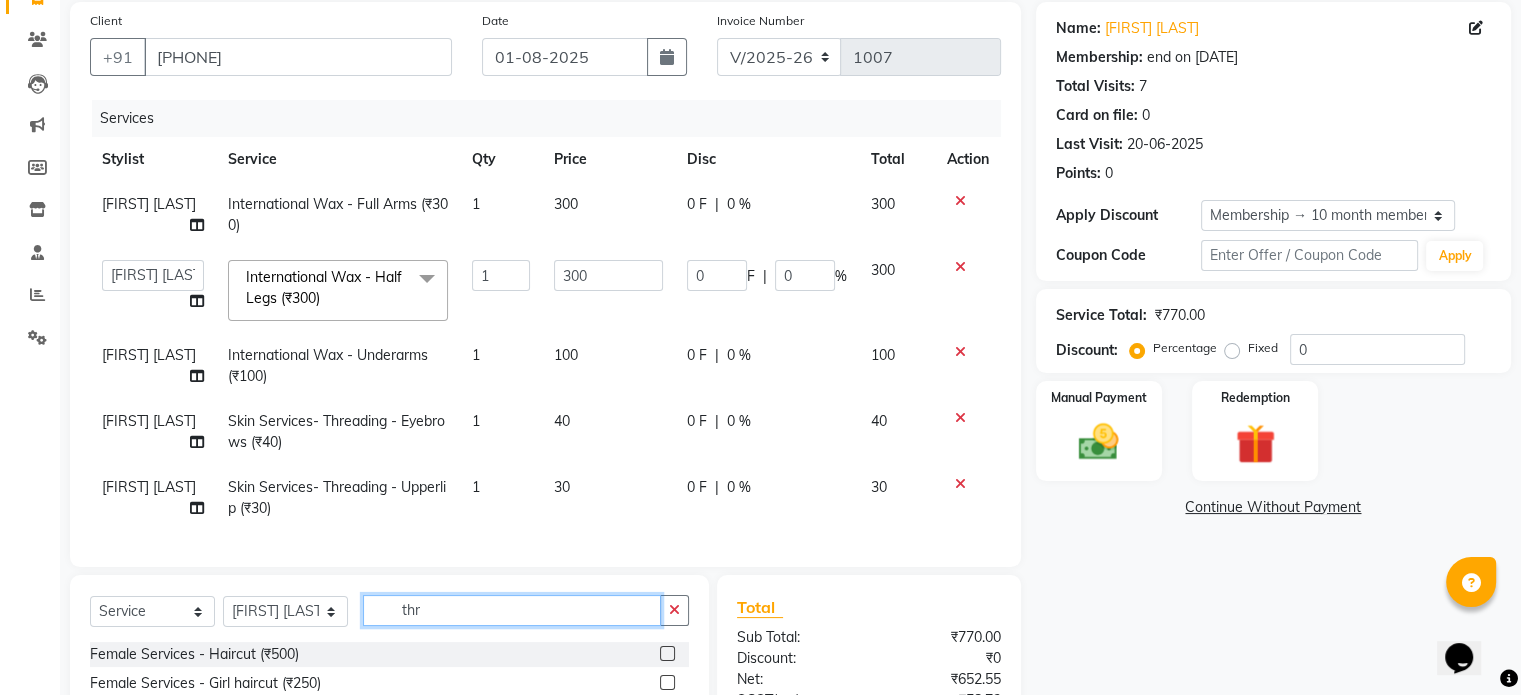 click on "thr" 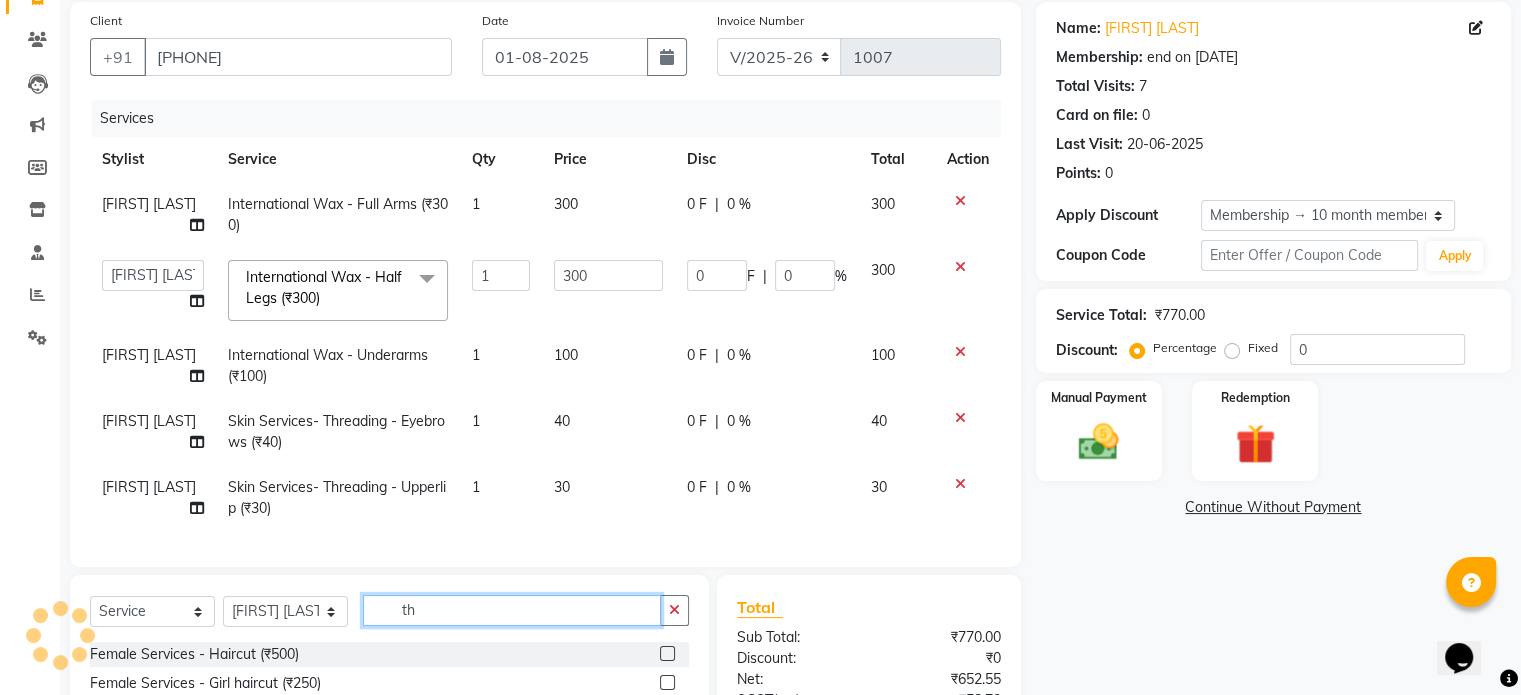 type on "t" 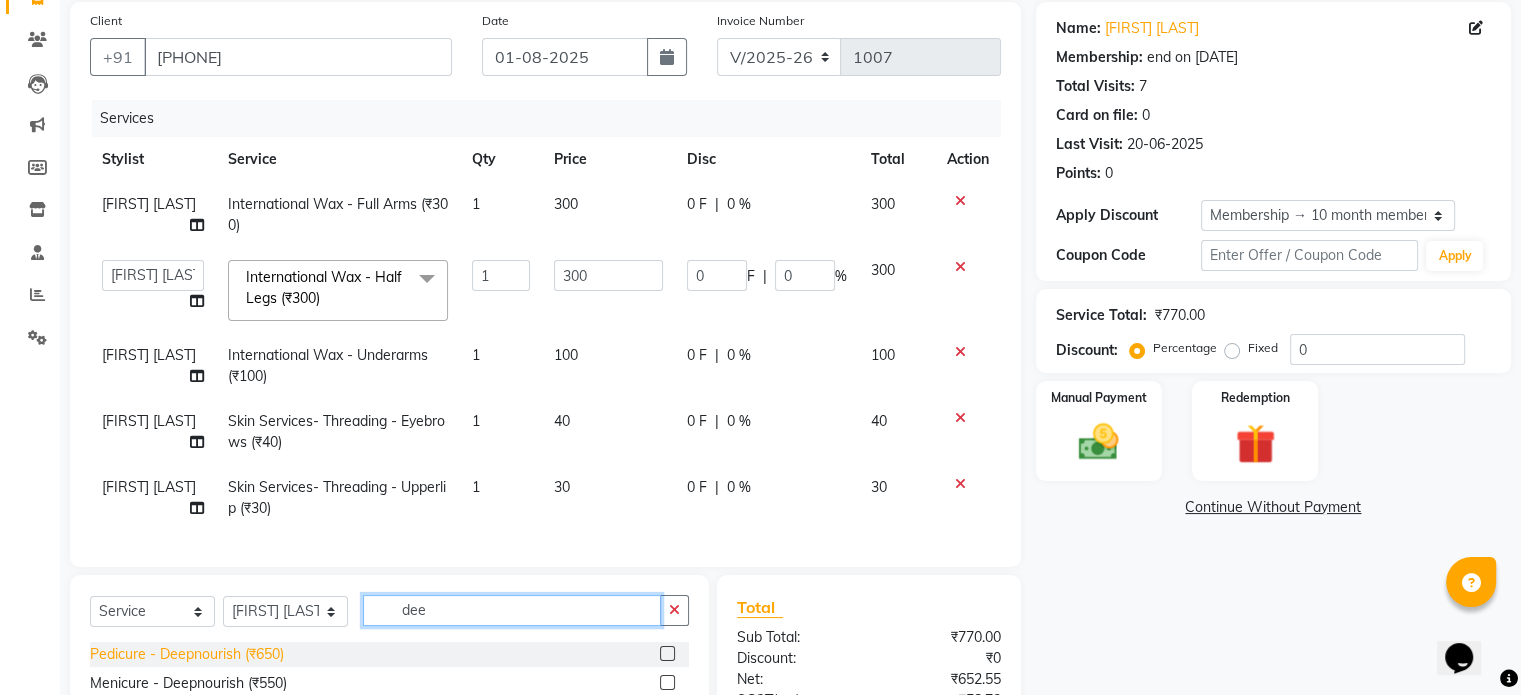type on "dee" 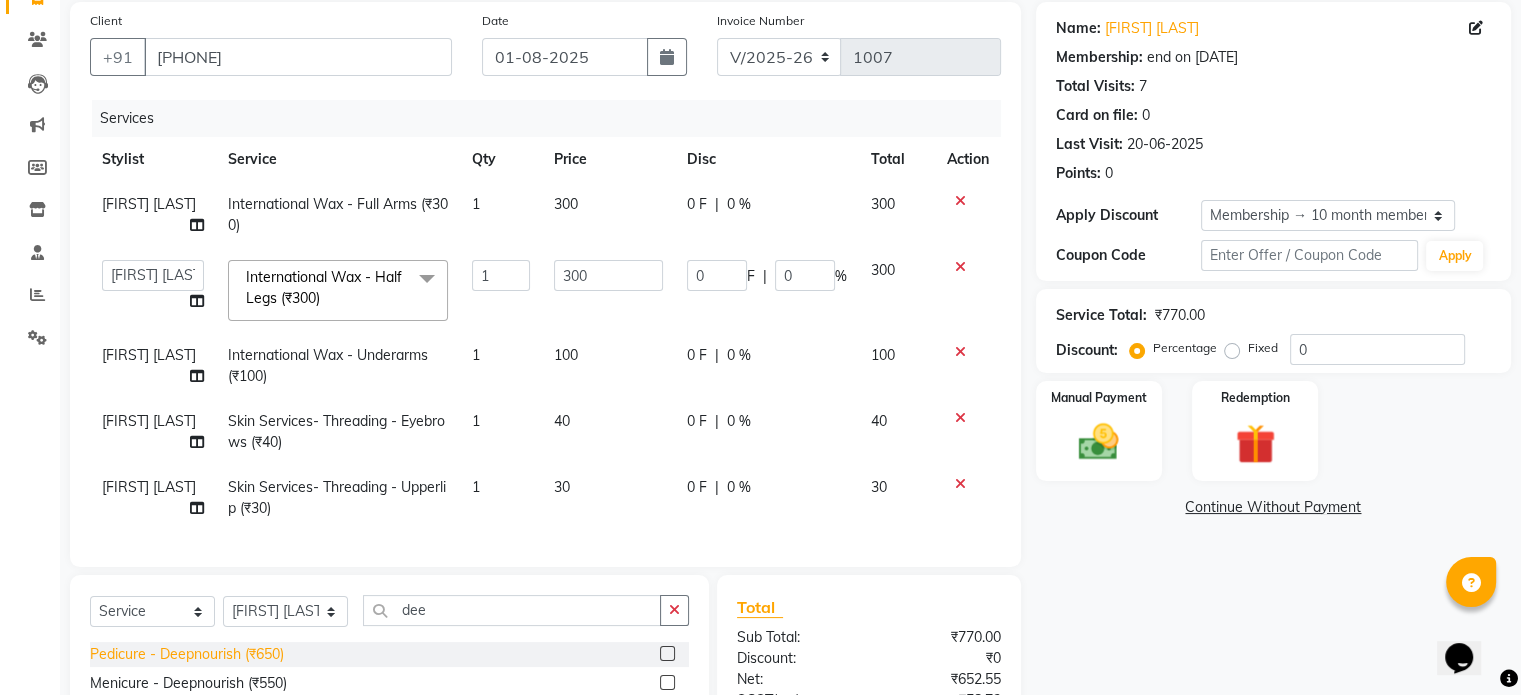 click on "Pedicure - Deepnourish (₹650)" 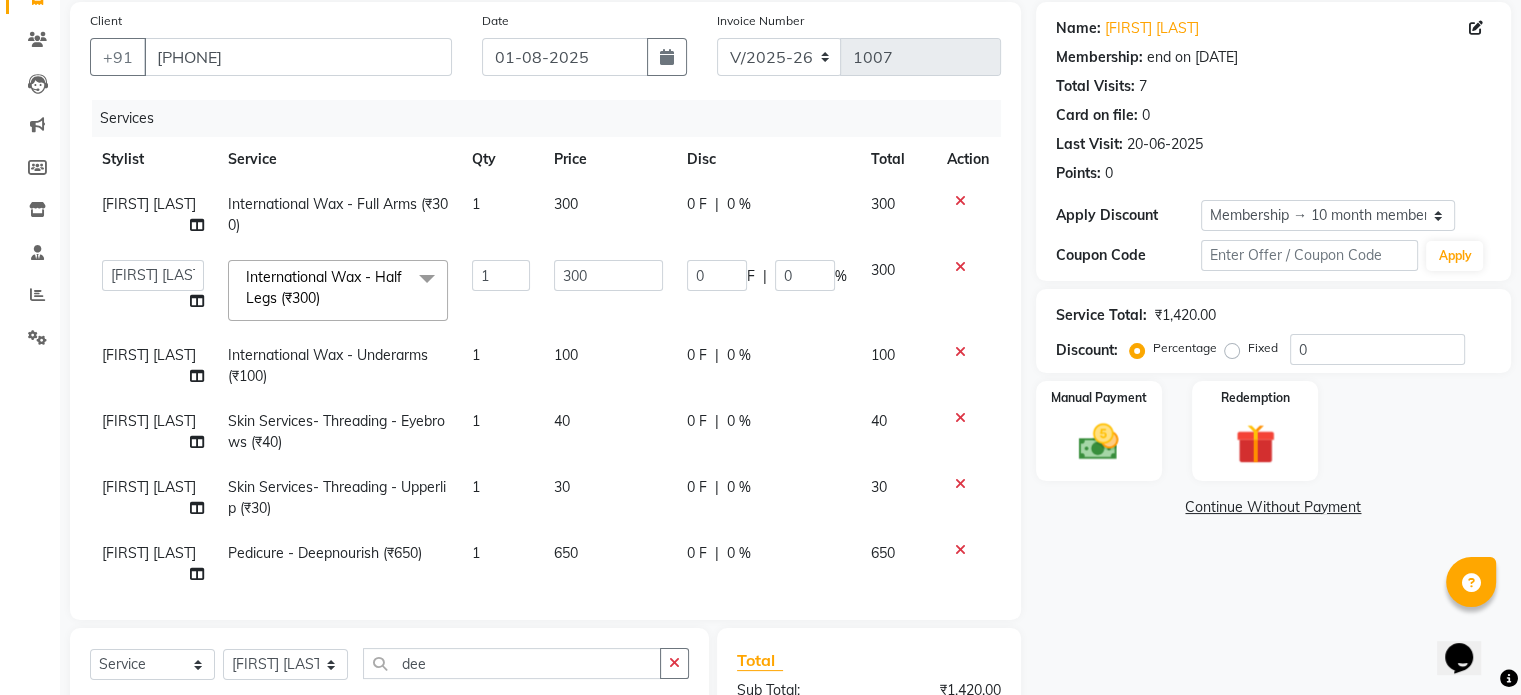 checkbox on "false" 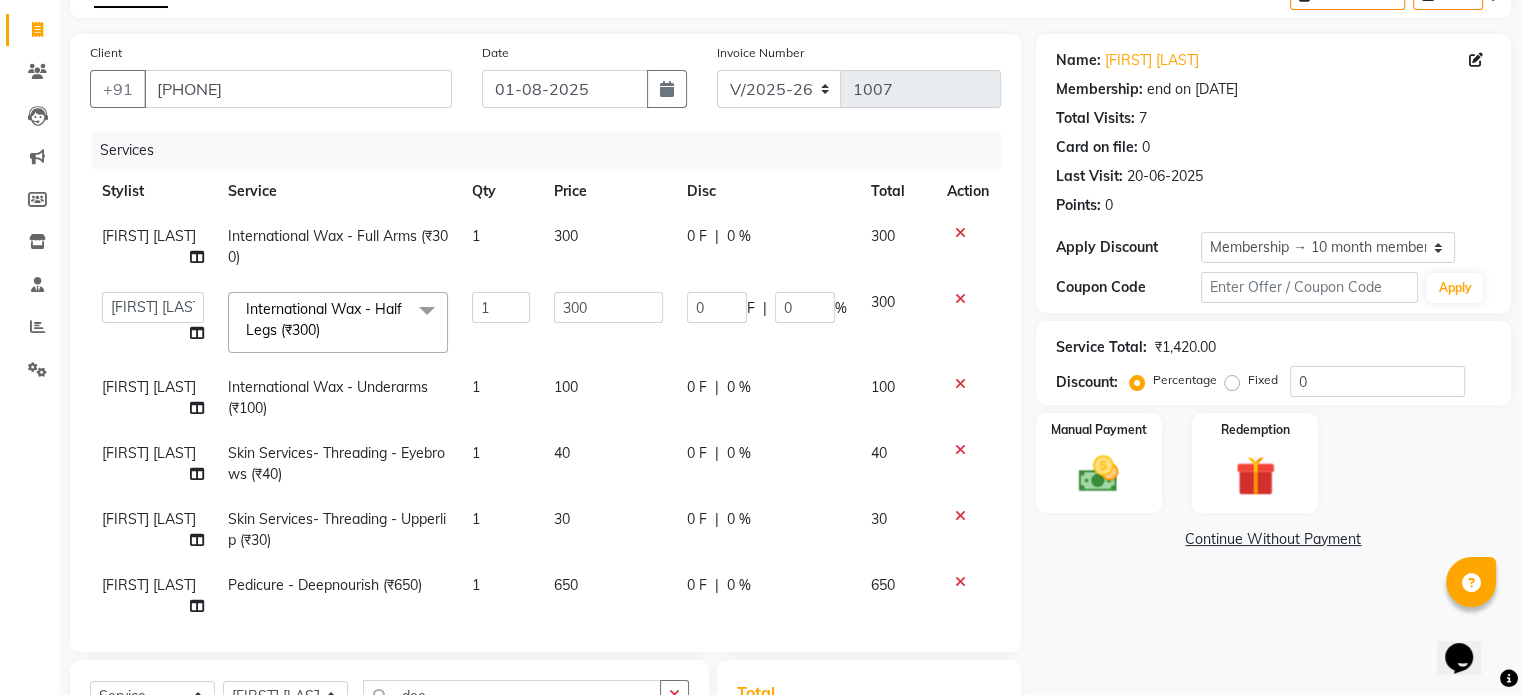 scroll, scrollTop: 116, scrollLeft: 0, axis: vertical 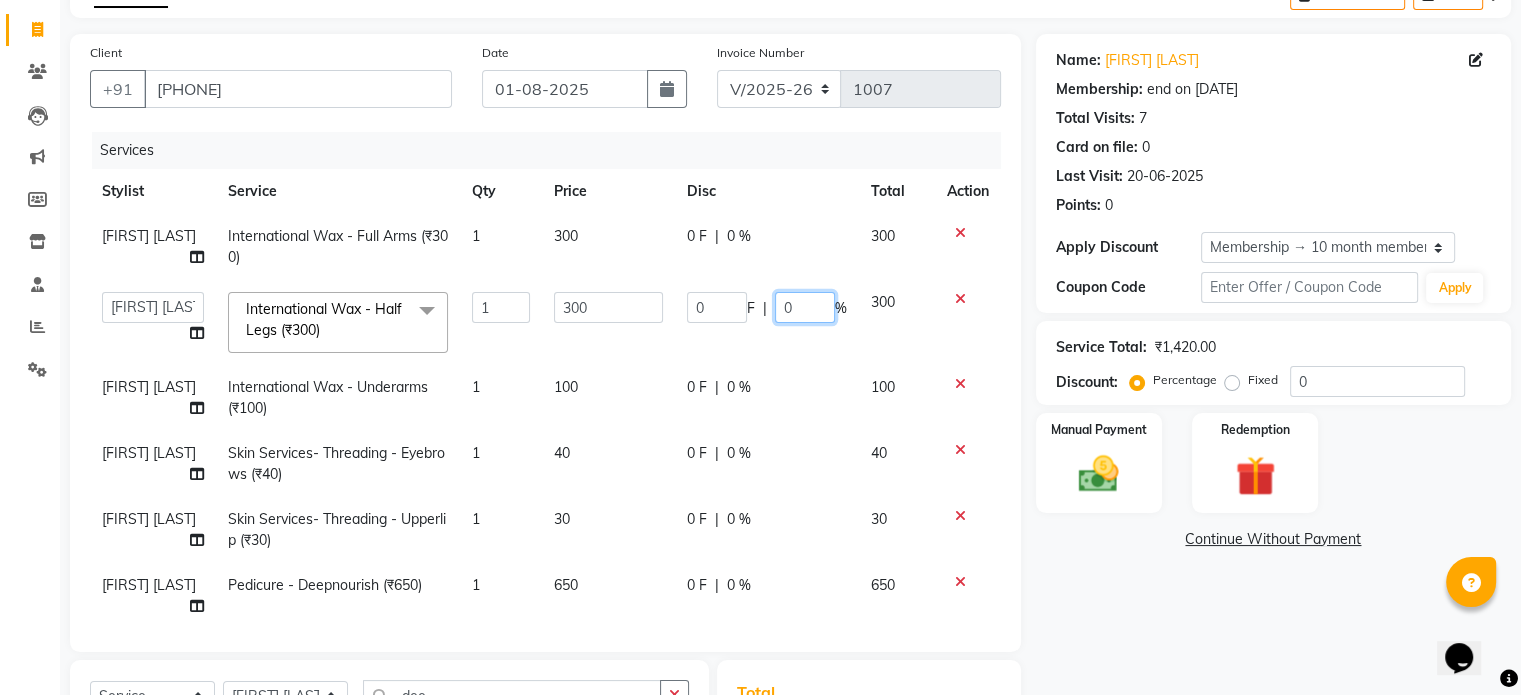 click on "0" 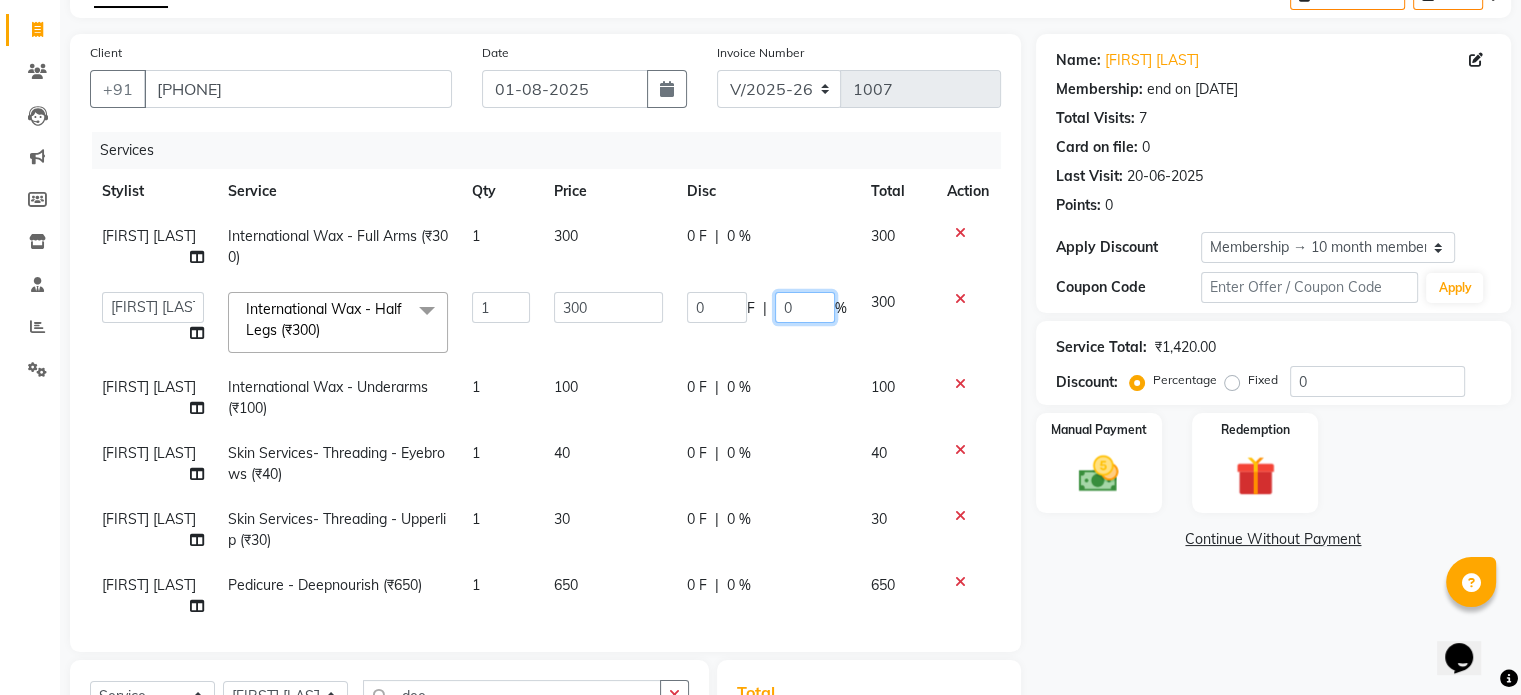 type 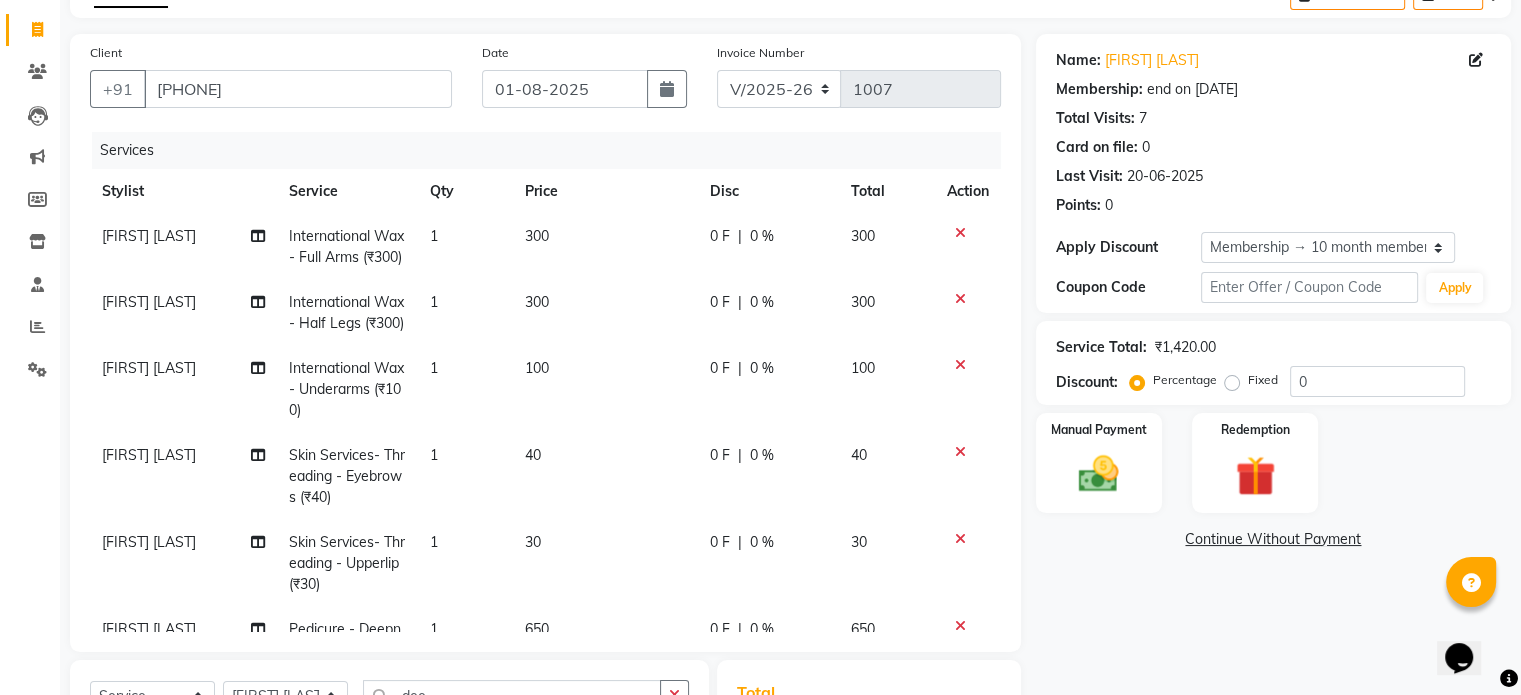 click on "Ankita Bagave International Wax - Underarms (₹100) 1 100 0 F | 0 % 100" 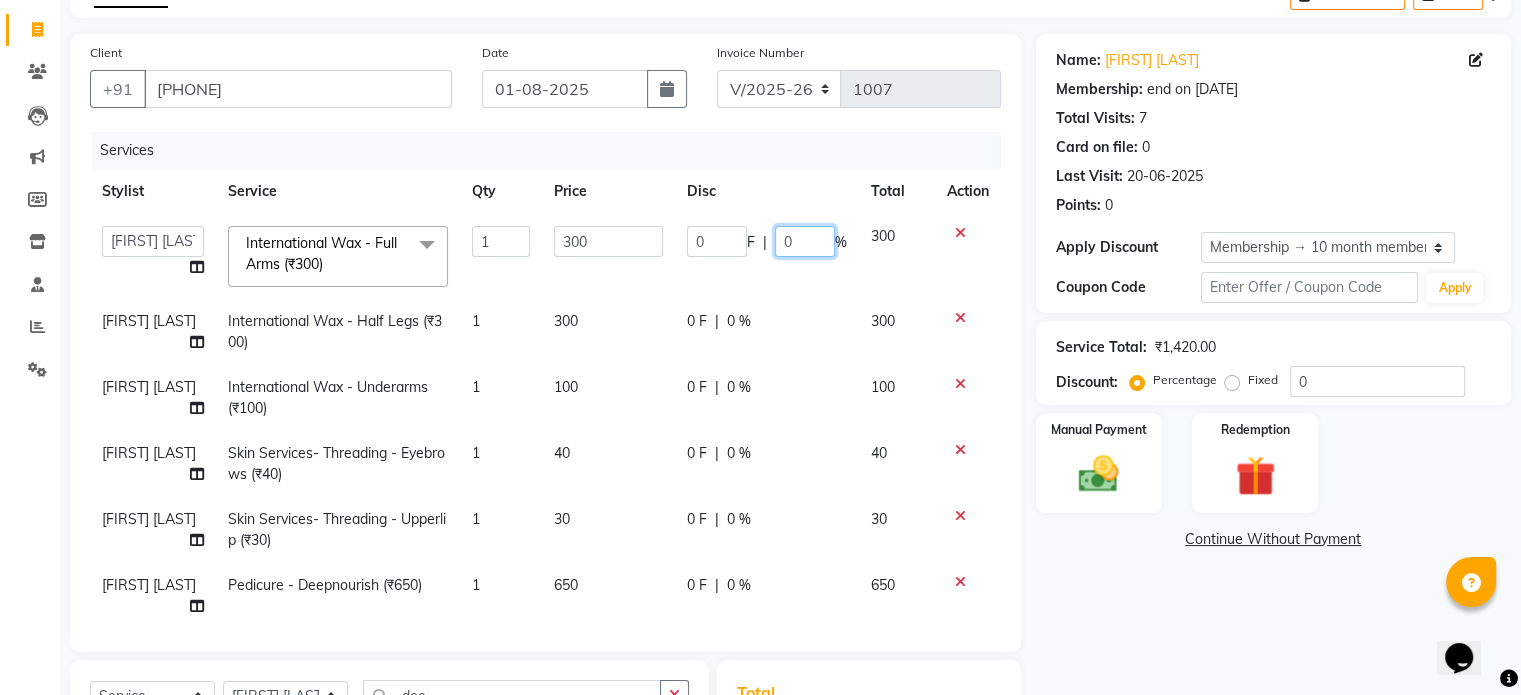 click on "0" 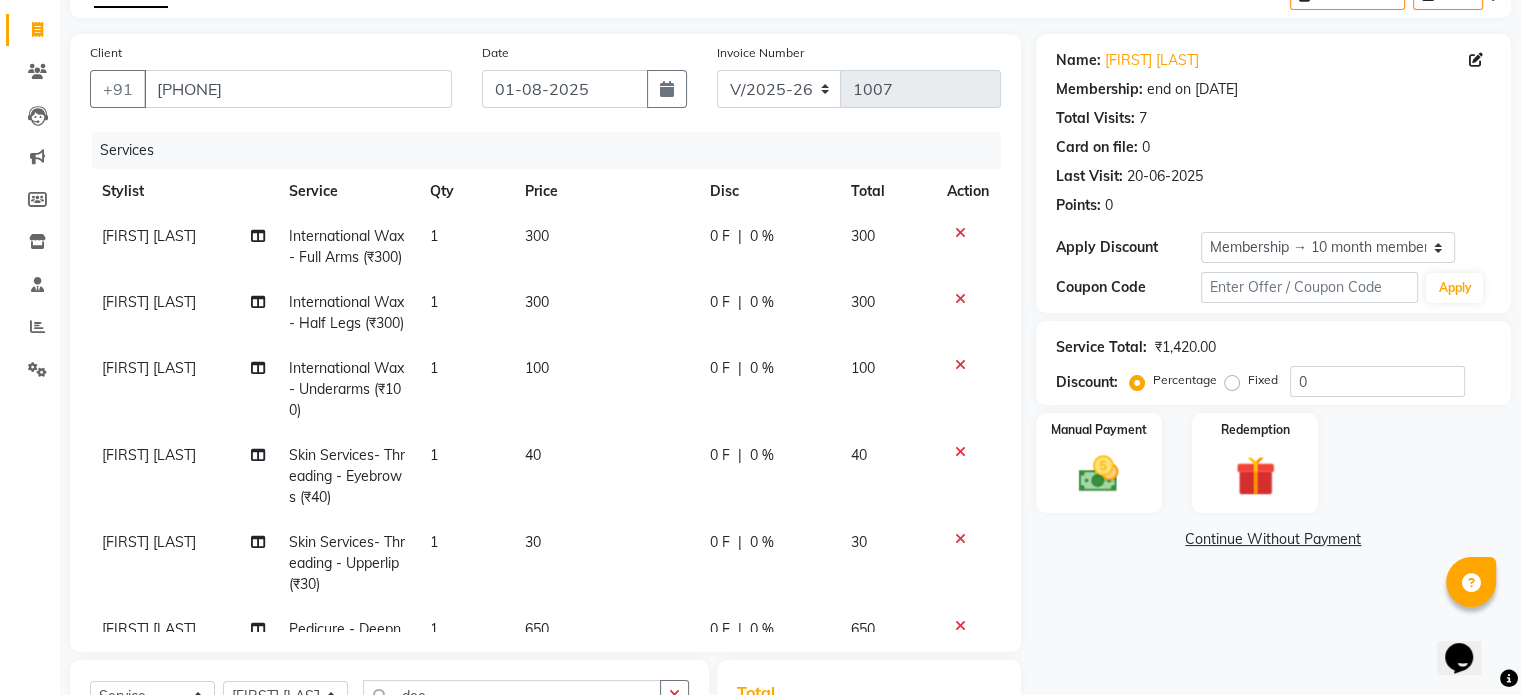 click on "Ankita Bagave International Wax - Full Arms (₹300) 1 300 0 F | 0 % 300 Ankita Bagave International Wax - Half Legs (₹300) 1 300 0 F | 0 % 300 Ankita Bagave International Wax - Underarms (₹100) 1 100 0 F | 0 % 100 Ankita Bagave Skin Services- Threading - Eyebrows (₹40) 1 40 0 F | 0 % 40 Ankita Bagave Skin Services- Threading - Upperlip (₹30) 1 30 0 F | 0 % 30 Pooja Jha Pedicure - Deepnourish (₹650) 1 650 0 F | 0 % 650" 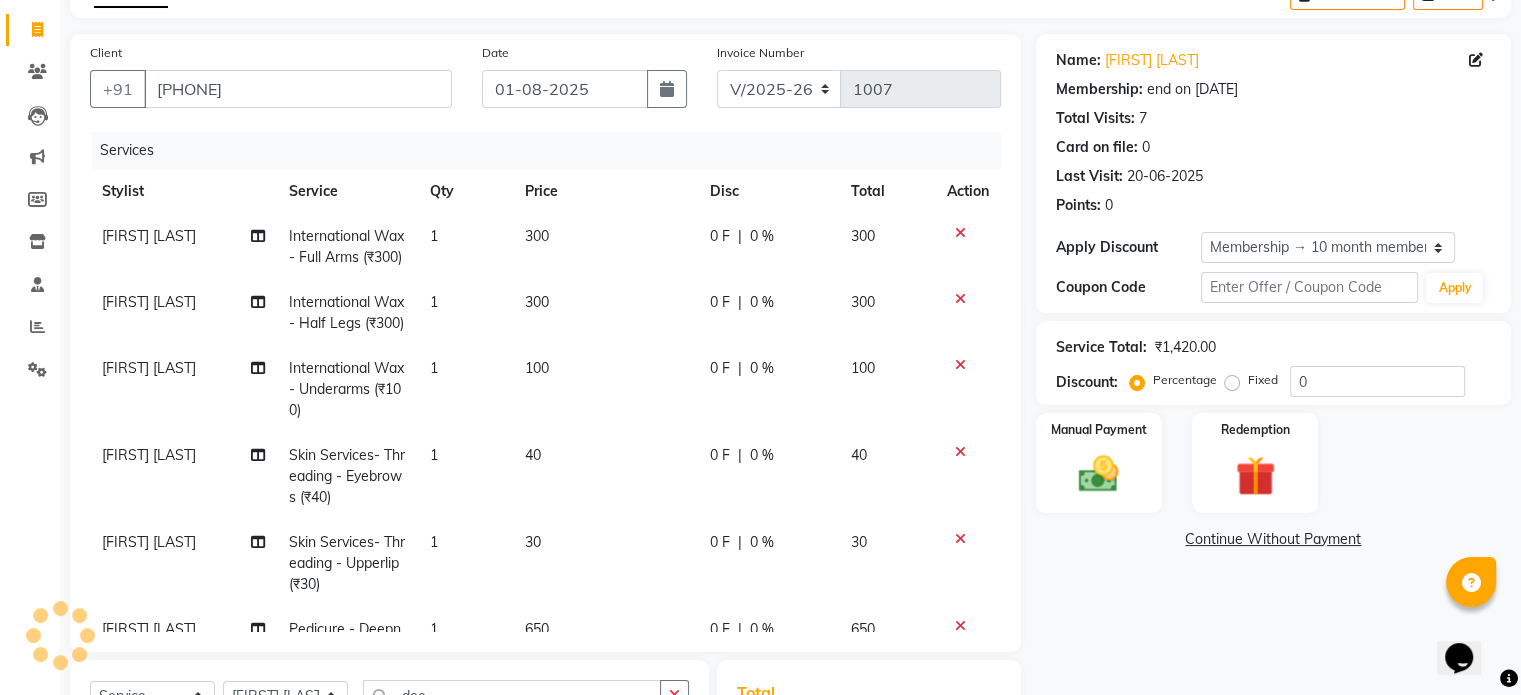 click on "300" 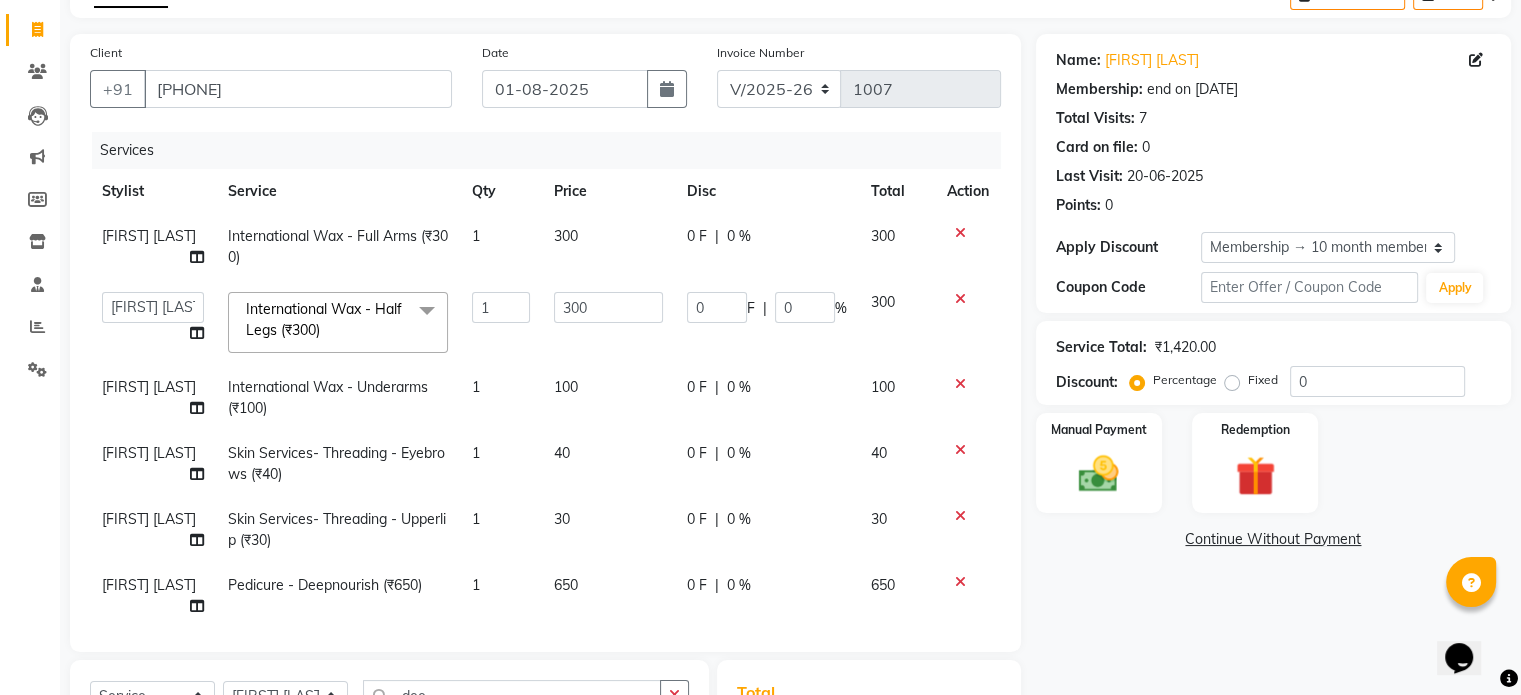 click on "300" 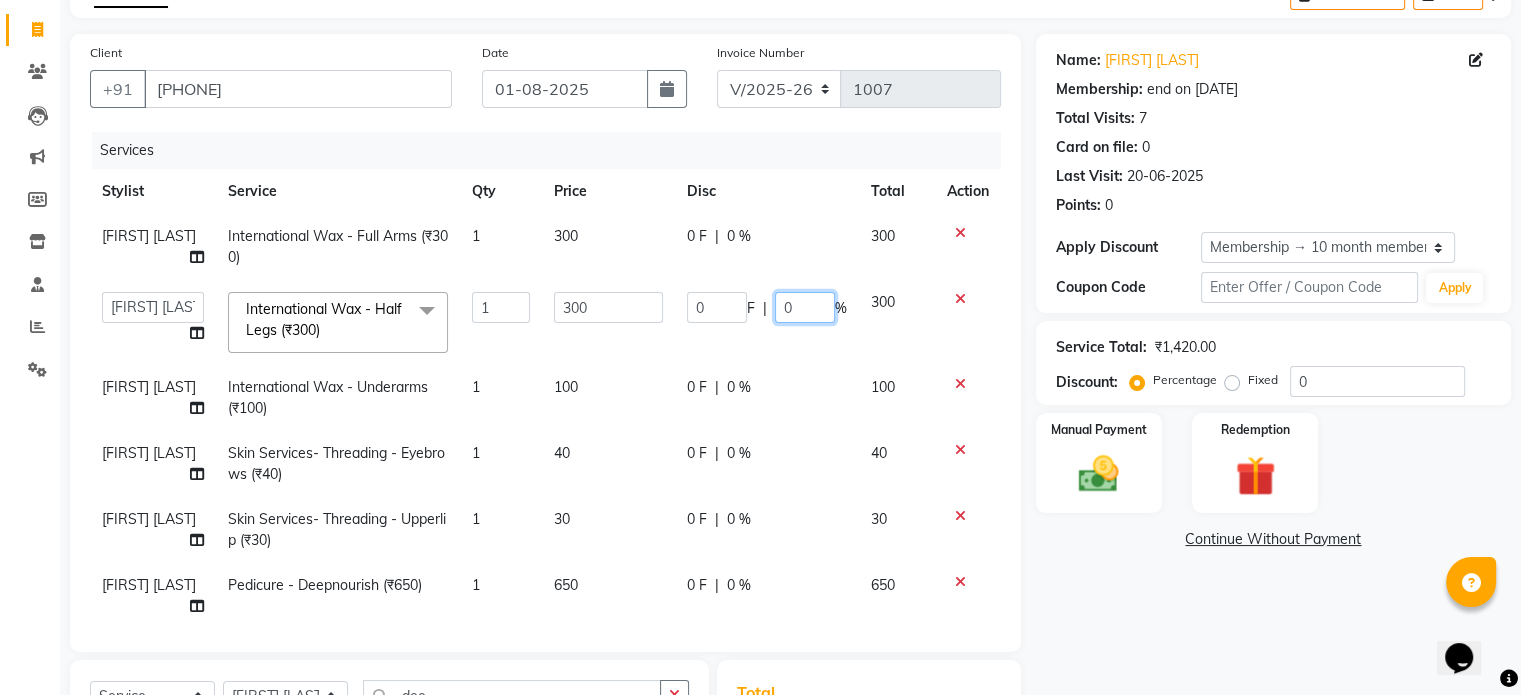 click on "0" 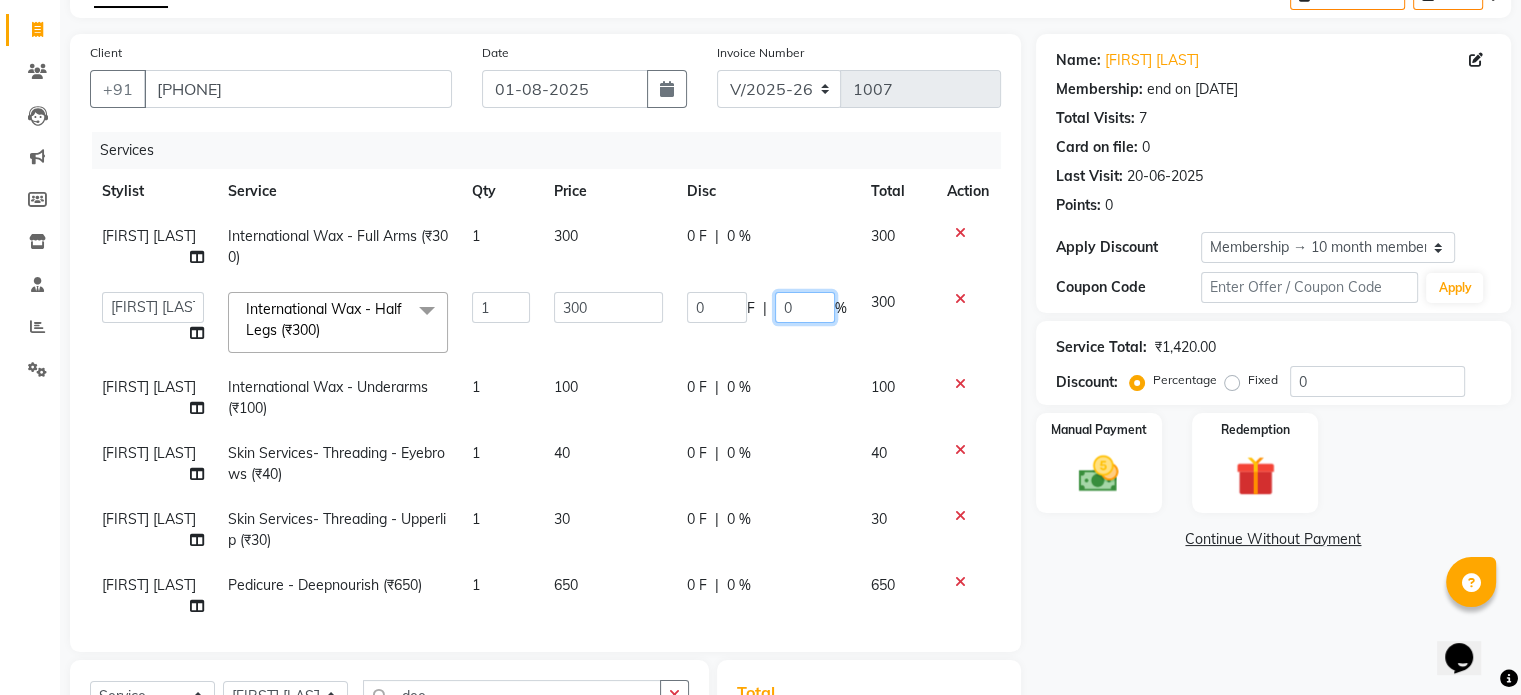 type 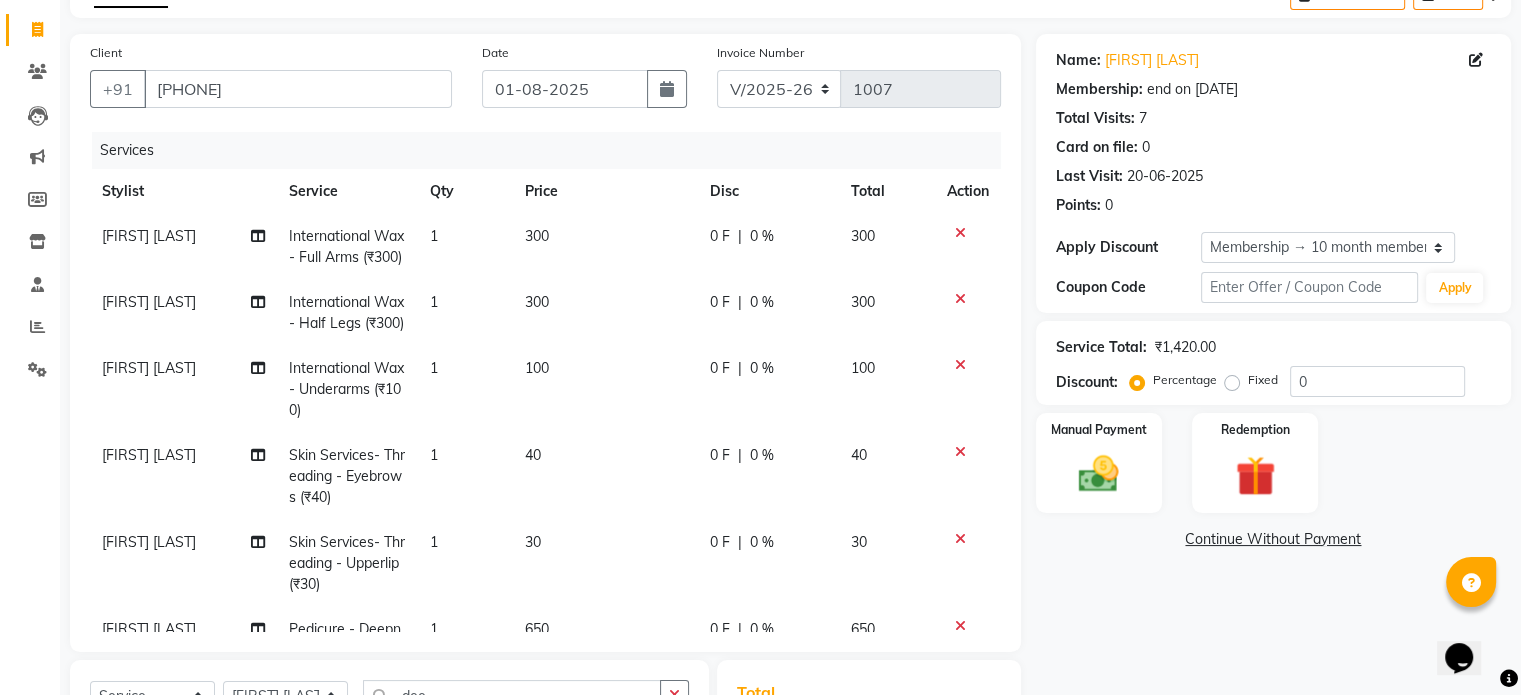 click on "Ankita Bagave International Wax - Full Arms (₹300) 1 300 0 F | 0 % 300 Ankita Bagave International Wax - Half Legs (₹300) 1 300 0 F | 0 % 300 Ankita Bagave International Wax - Underarms (₹100) 1 100 0 F | 0 % 100 Ankita Bagave Skin Services- Threading - Eyebrows (₹40) 1 40 0 F | 0 % 40 Ankita Bagave Skin Services- Threading - Upperlip (₹30) 1 30 0 F | 0 % 30 Pooja Jha Pedicure - Deepnourish (₹650) 1 650 0 F | 0 % 650" 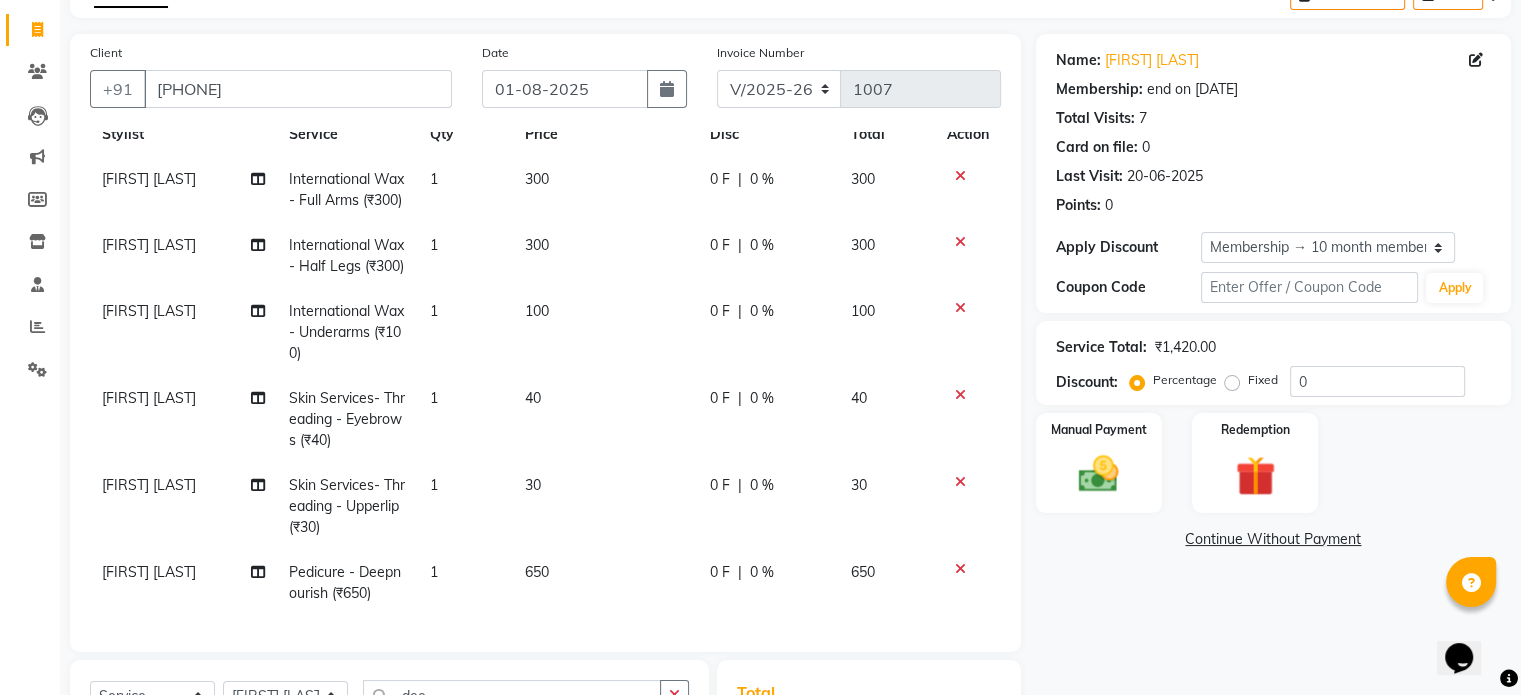 scroll, scrollTop: 0, scrollLeft: 0, axis: both 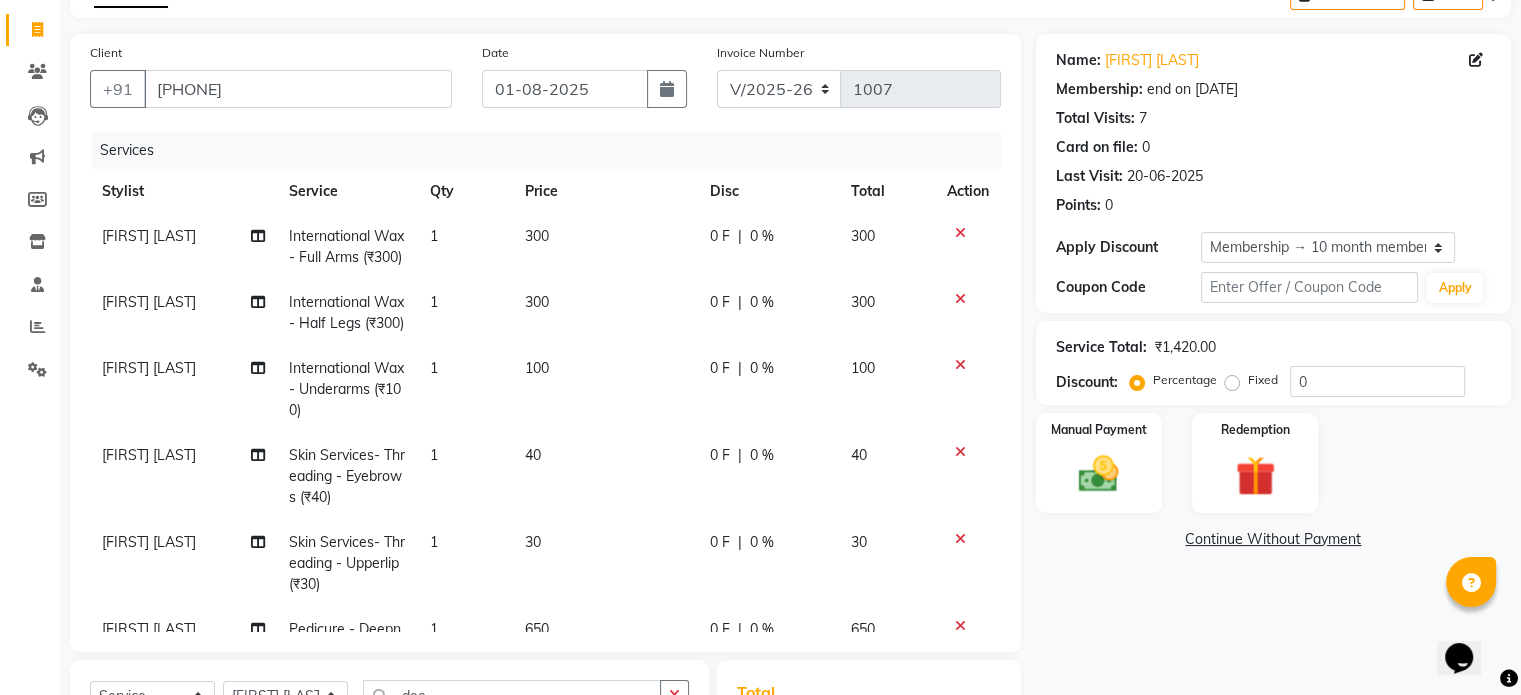 click on "0 F | 0 %" 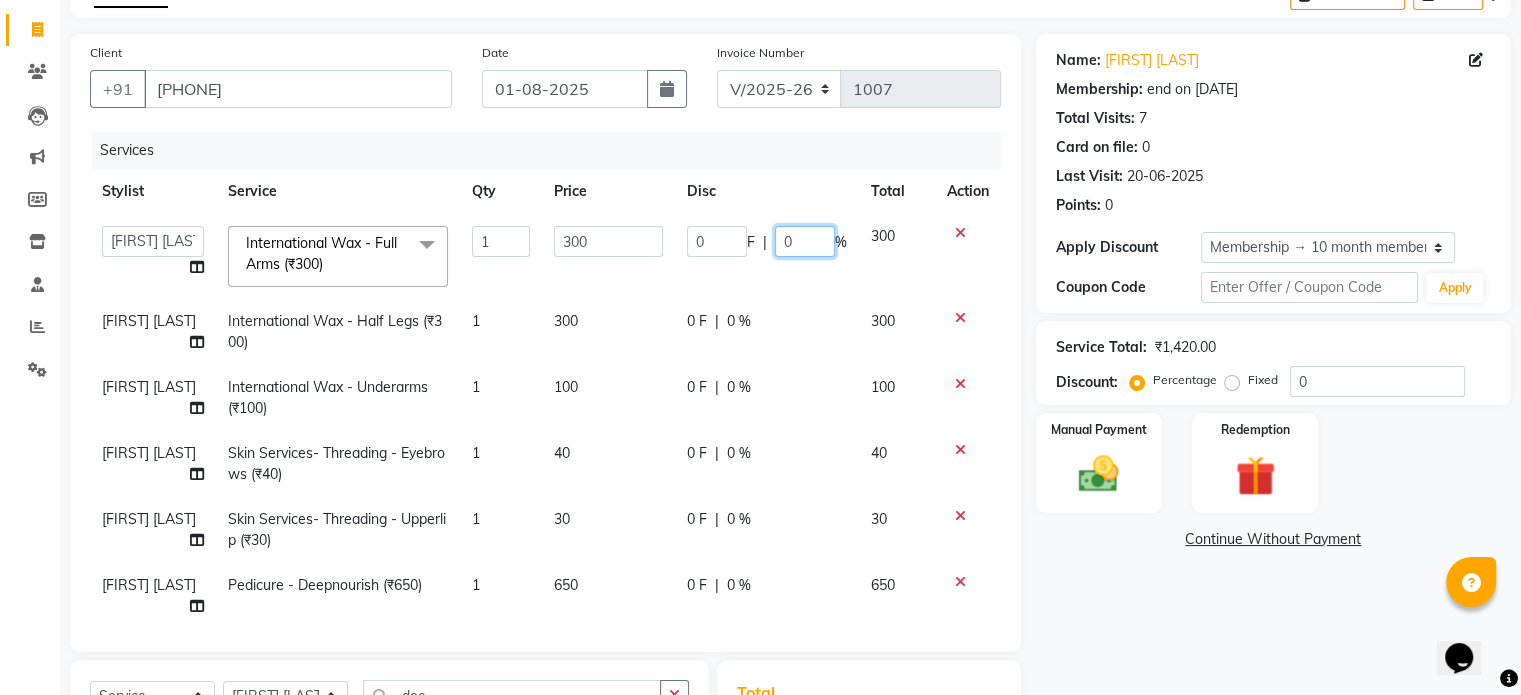 click on "0" 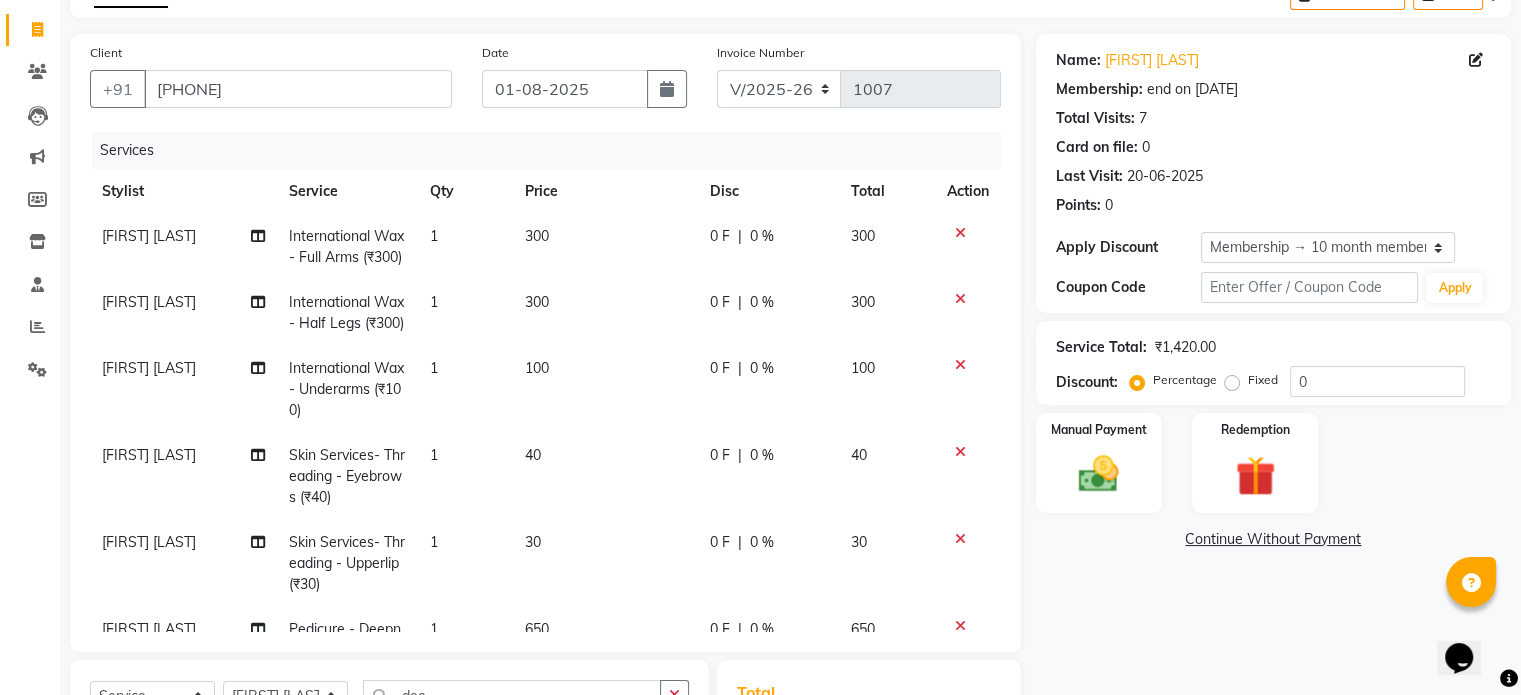 click on "0 F | 0 %" 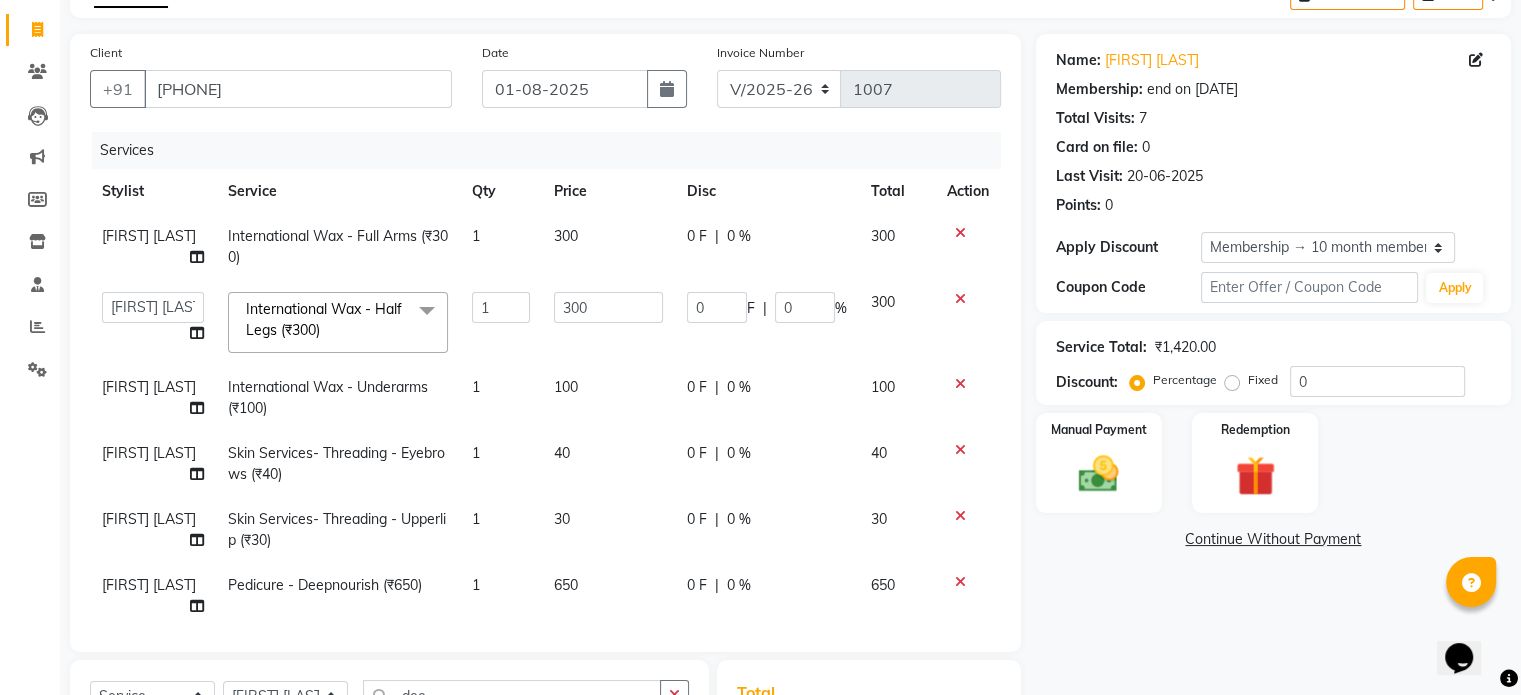 click on "300" 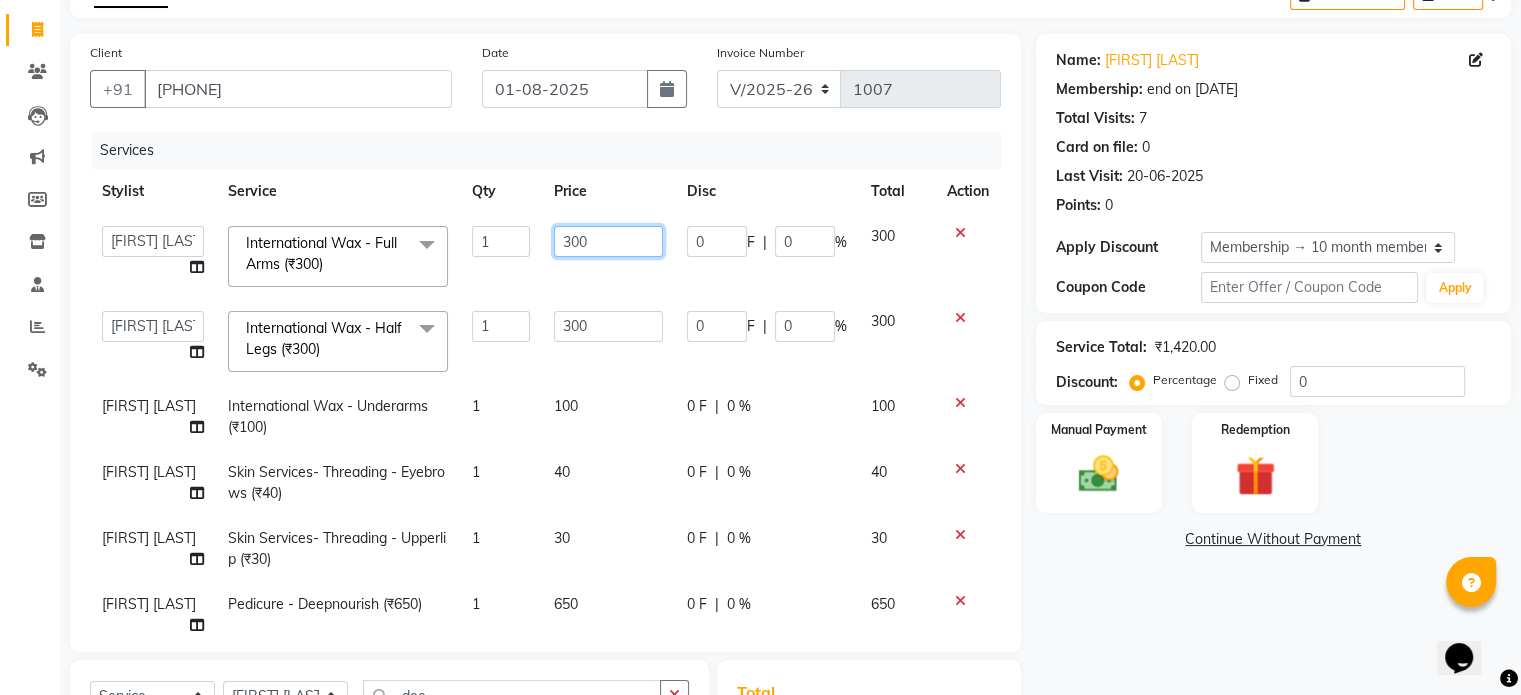 click on "300" 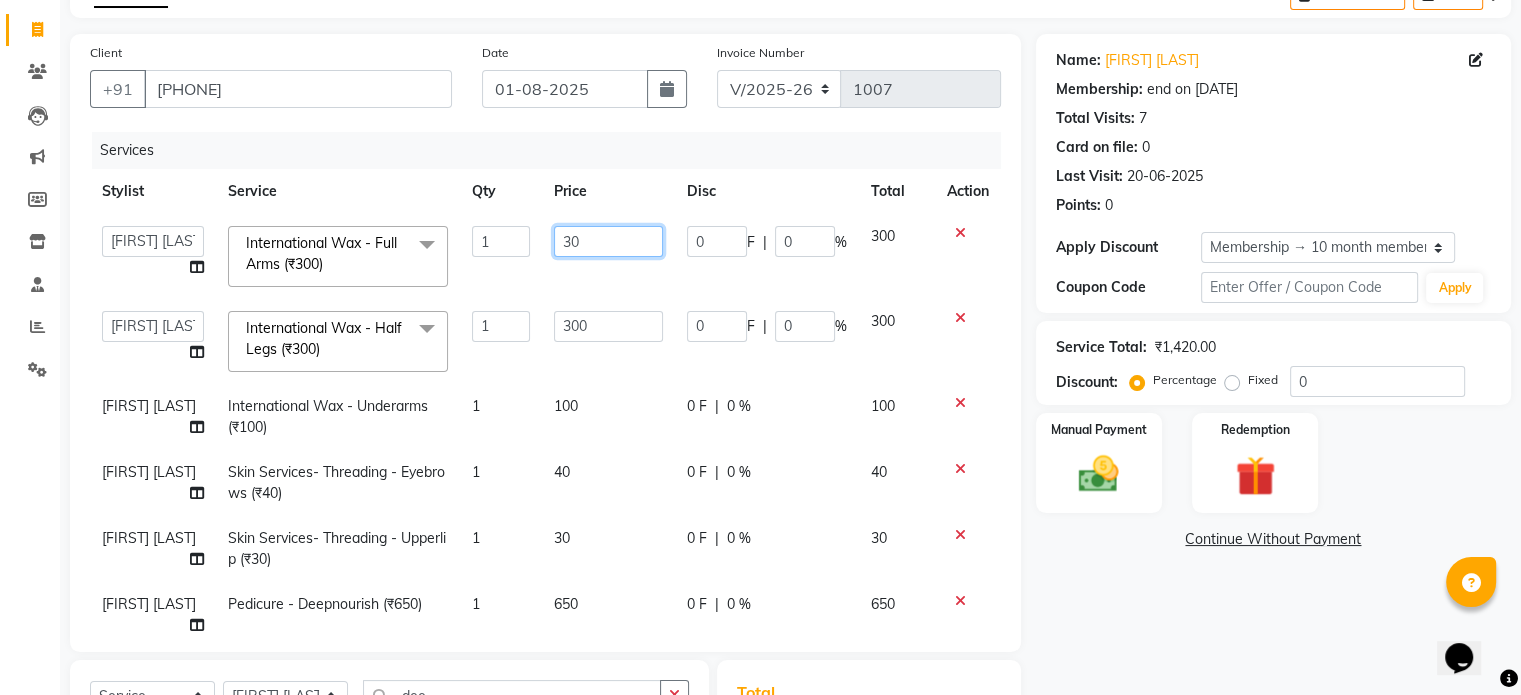 type on "3" 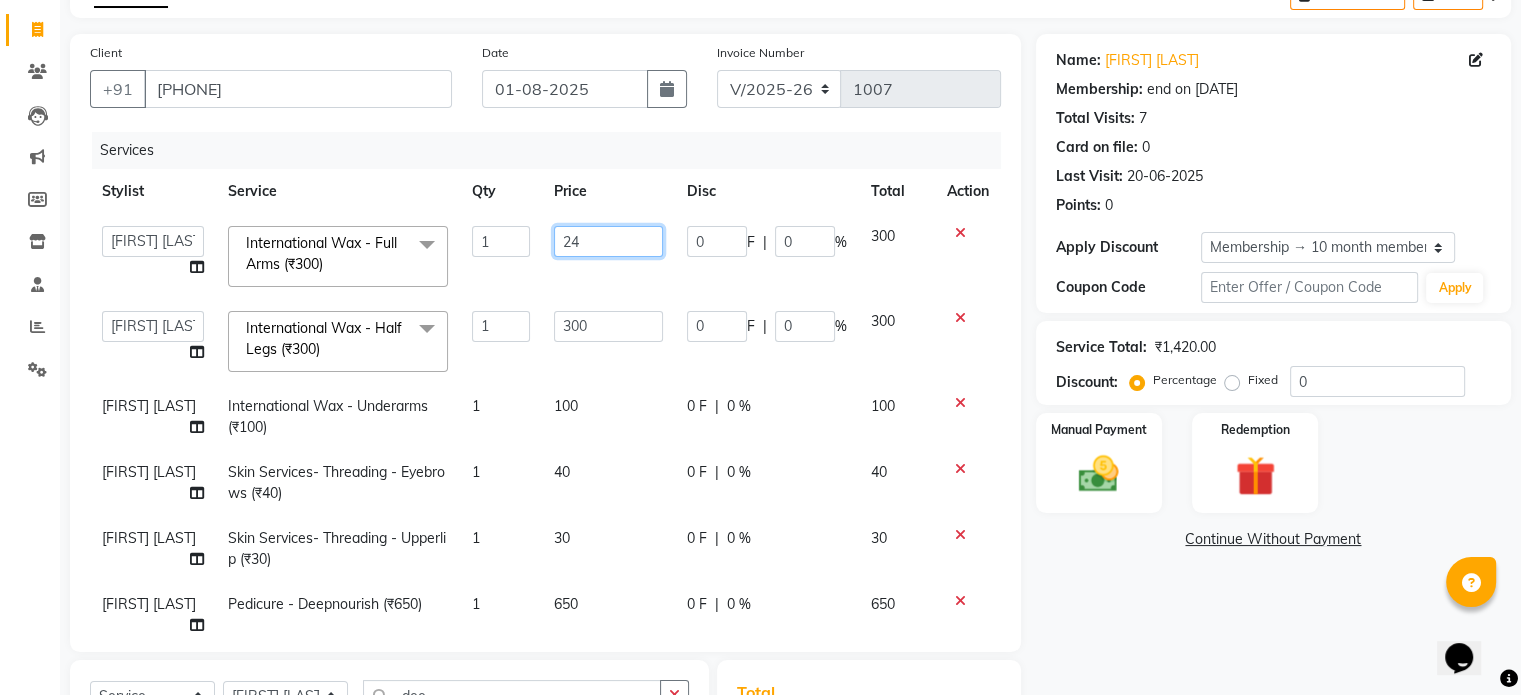 type on "240" 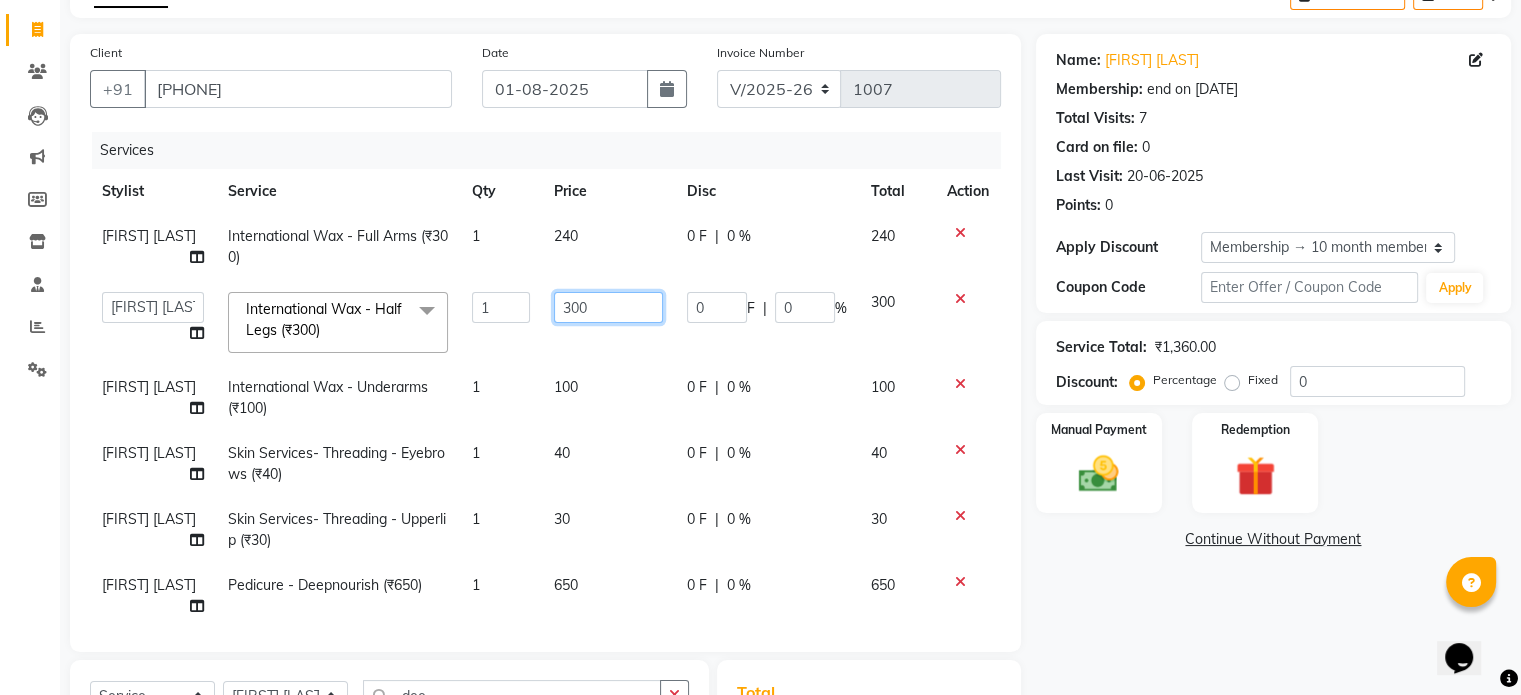 click on "300" 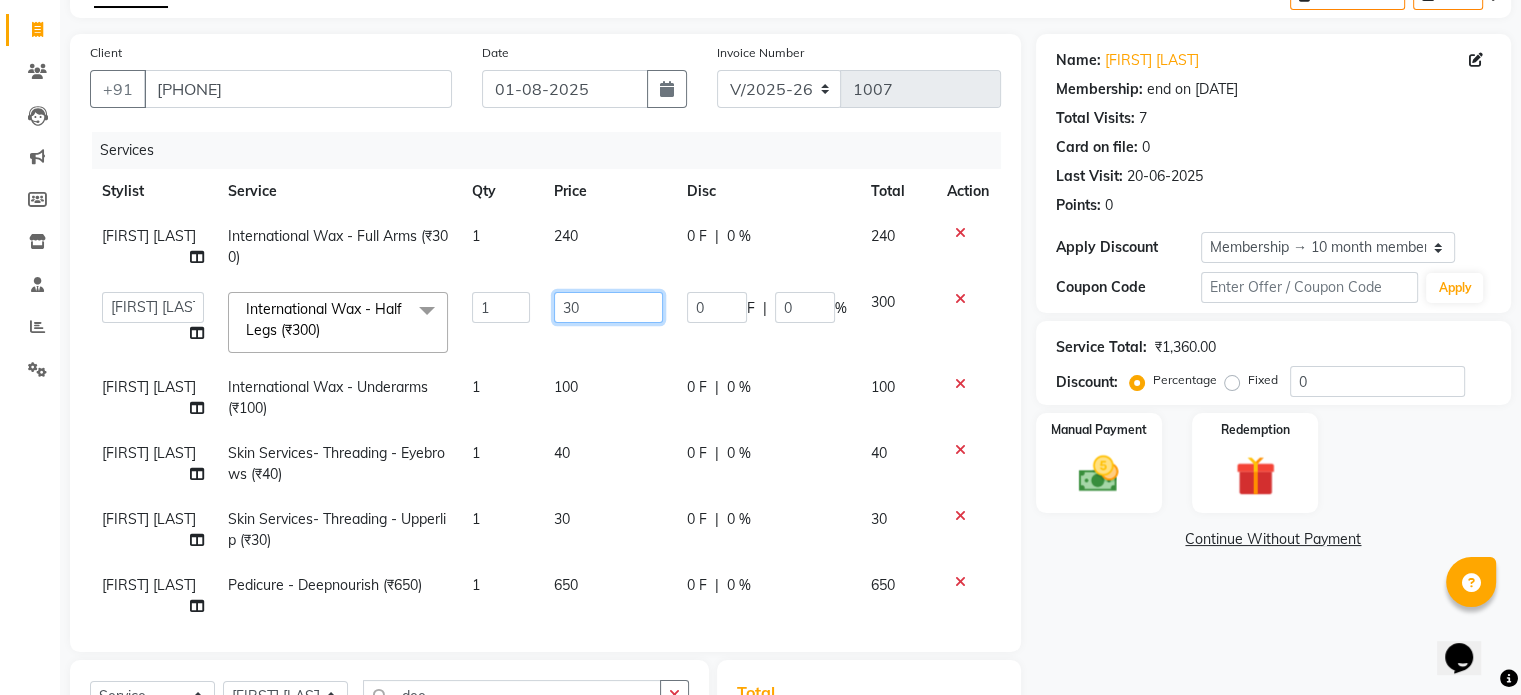 type on "3" 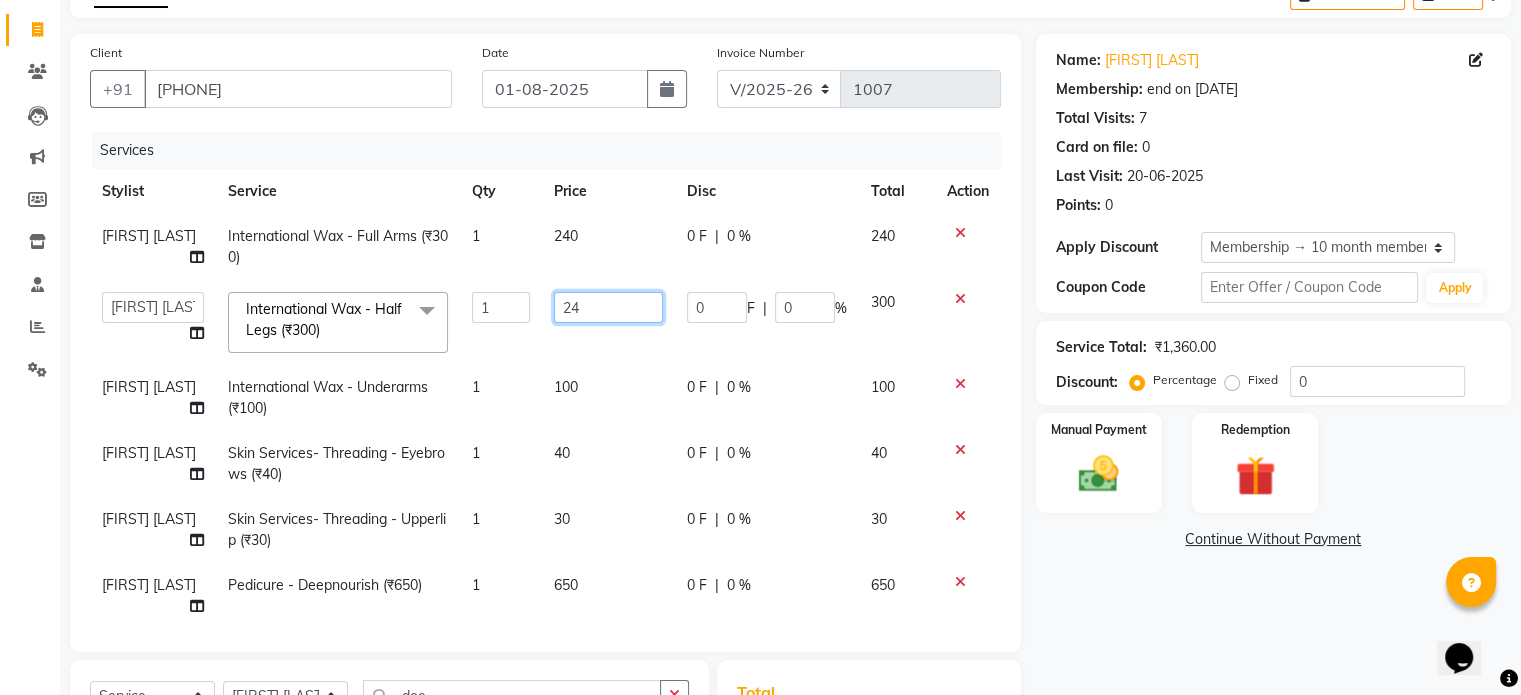 type on "240" 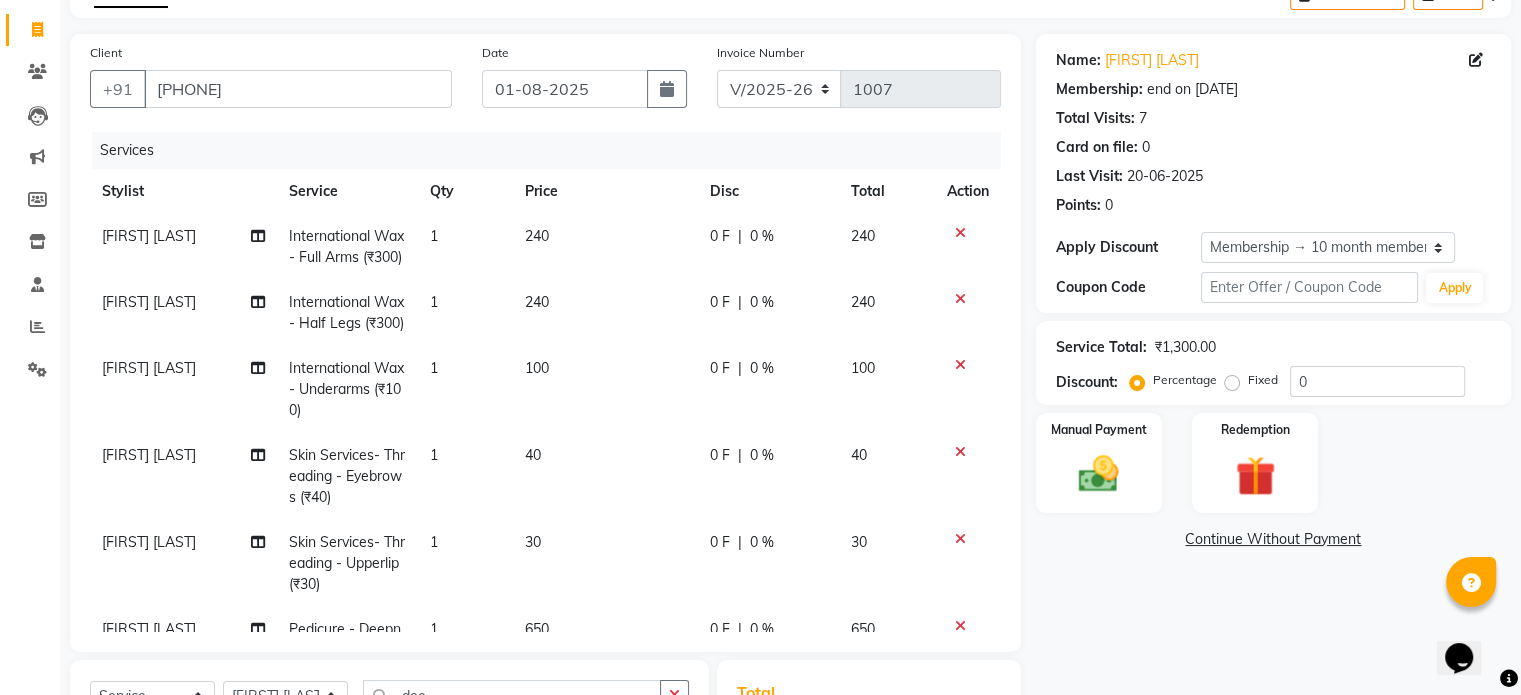 click on "Ankita Bagave International Wax - Full Arms (₹300) 1 240 0 F | 0 % 240 Ankita Bagave International Wax - Half Legs (₹300) 1 240 0 F | 0 % 240 Ankita Bagave International Wax - Underarms (₹100) 1 100 0 F | 0 % 100 Ankita Bagave Skin Services- Threading - Eyebrows (₹40) 1 40 0 F | 0 % 40 Ankita Bagave Skin Services- Threading - Upperlip (₹30) 1 30 0 F | 0 % 30 Pooja Jha Pedicure - Deepnourish (₹650) 1 650 0 F | 0 % 650" 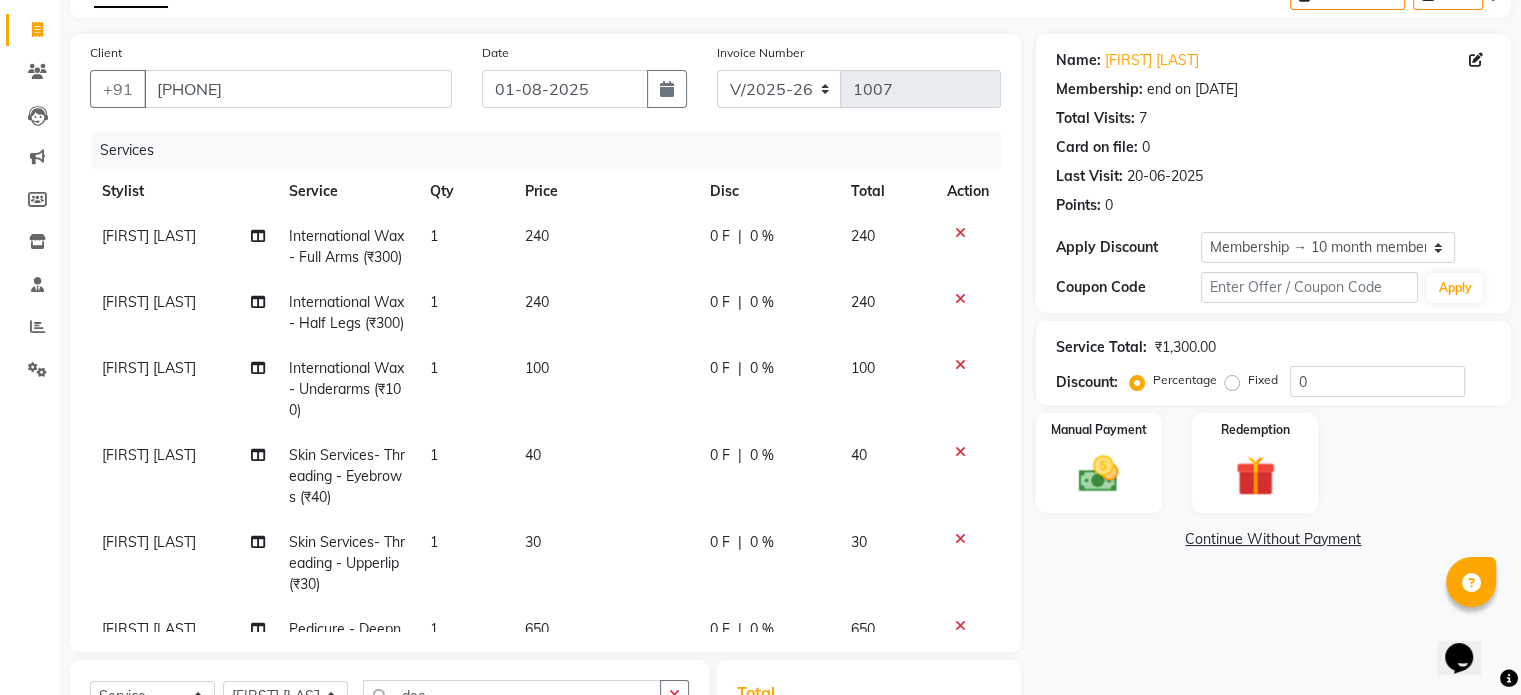 scroll, scrollTop: 114, scrollLeft: 0, axis: vertical 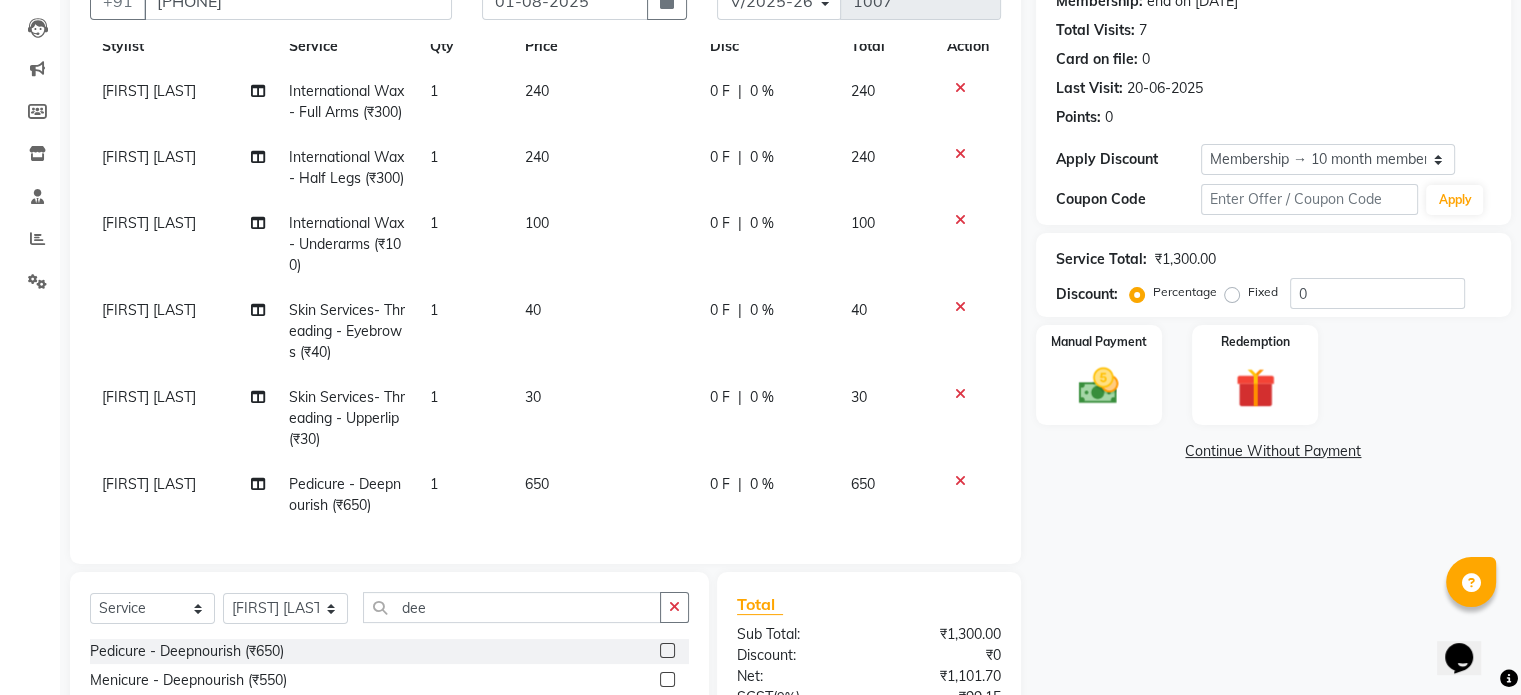 click on "650" 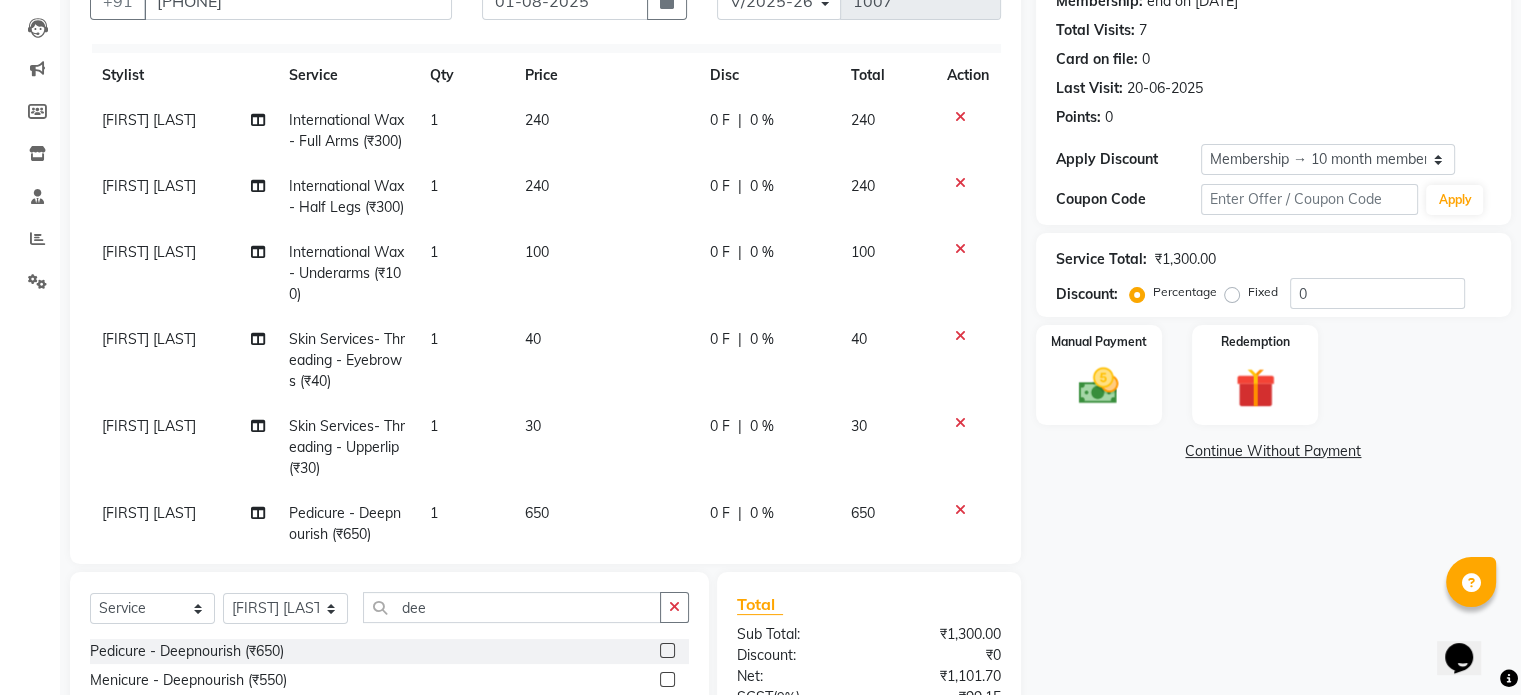 select on "64436" 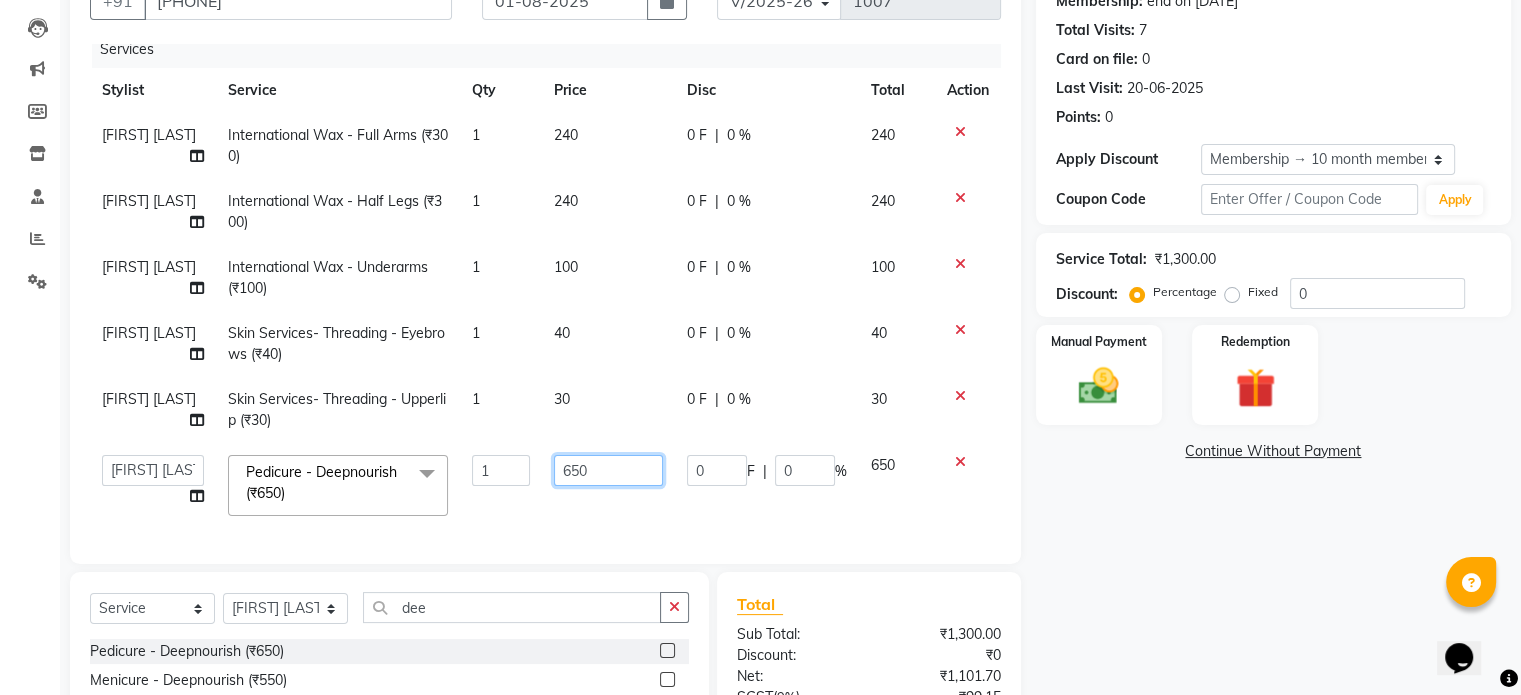 click on "650" 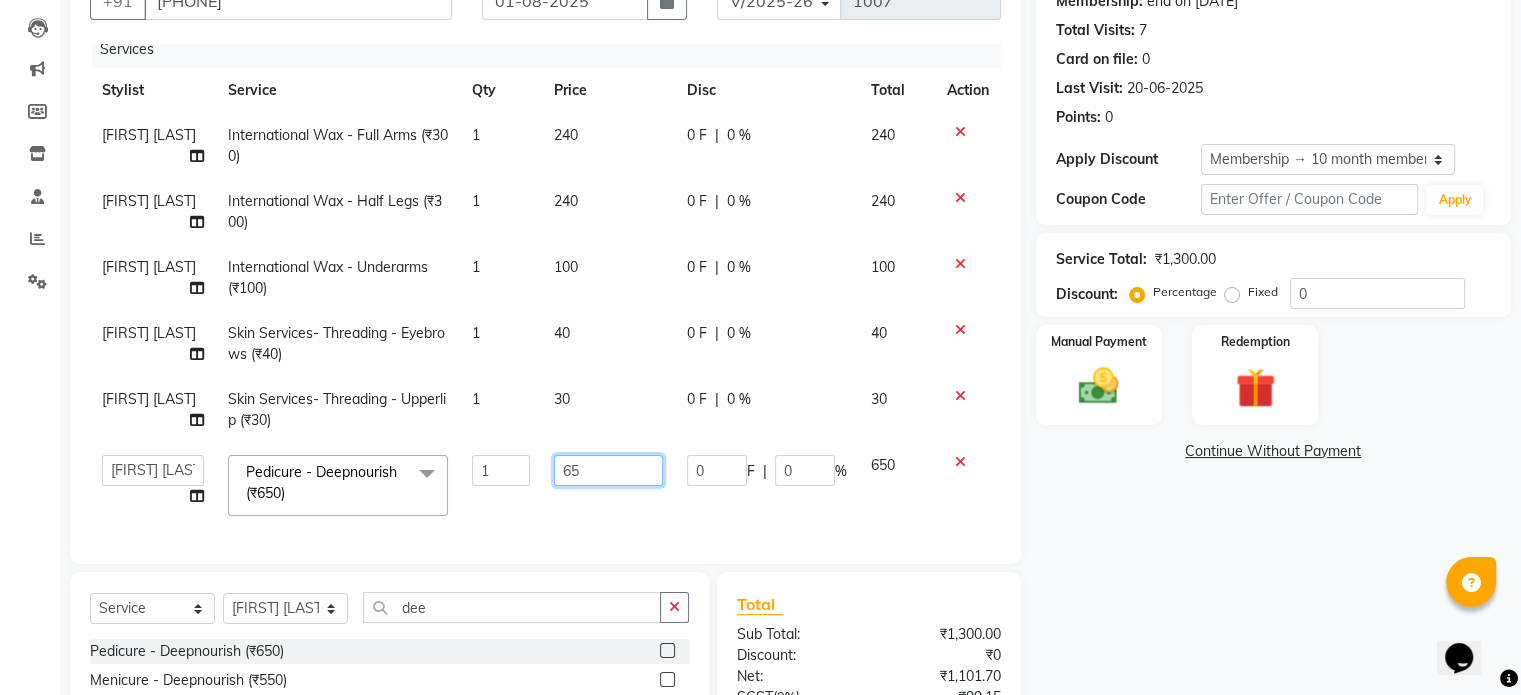 type on "6" 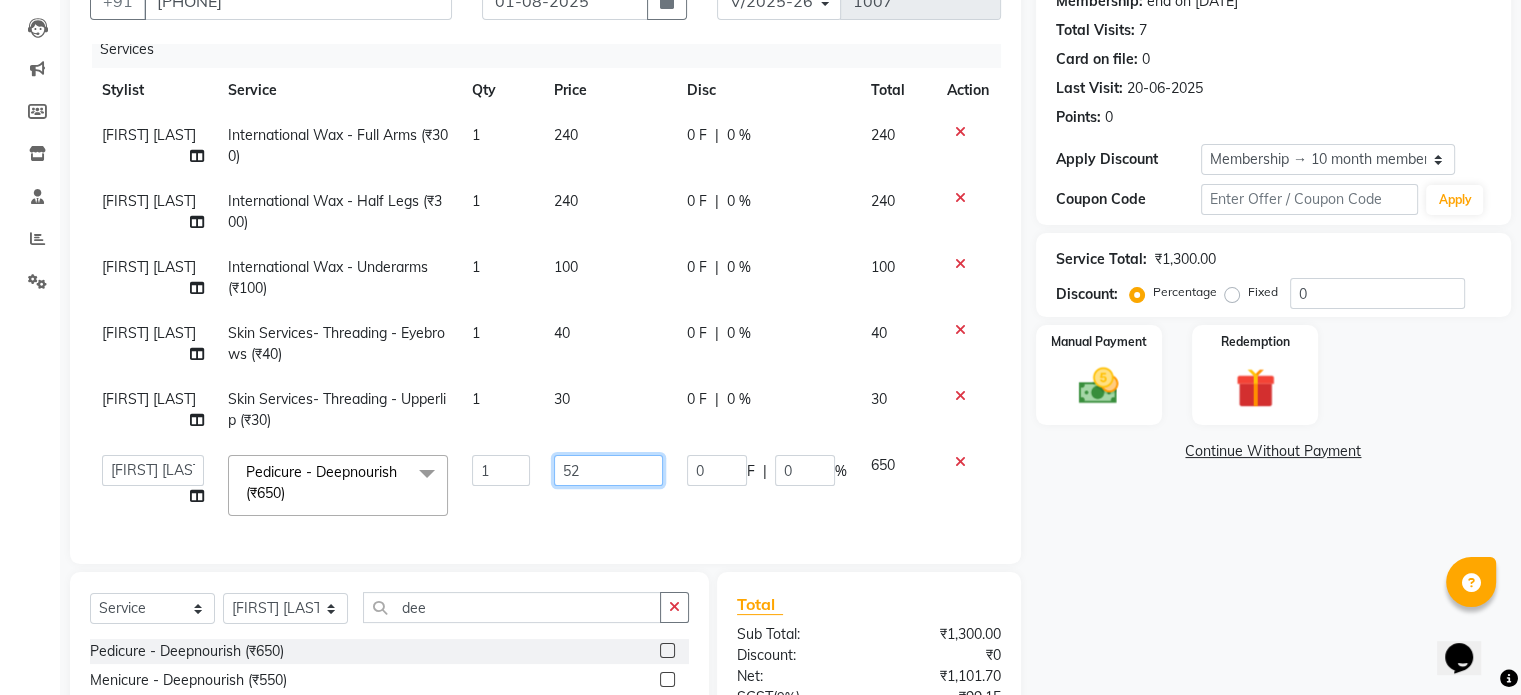 type on "520" 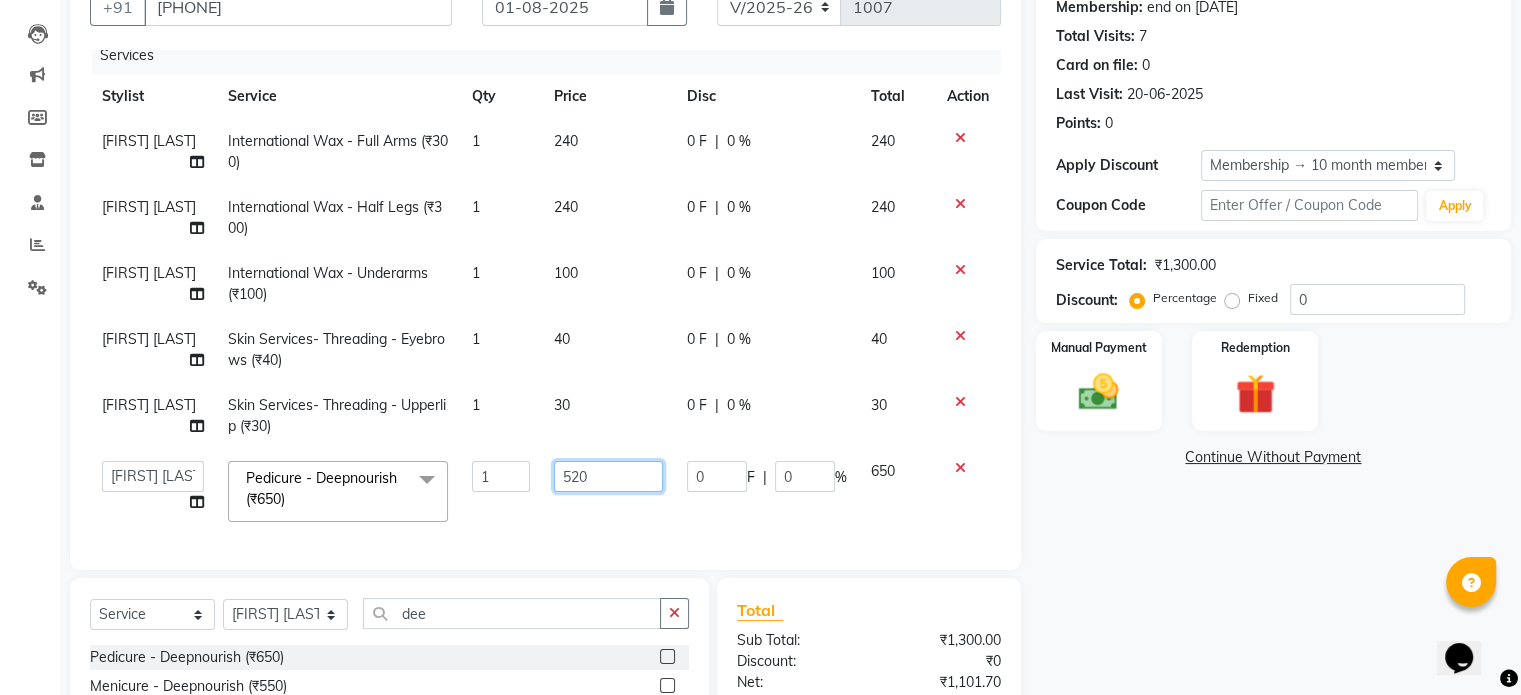 scroll, scrollTop: 196, scrollLeft: 0, axis: vertical 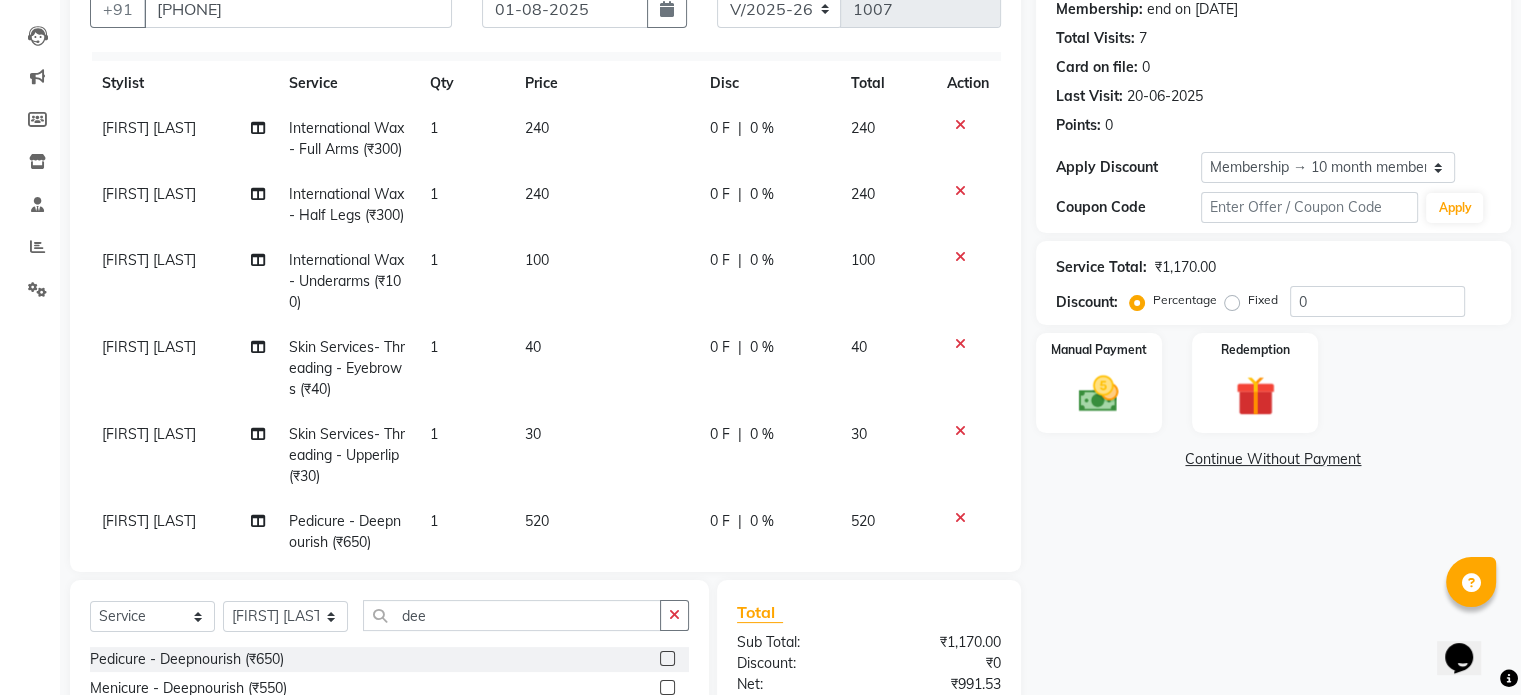 click on "Ankita Bagave International Wax - Full Arms (₹300) 1 300 0 F | 0 % 300 Ankita Bagave International Wax - Half Legs (₹300) 1 300 0 F | 0 % 300 Ankita Bagave International Wax - Underarms (₹100) 1 100 0 F | 0 % 100 Ankita Bagave Skin Services- Threading - Eyebrows (₹40) 1 40 0 F | 0 % 40 Ankita Bagave Skin Services- Threading - Upperlip (₹30) 1 30 0 F | 0 % 30 Pooja Jha Pedicure - Deepnourish (₹650) 1 650 0 F | 0 % 650" 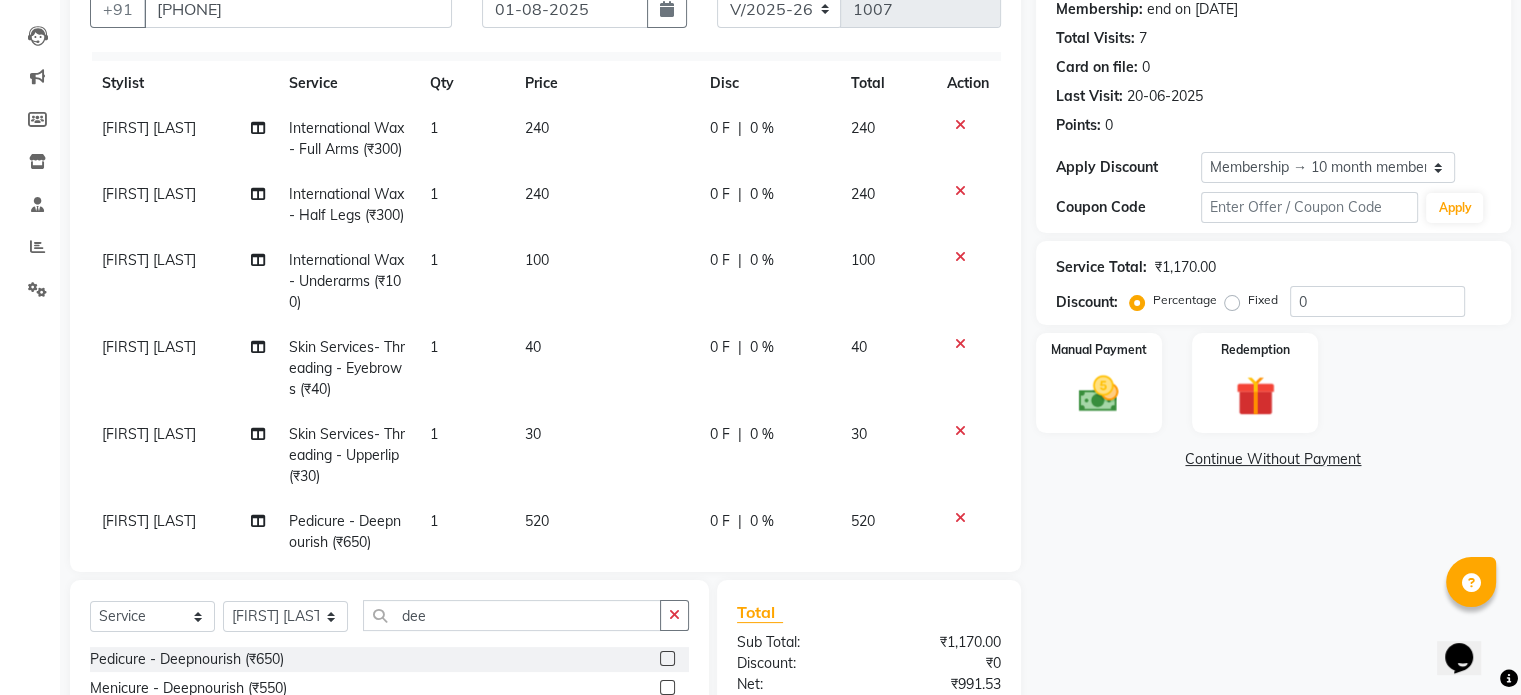 scroll, scrollTop: 114, scrollLeft: 0, axis: vertical 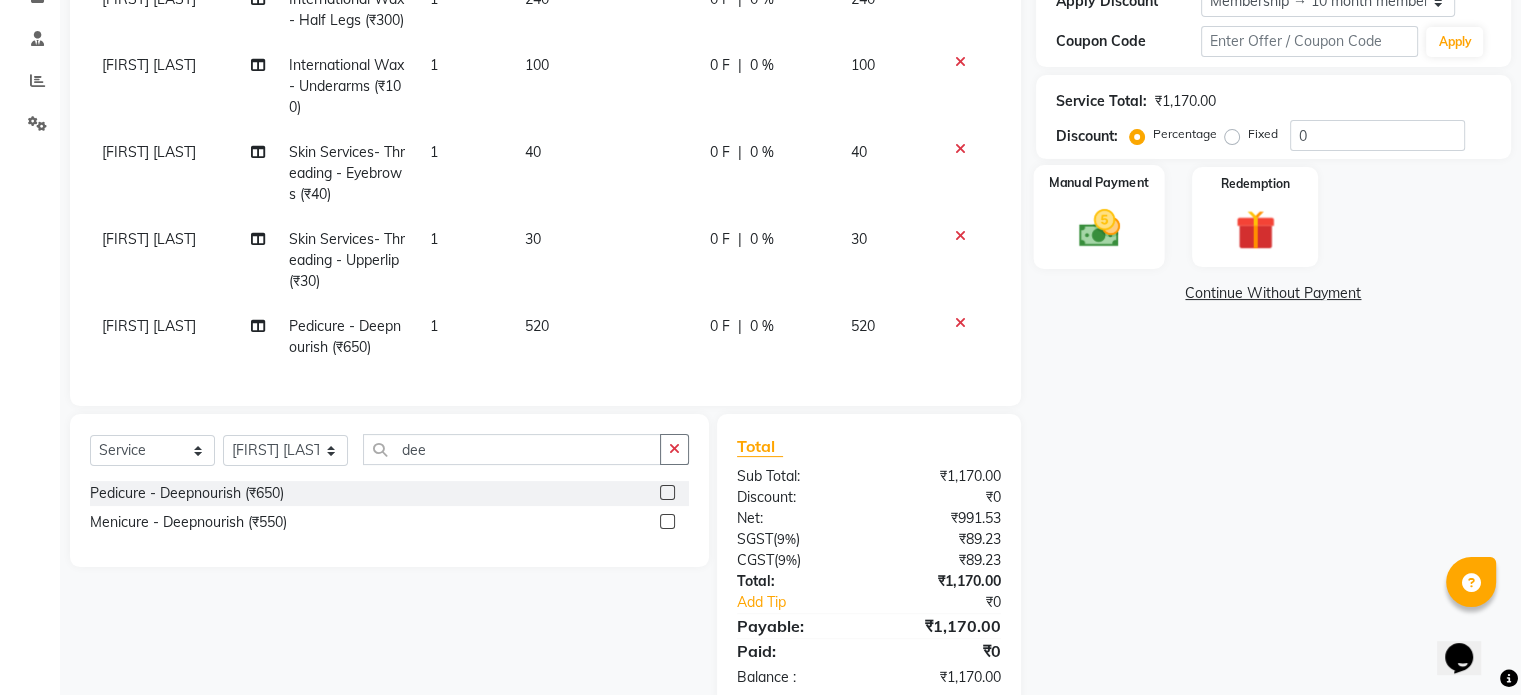 click on "Manual Payment" 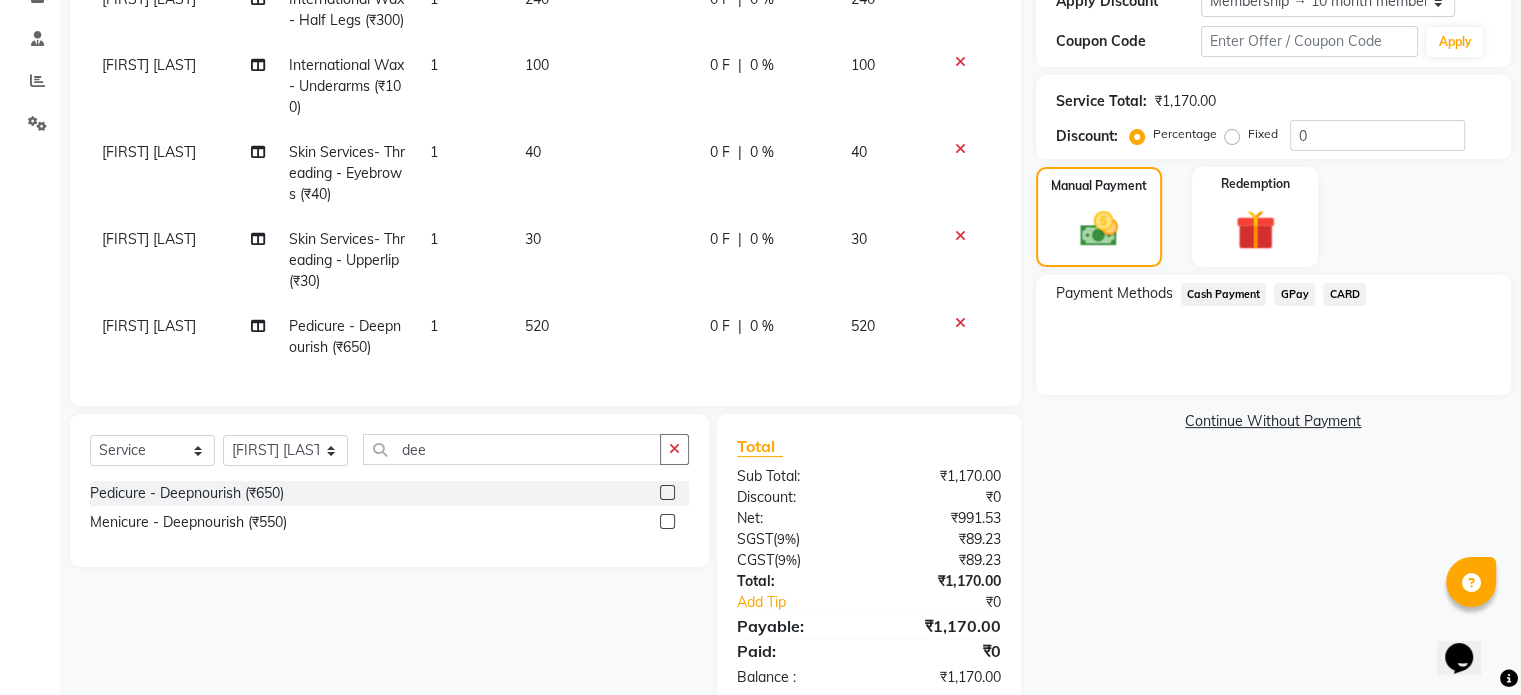 click on "GPay" 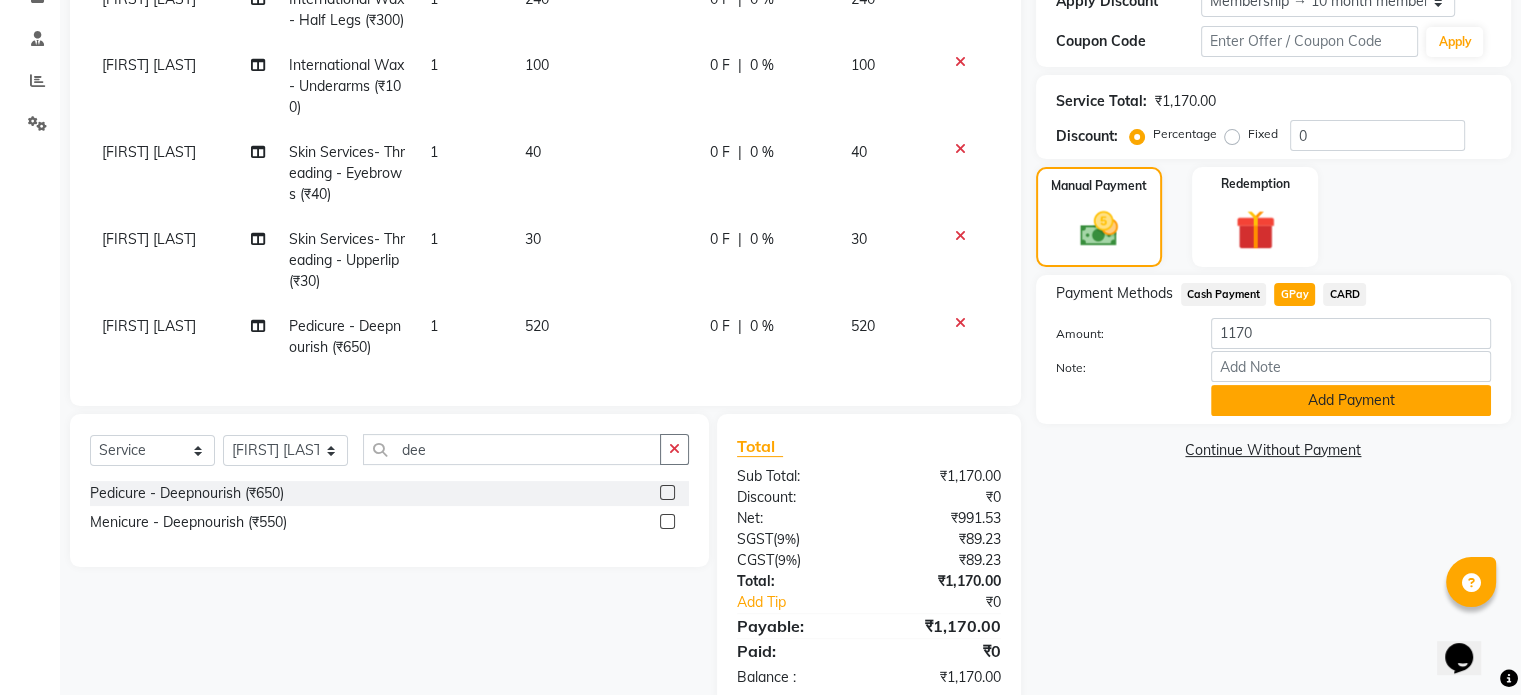click on "Add Payment" 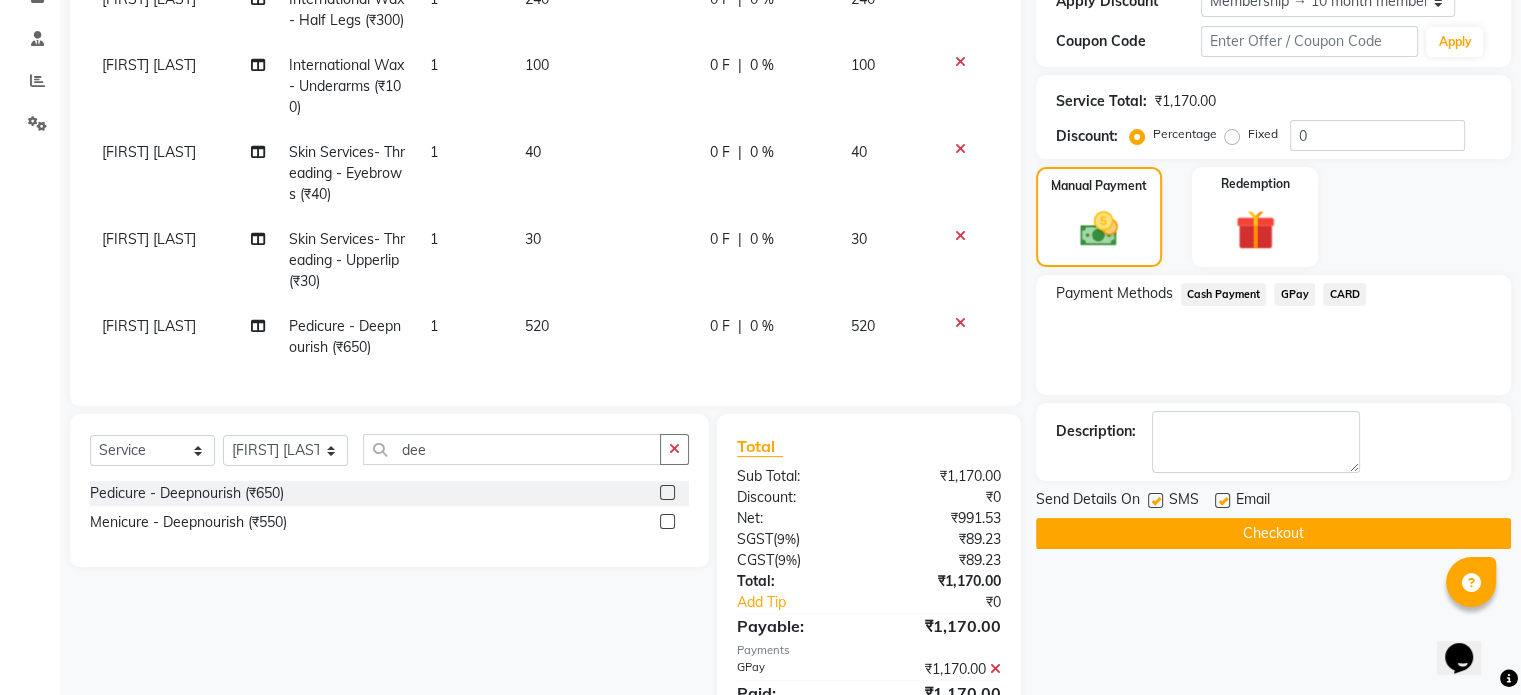 click on "Email" 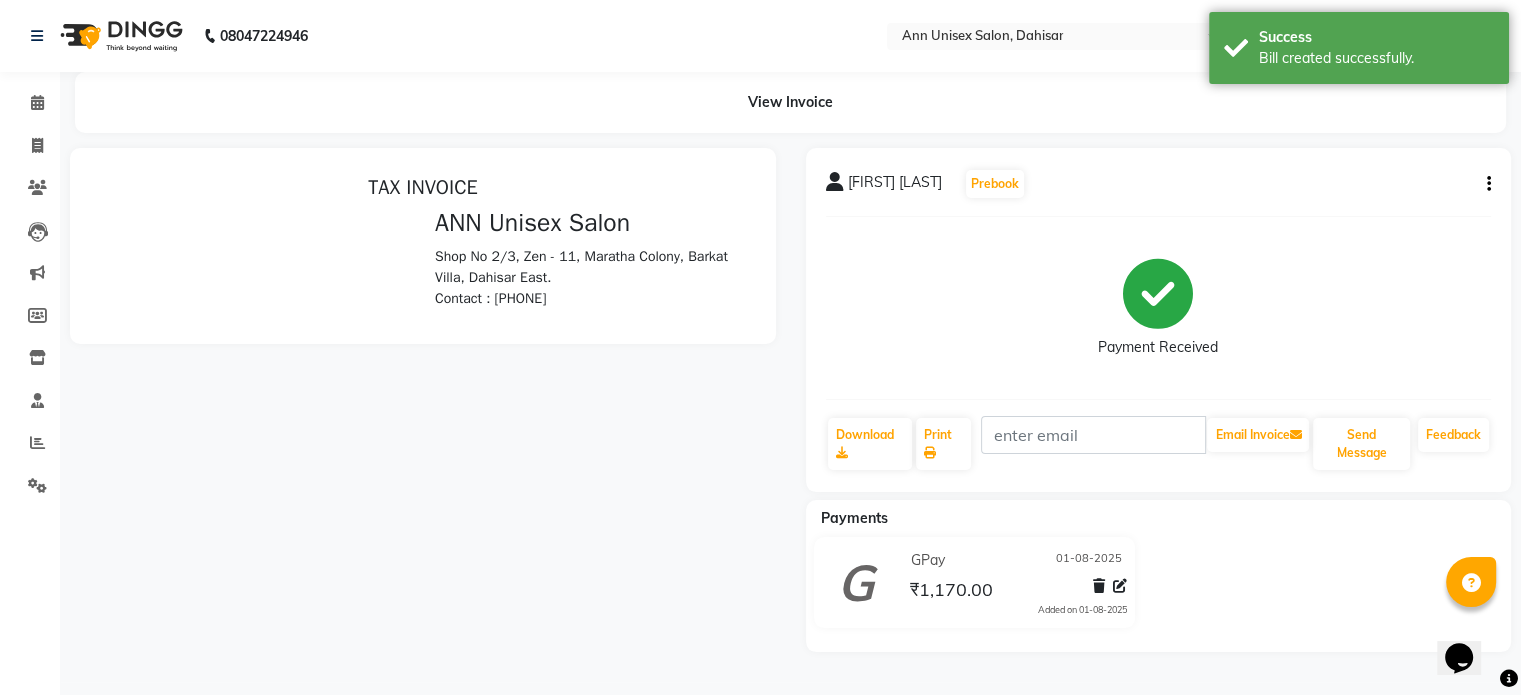 scroll, scrollTop: 0, scrollLeft: 0, axis: both 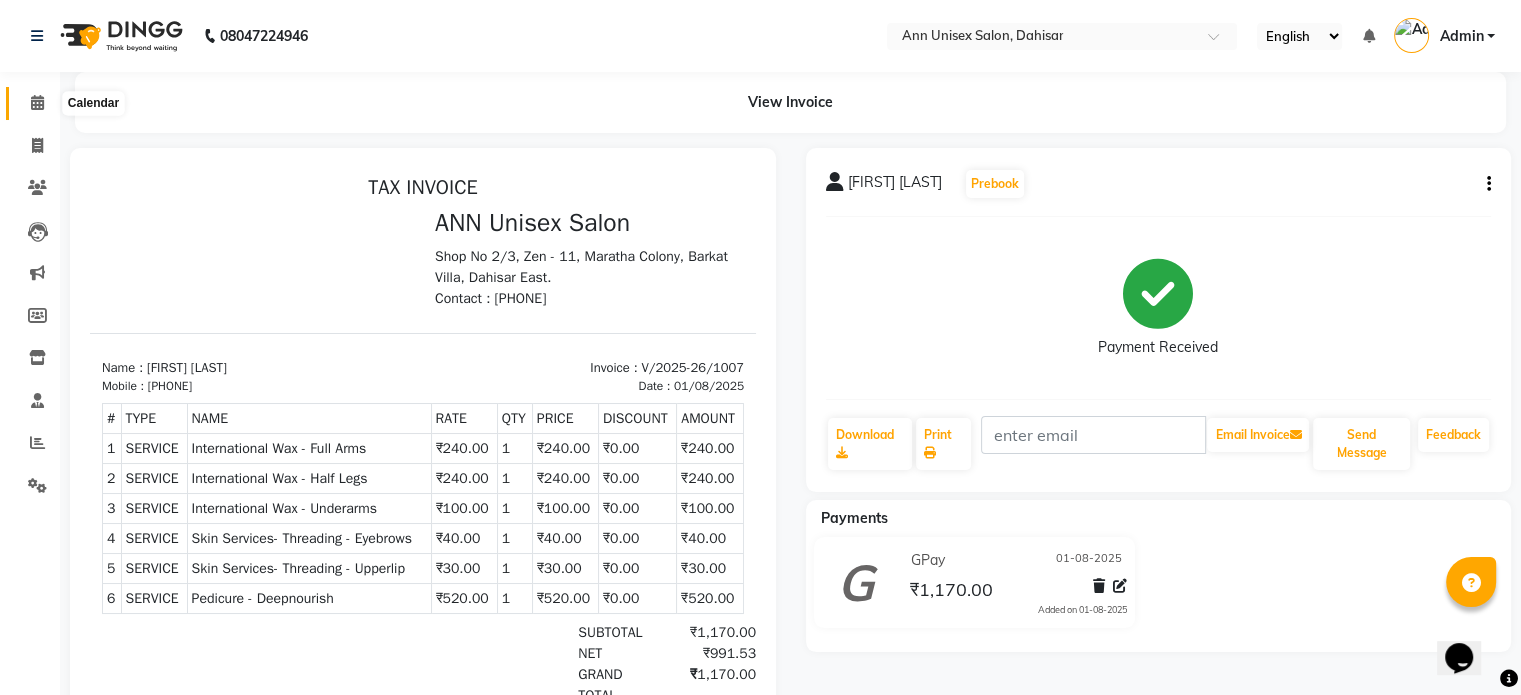 click 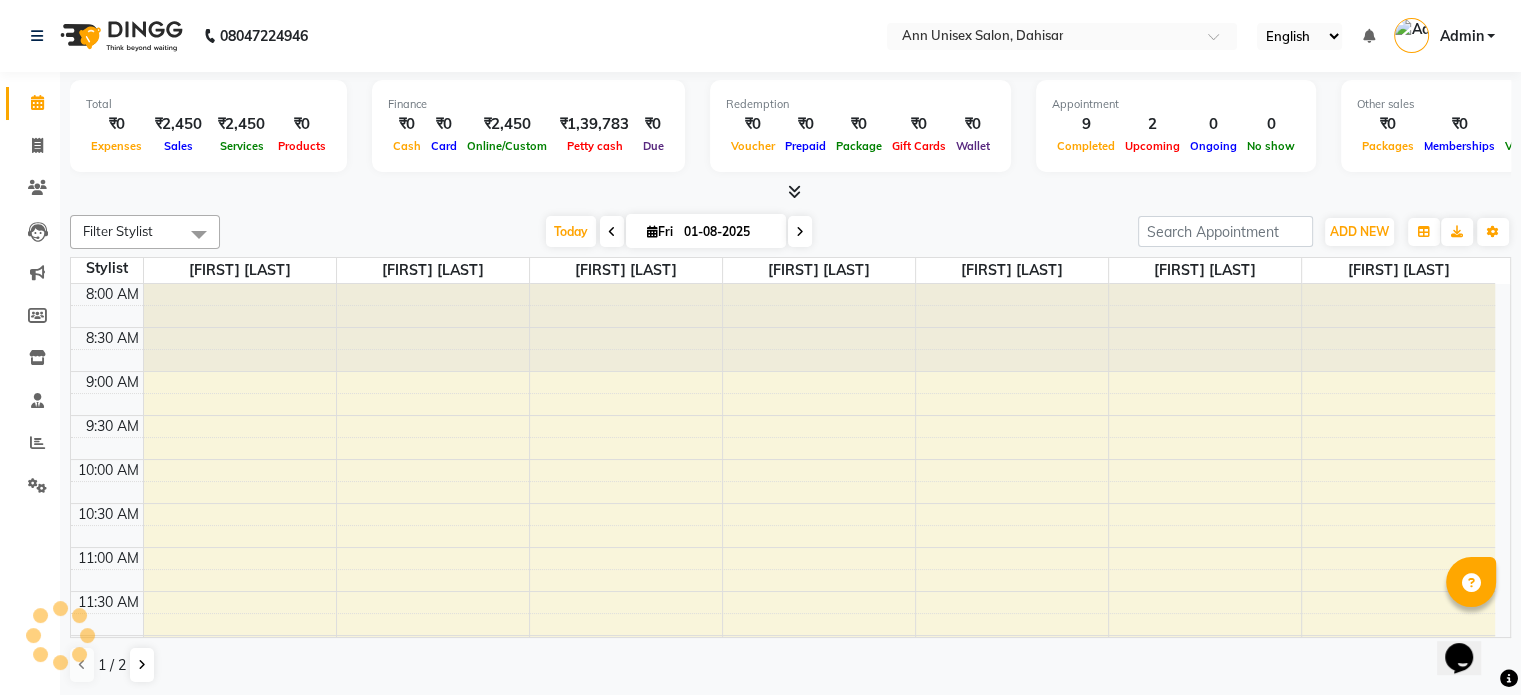 scroll, scrollTop: 0, scrollLeft: 0, axis: both 